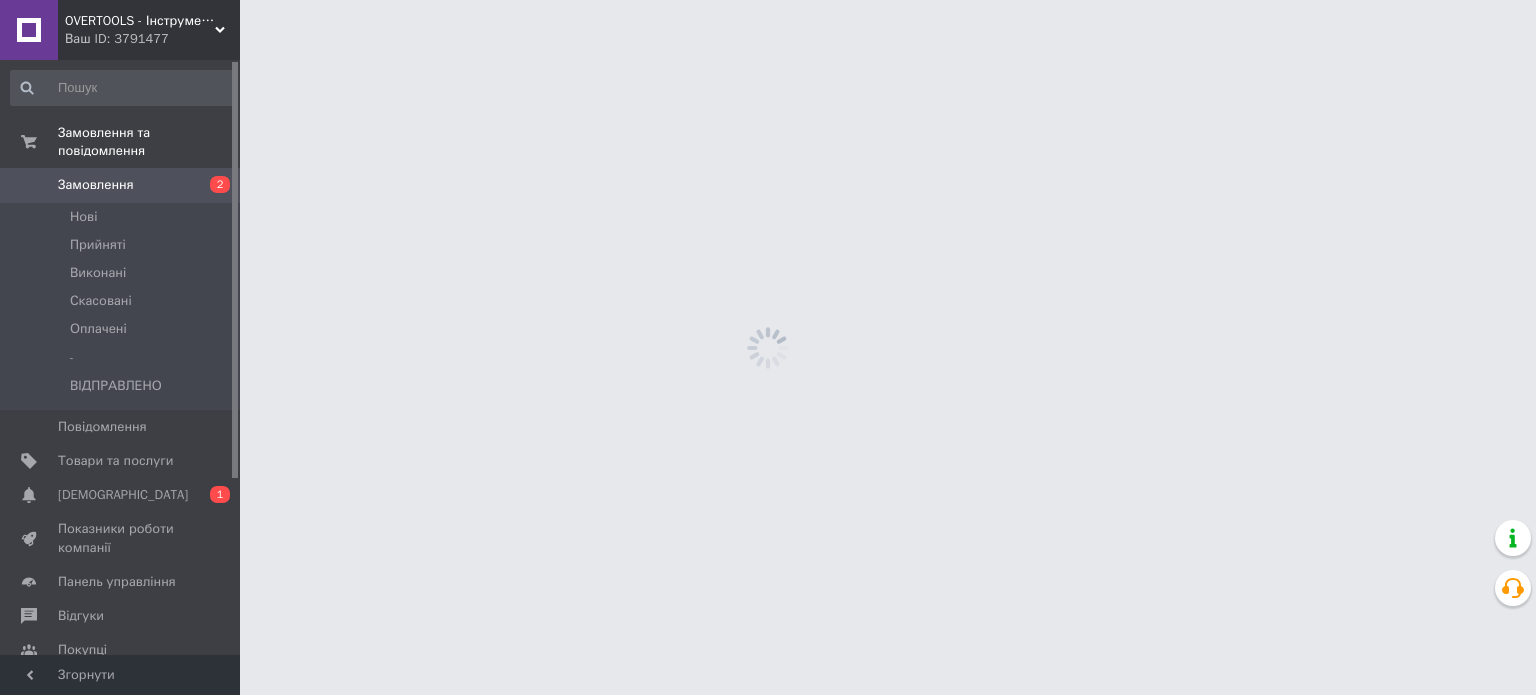 scroll, scrollTop: 0, scrollLeft: 0, axis: both 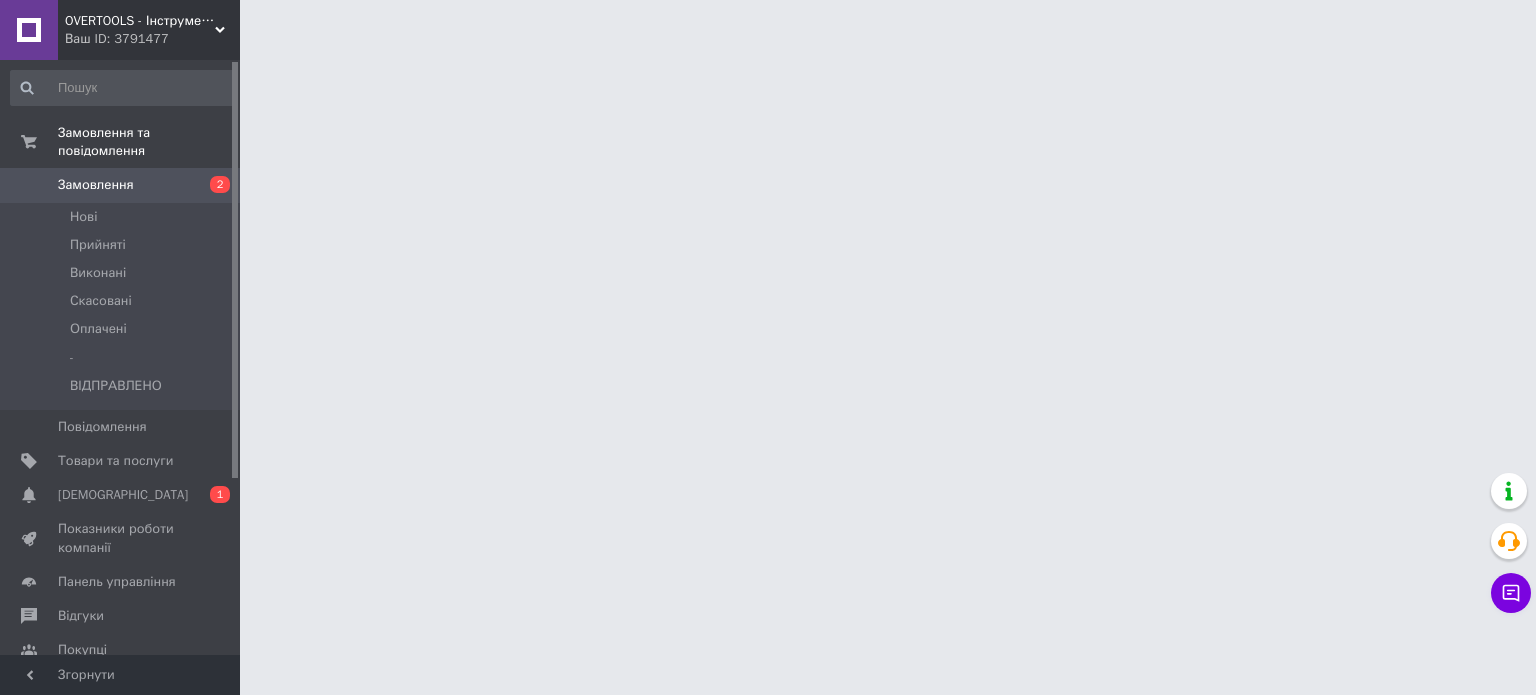 click on "OVERTOOLS - Інструменти та автотовари Ваш ID: 3791477 Сайт OVERTOOLS - Інструменти та автотова... Кабінет покупця Перевірити стан системи Сторінка на порталі [PERSON_NAME] Довідка Вийти Замовлення та повідомлення Замовлення 2 [GEOGRAPHIC_DATA] Виконані Скасовані Оплачені - ВІДПРАВЛЕНО Повідомлення 0 Товари та послуги Сповіщення 0 1 Показники роботи компанії Панель управління Відгуки Покупці Каталог ProSale Аналітика Управління сайтом Гаманець компанії [PERSON_NAME] [PERSON_NAME] та рахунки Prom мікс 1 000 Згорнути" at bounding box center (768, 25) 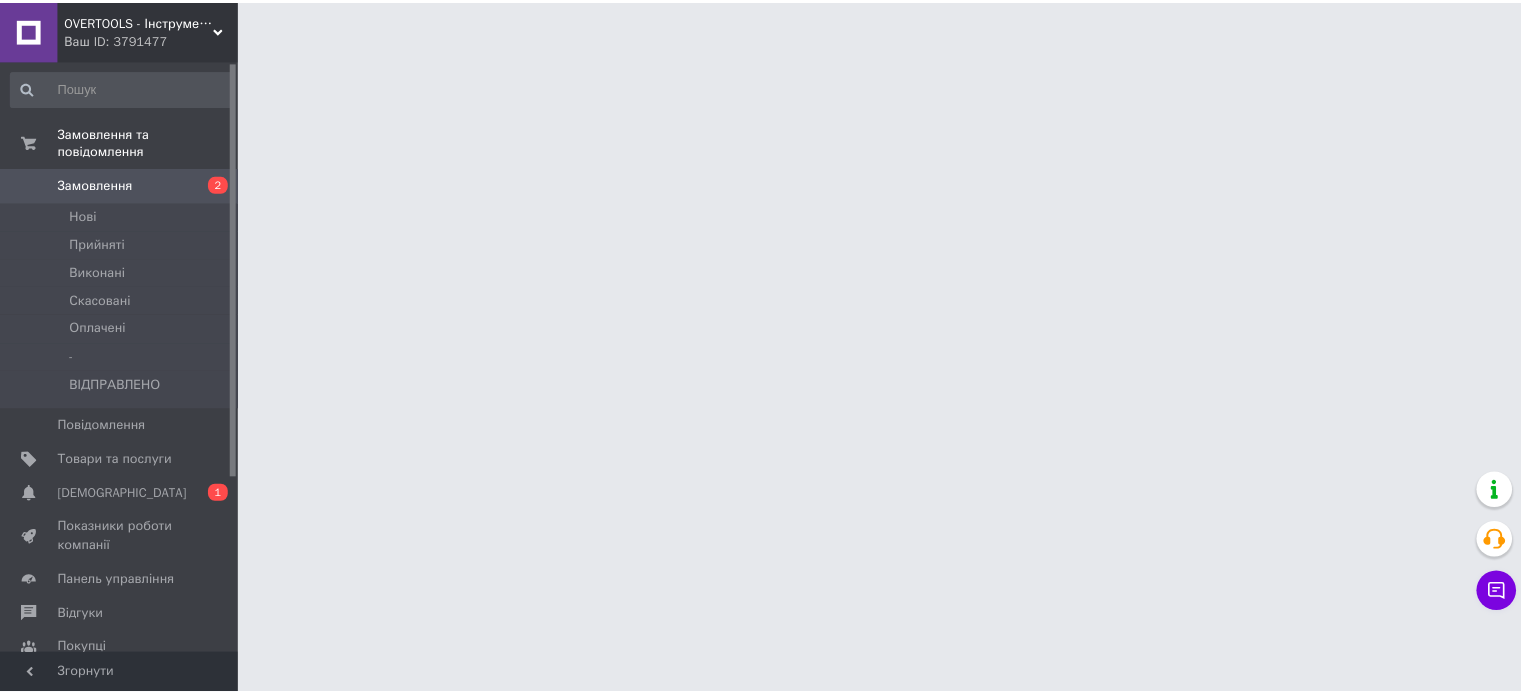scroll, scrollTop: 0, scrollLeft: 0, axis: both 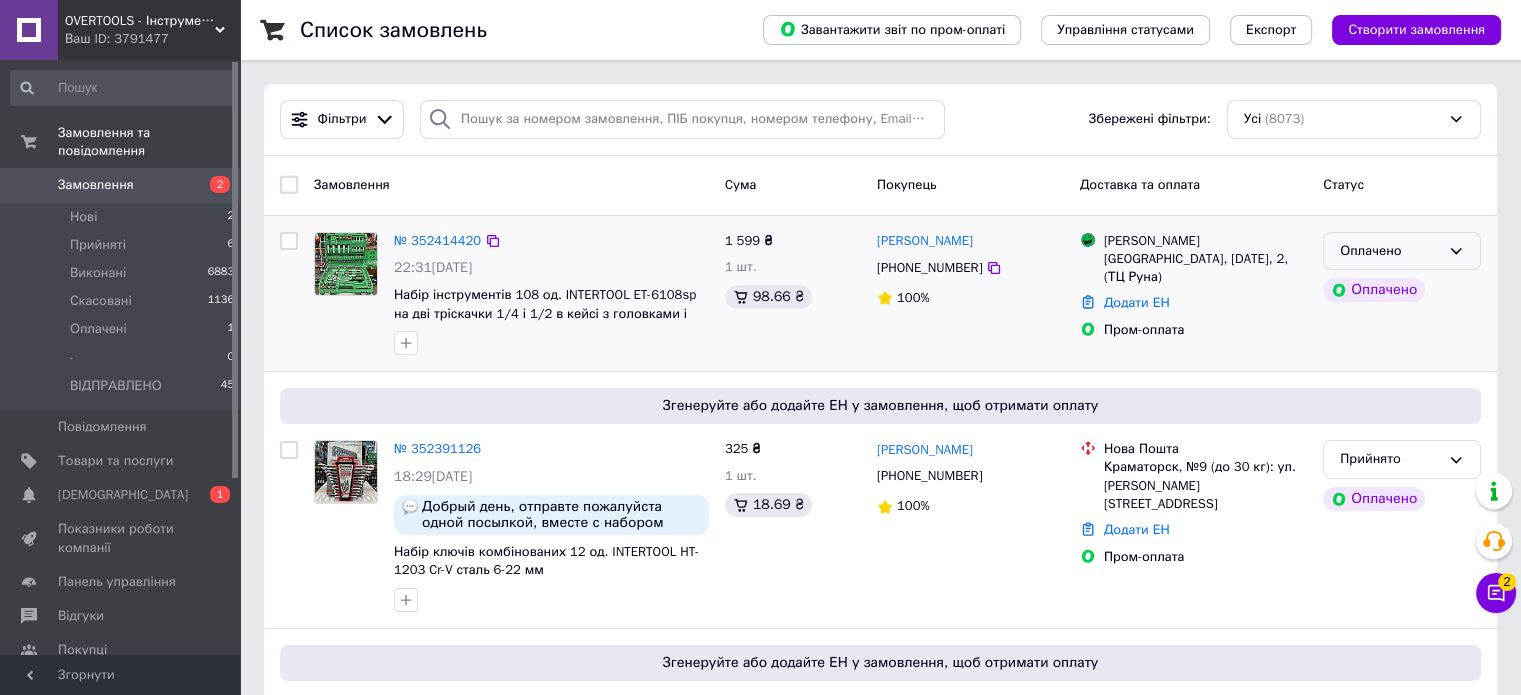 click on "Оплачено" at bounding box center [1402, 251] 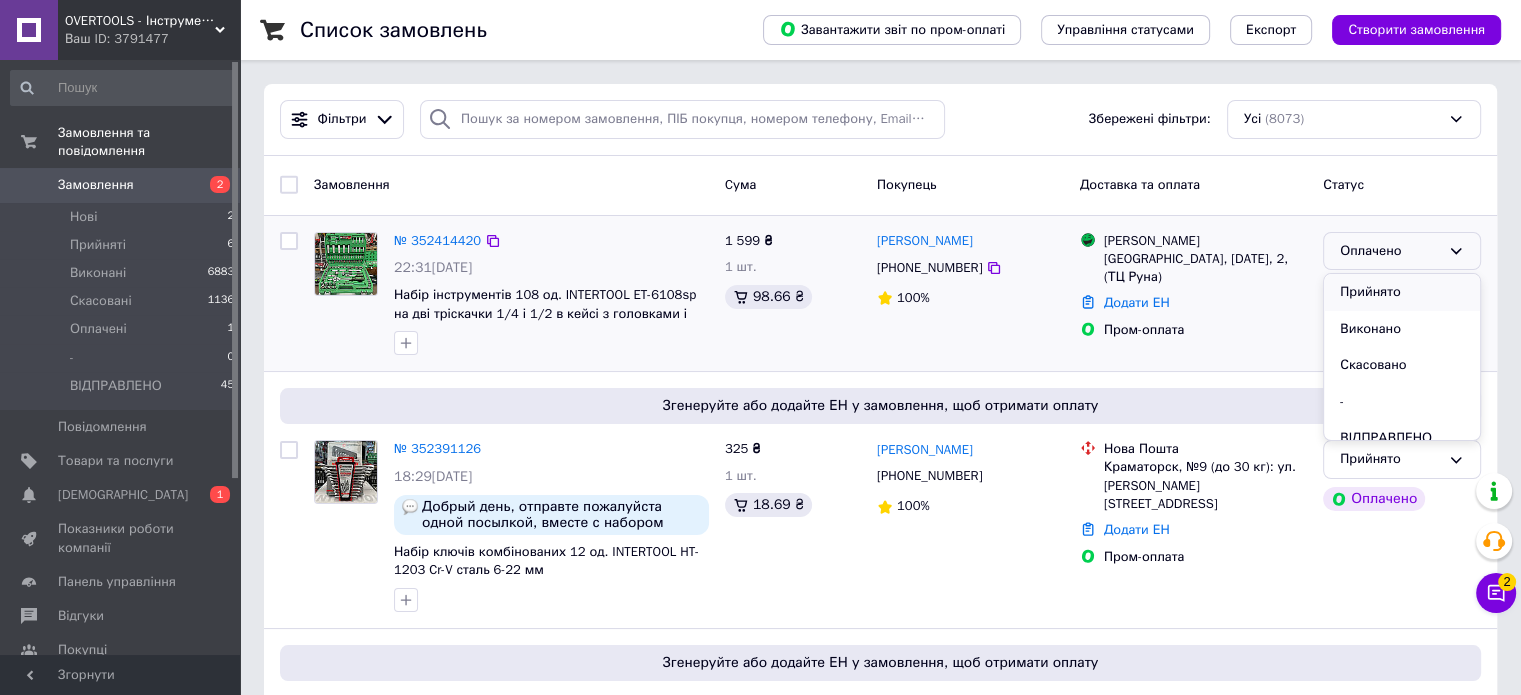 click on "Прийнято" at bounding box center (1402, 292) 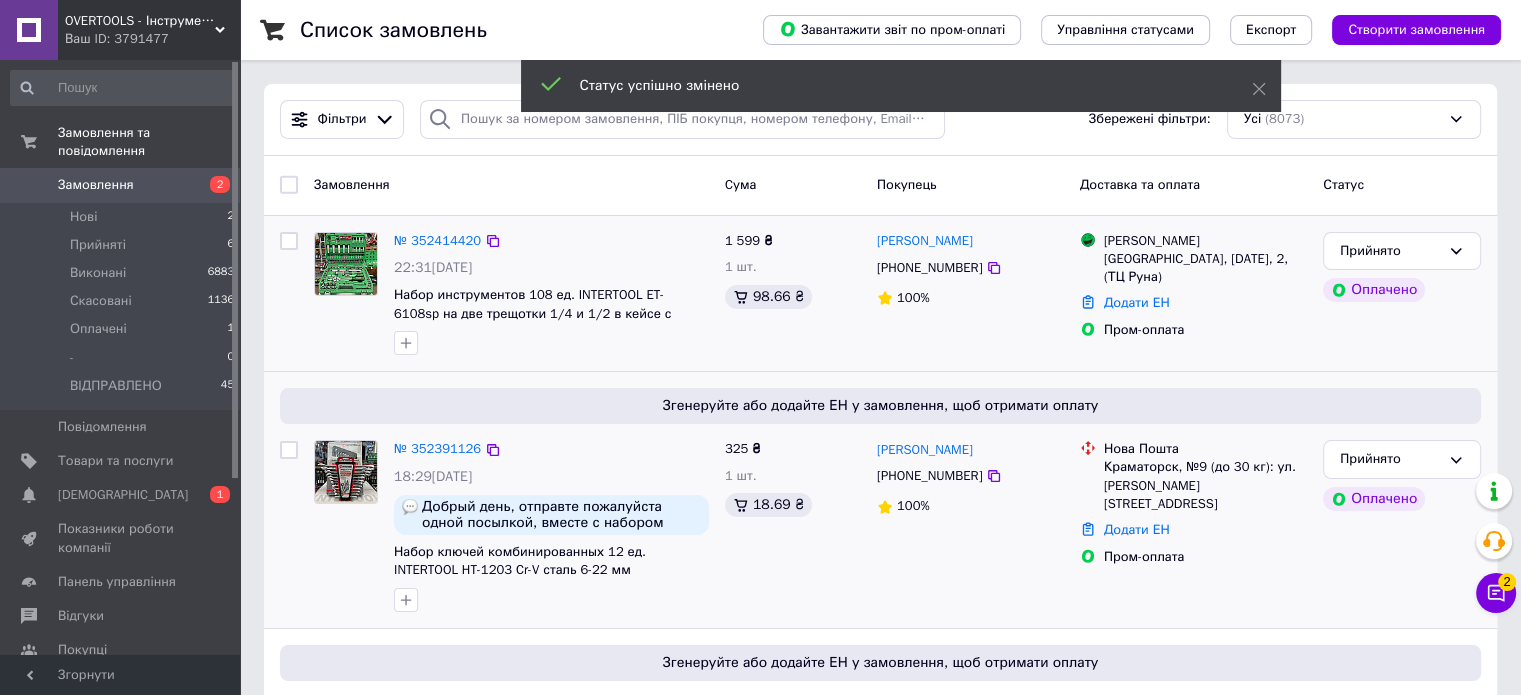 scroll, scrollTop: 100, scrollLeft: 0, axis: vertical 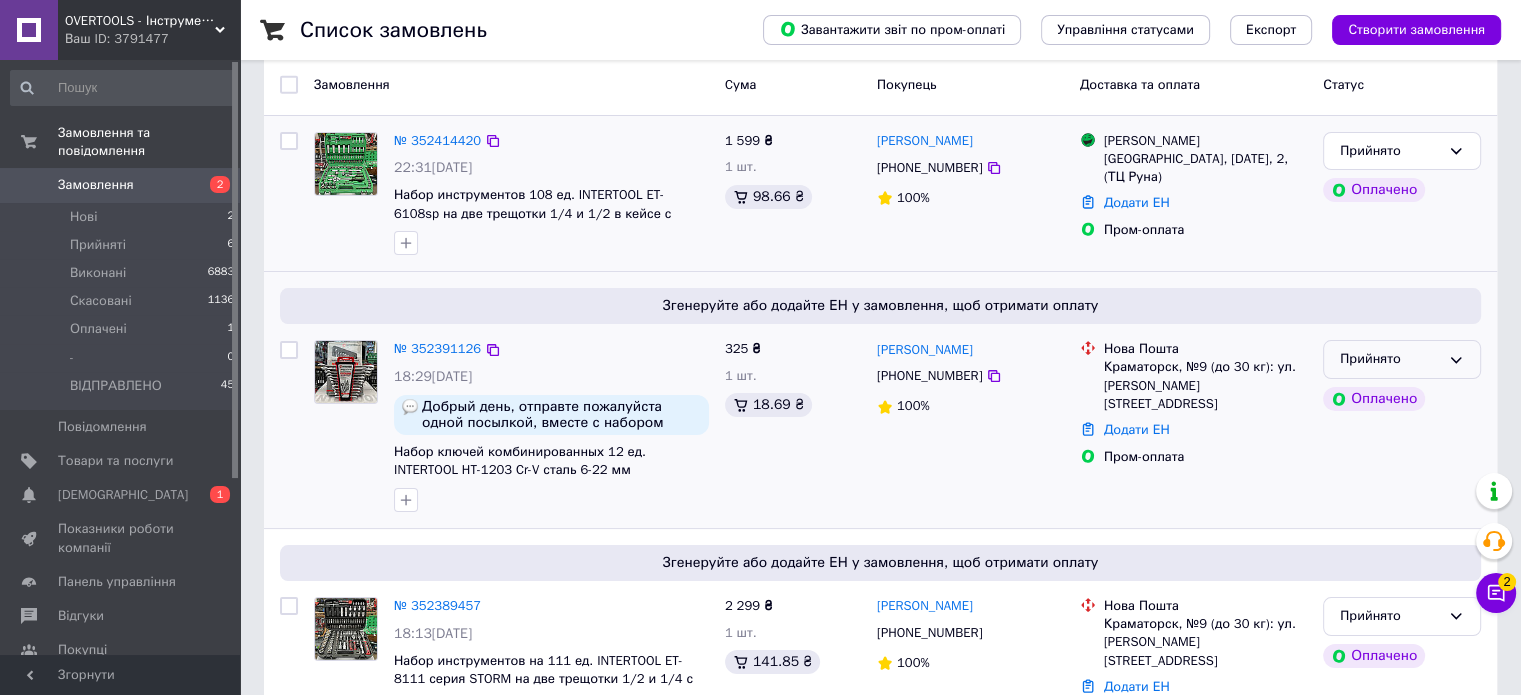 click on "Прийнято" at bounding box center [1402, 359] 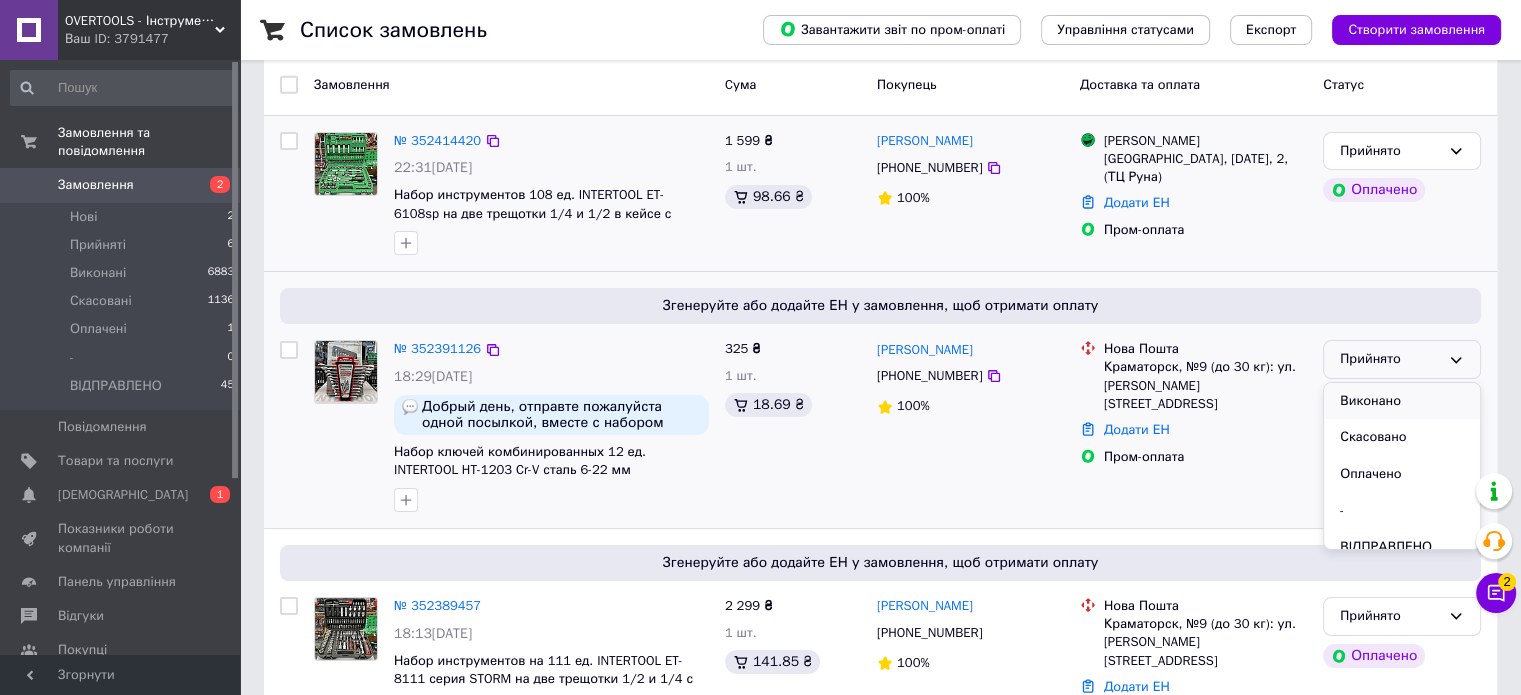 click on "Виконано" at bounding box center [1402, 401] 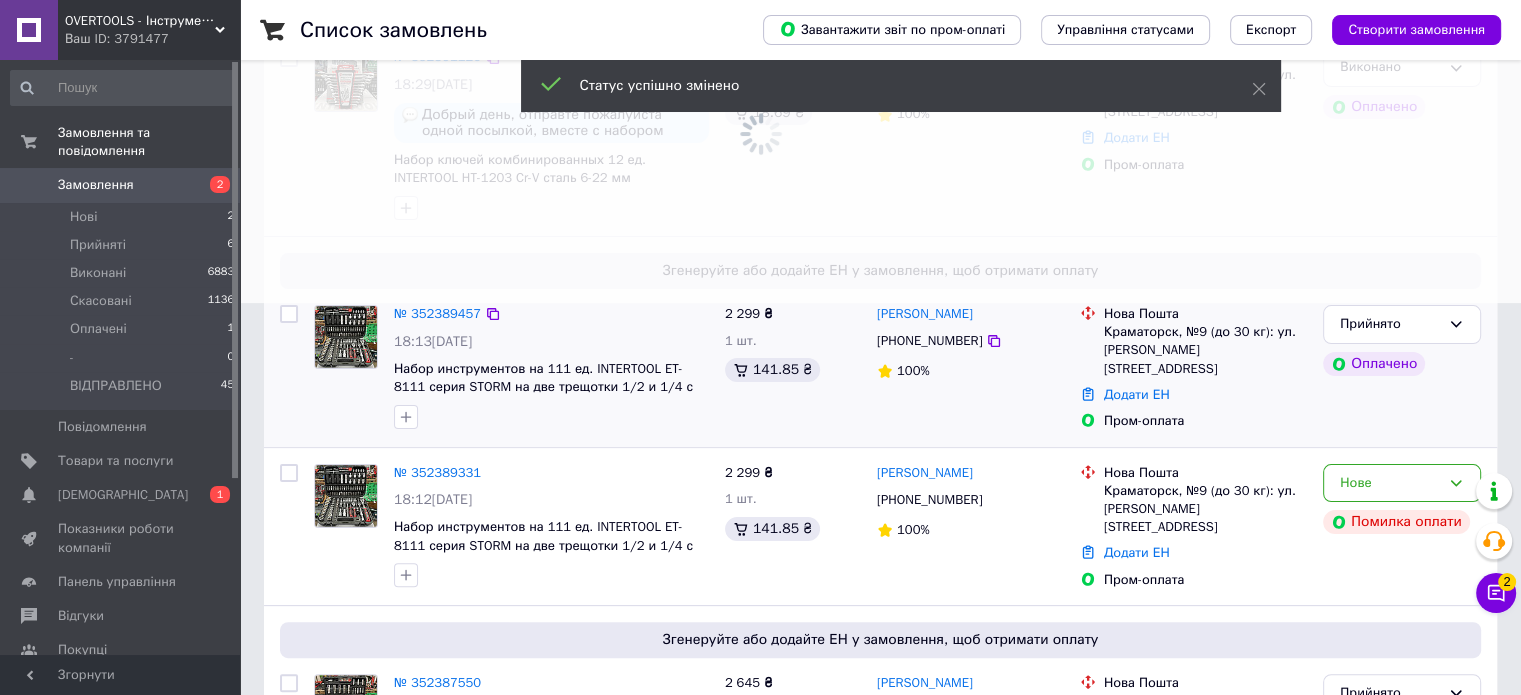 scroll, scrollTop: 400, scrollLeft: 0, axis: vertical 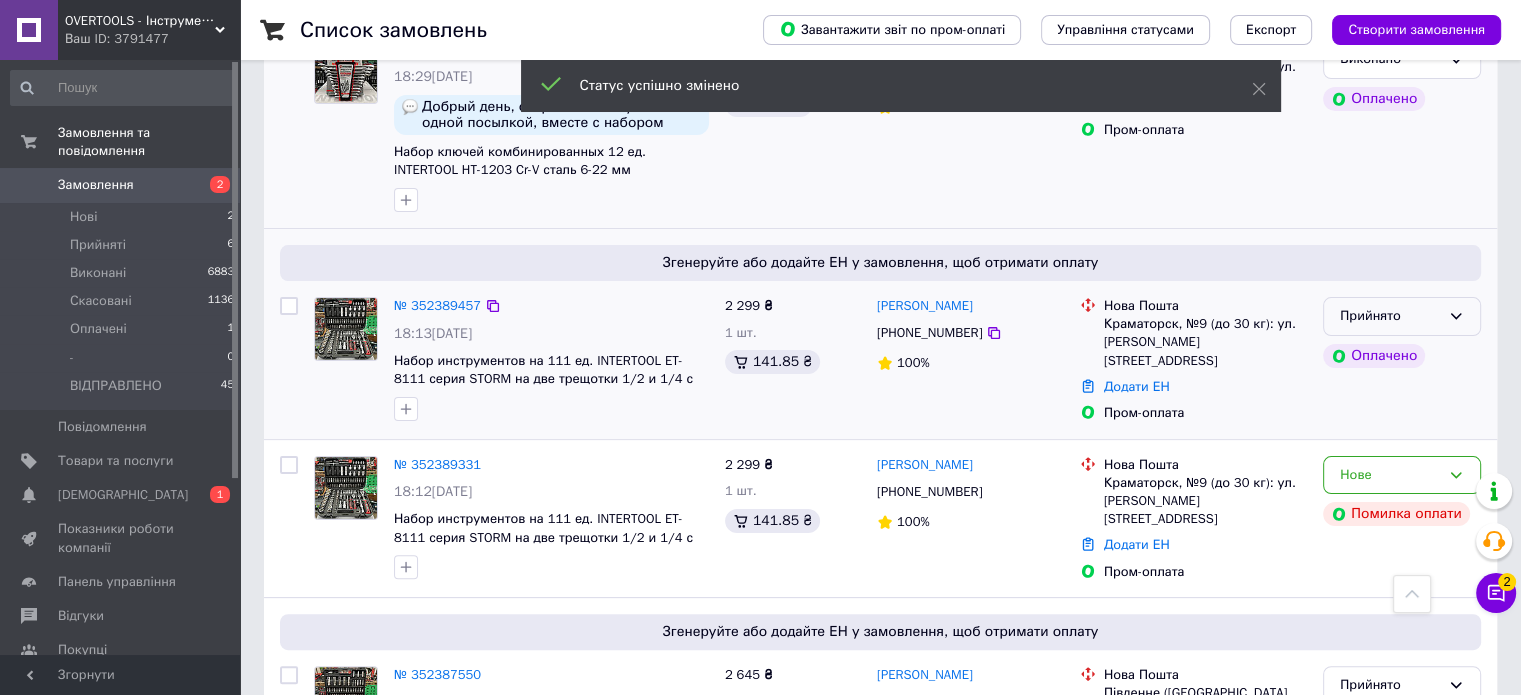 click on "Прийнято" at bounding box center [1390, 316] 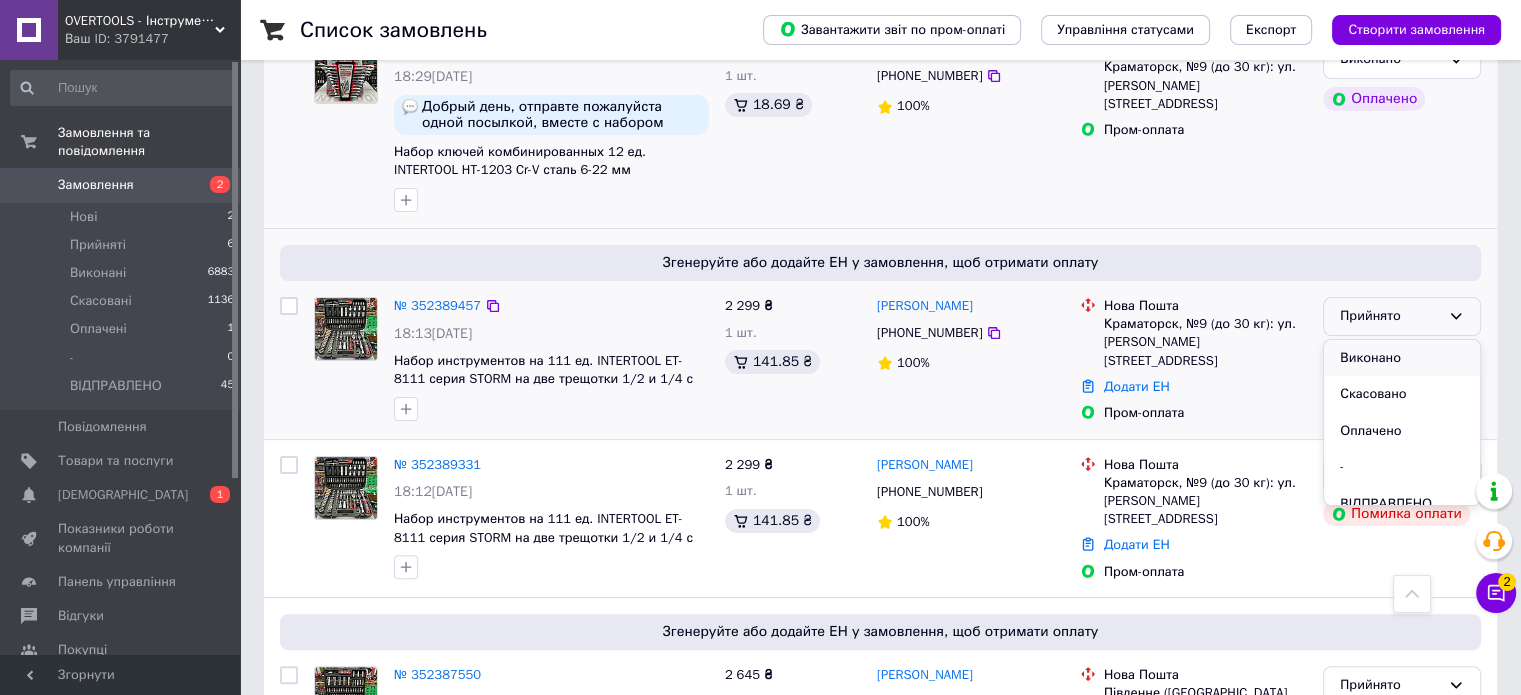 click on "Виконано" at bounding box center (1402, 358) 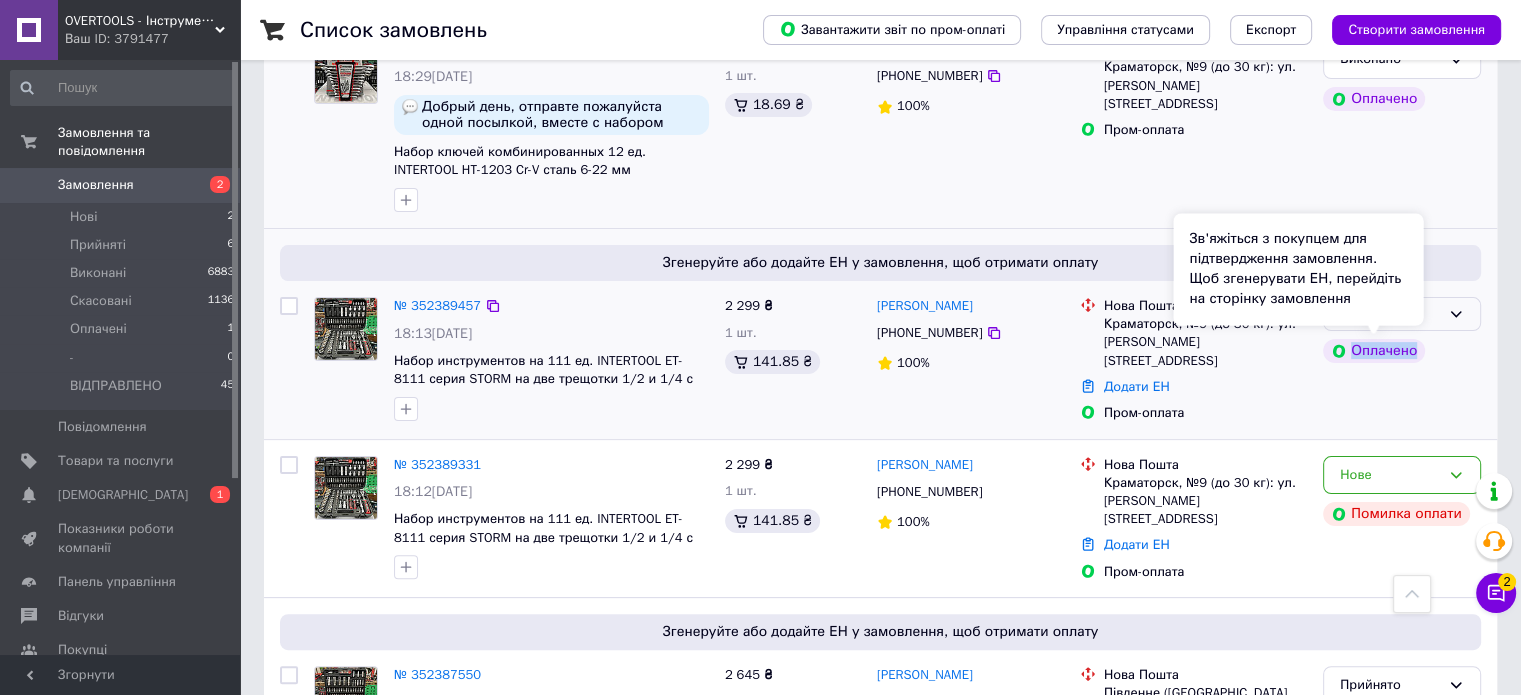 click on "Оплачено" at bounding box center [1374, 351] 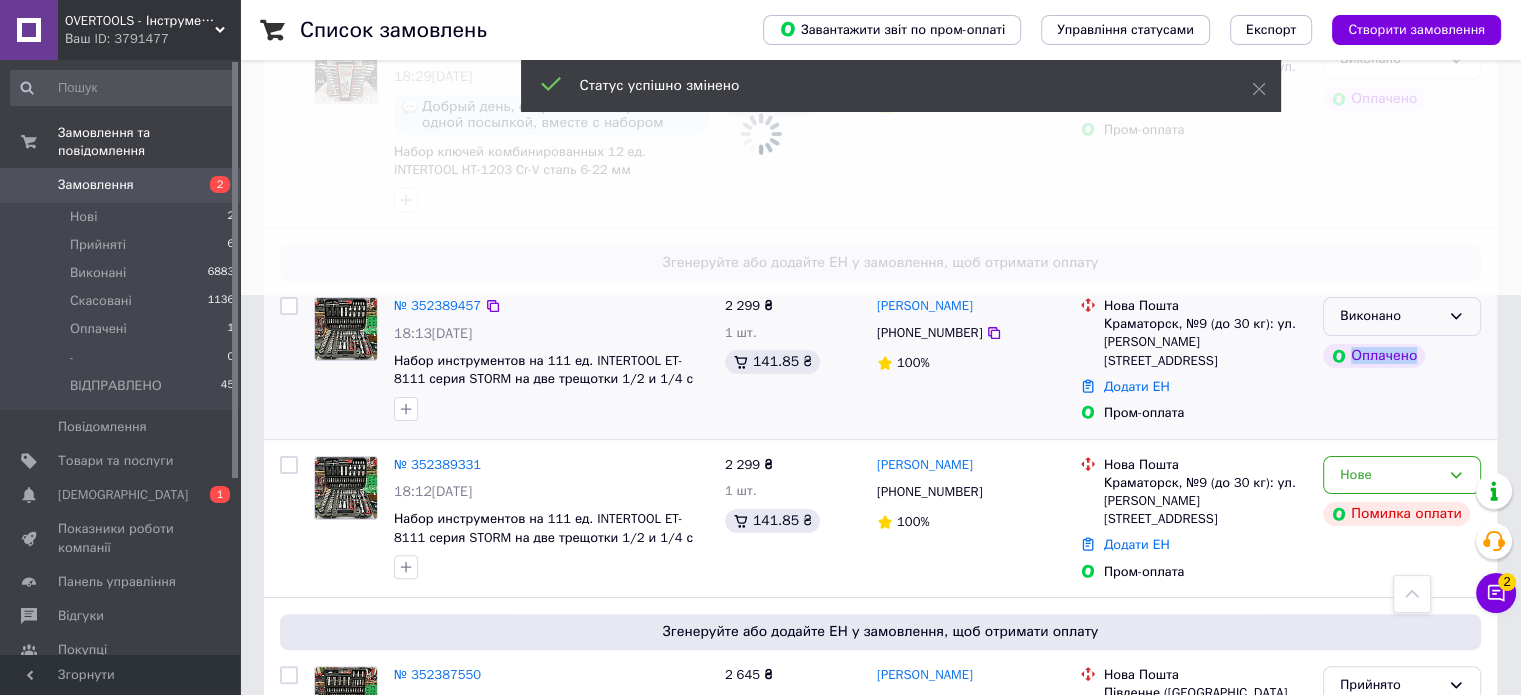 click 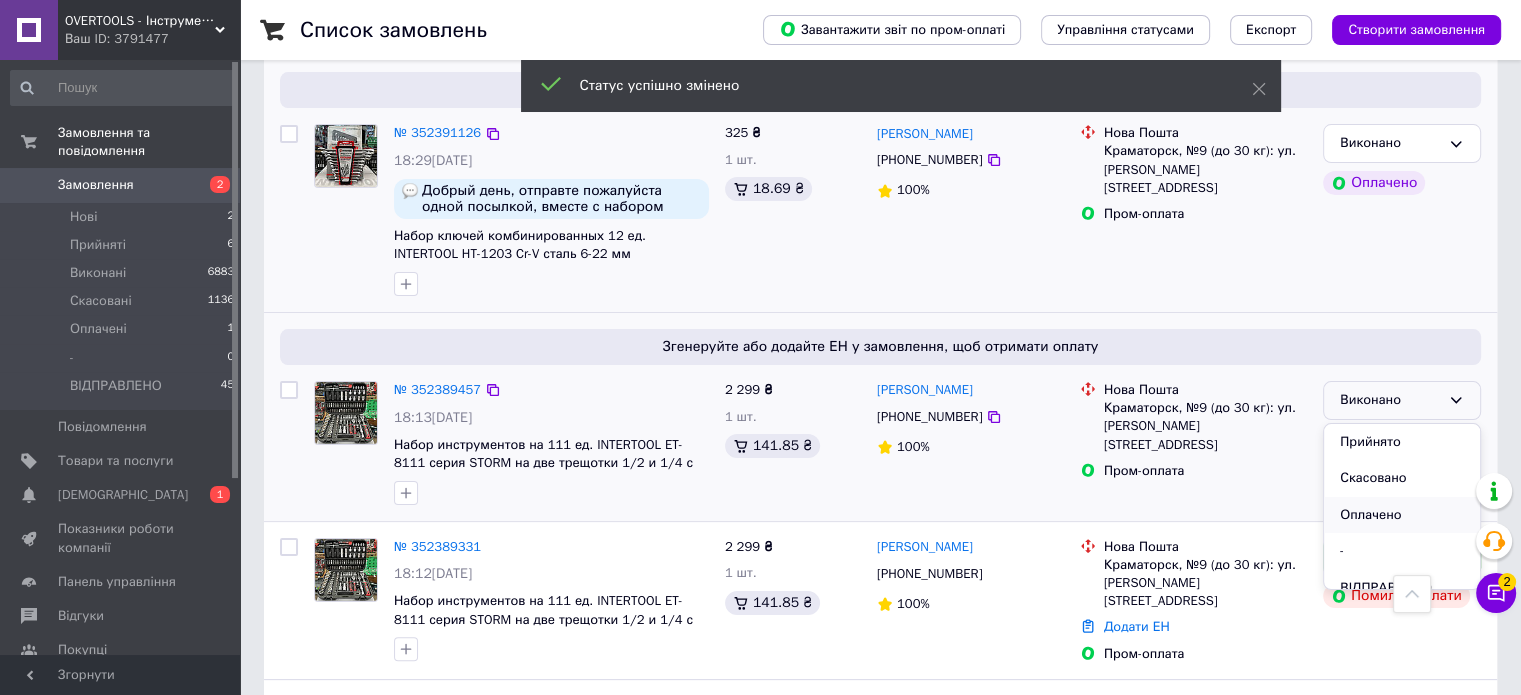 scroll, scrollTop: 200, scrollLeft: 0, axis: vertical 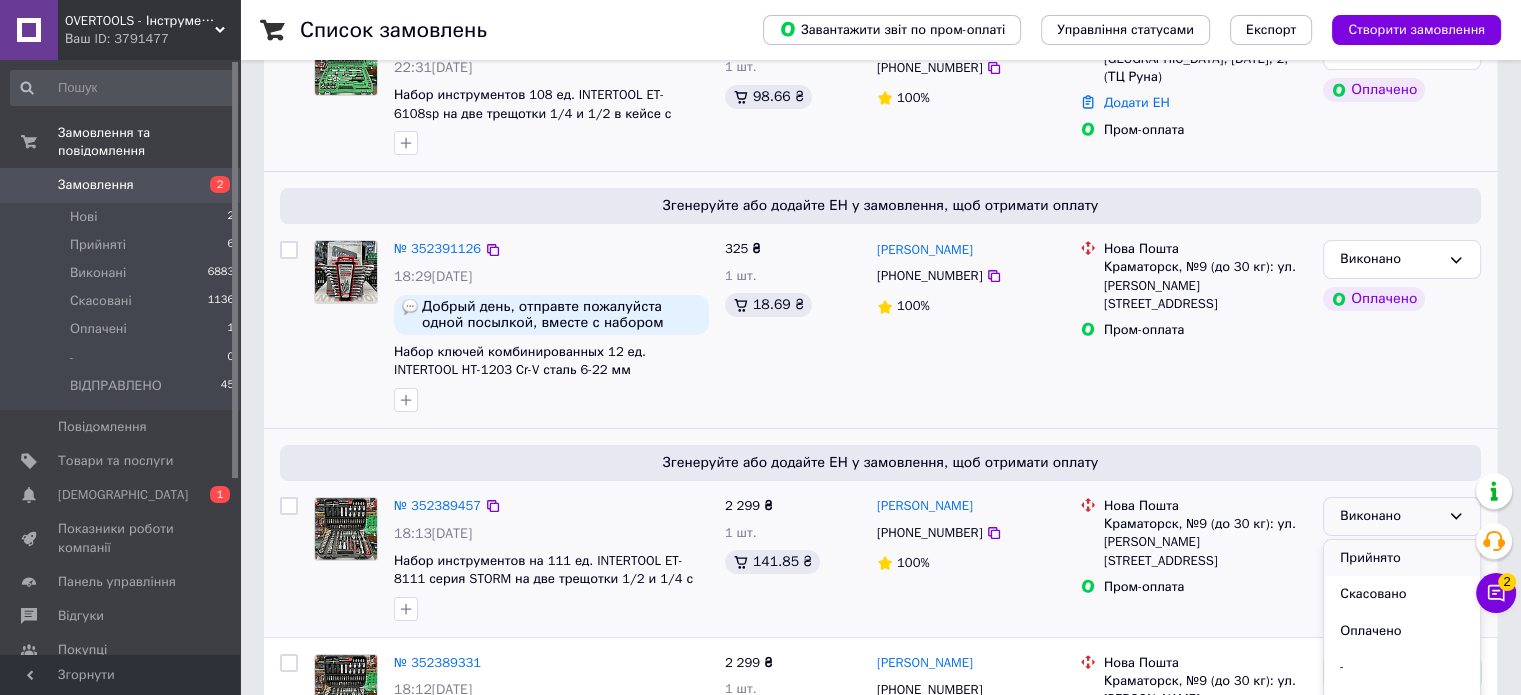 click on "Прийнято" at bounding box center [1402, 558] 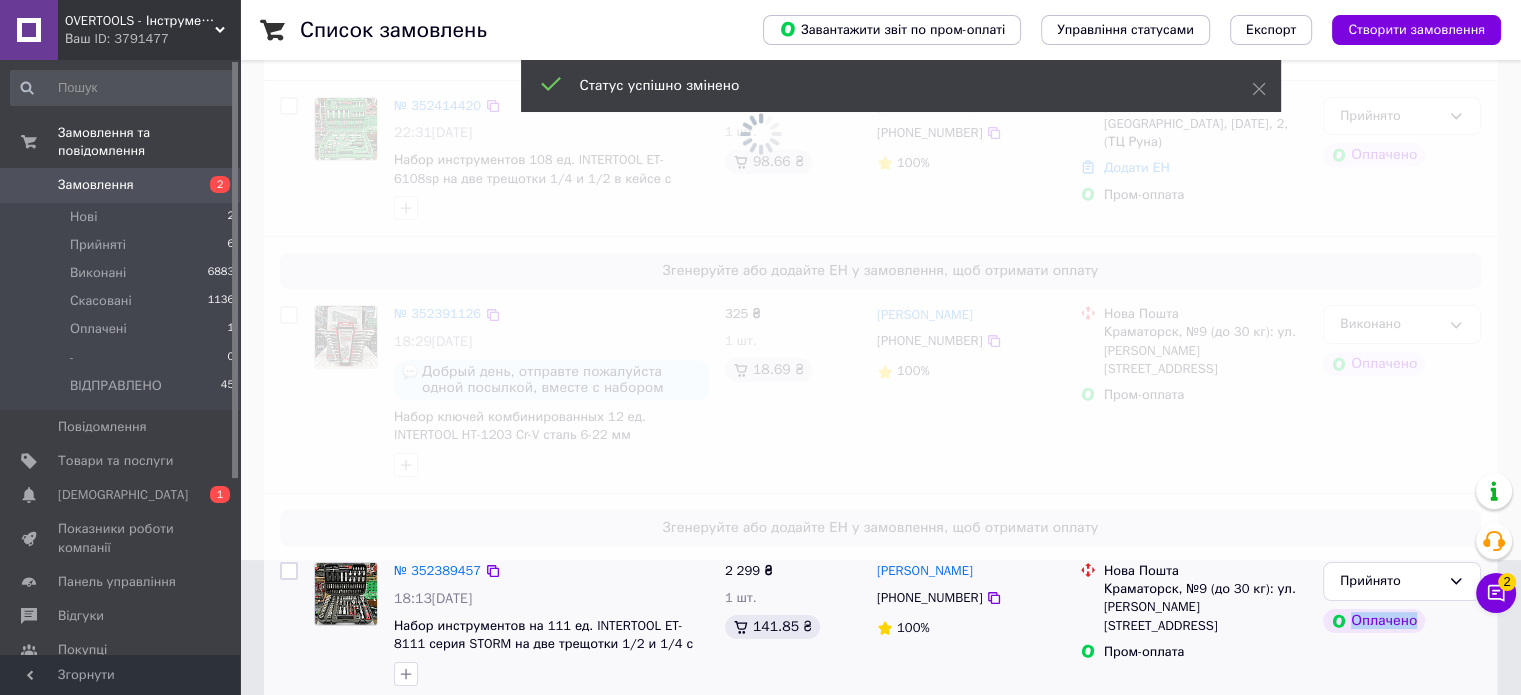 scroll, scrollTop: 100, scrollLeft: 0, axis: vertical 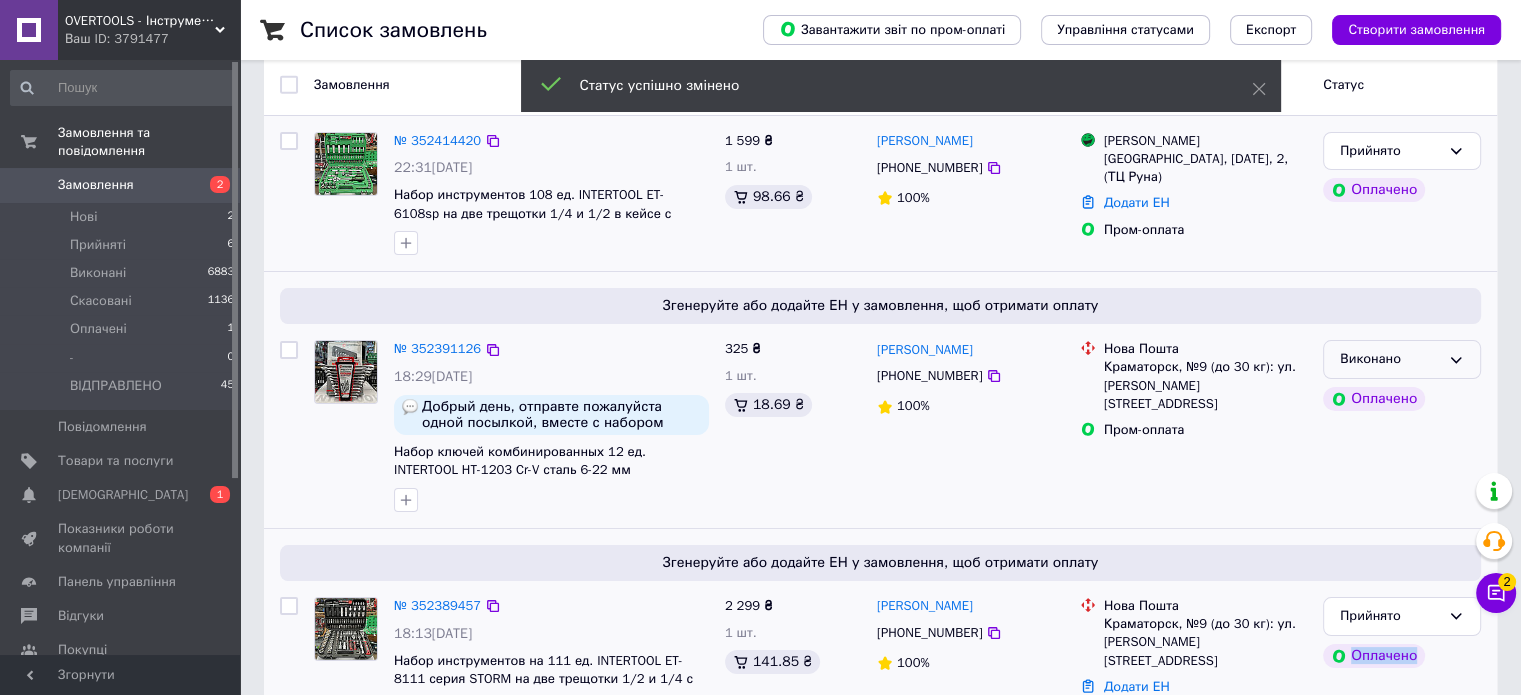 click on "Виконано" at bounding box center [1402, 359] 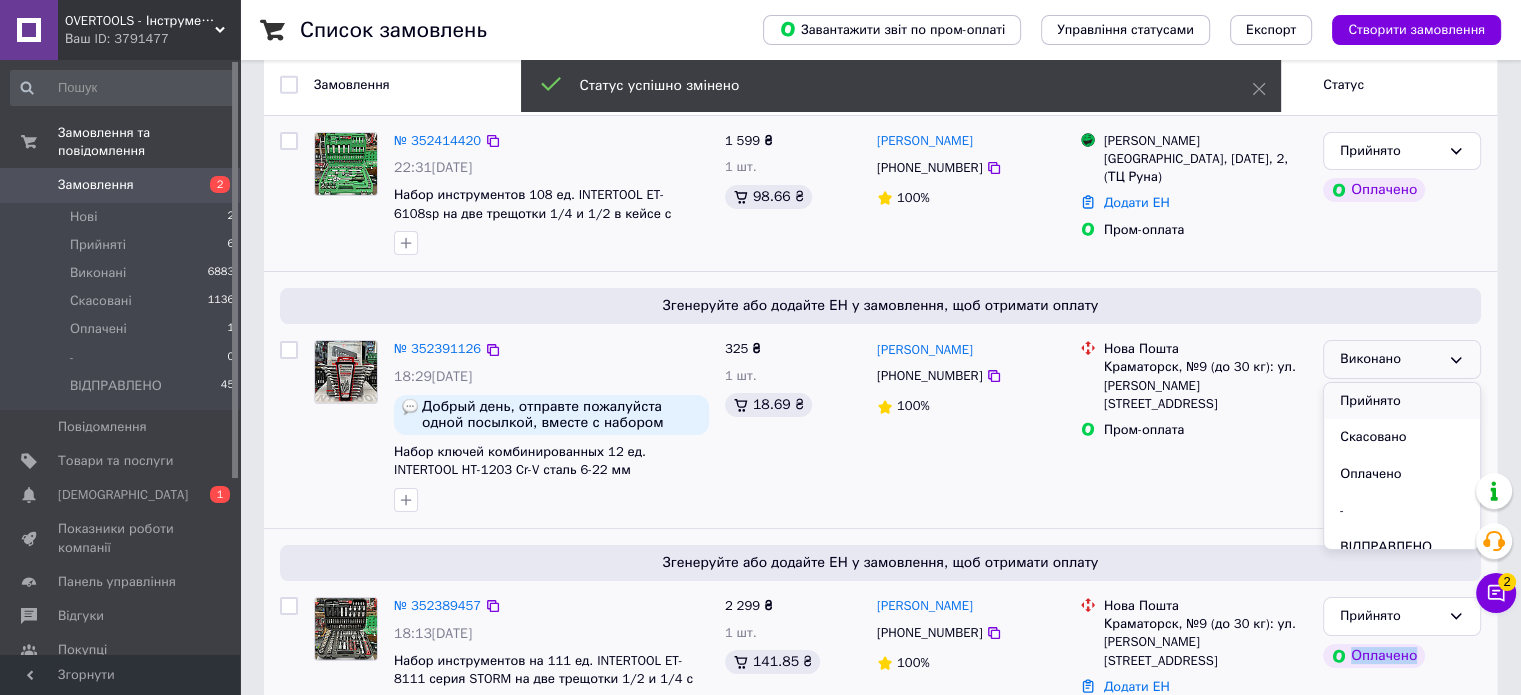 click on "Прийнято" at bounding box center [1402, 401] 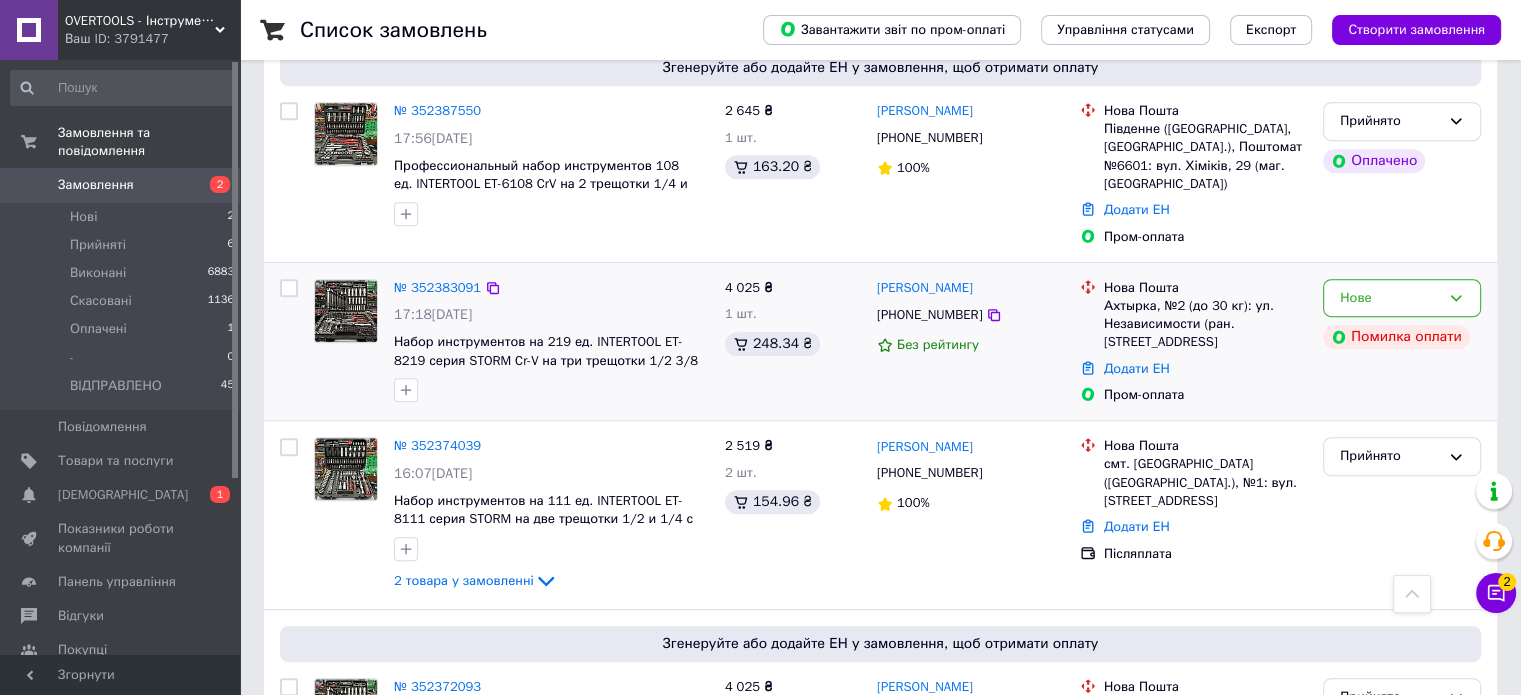 scroll, scrollTop: 1000, scrollLeft: 0, axis: vertical 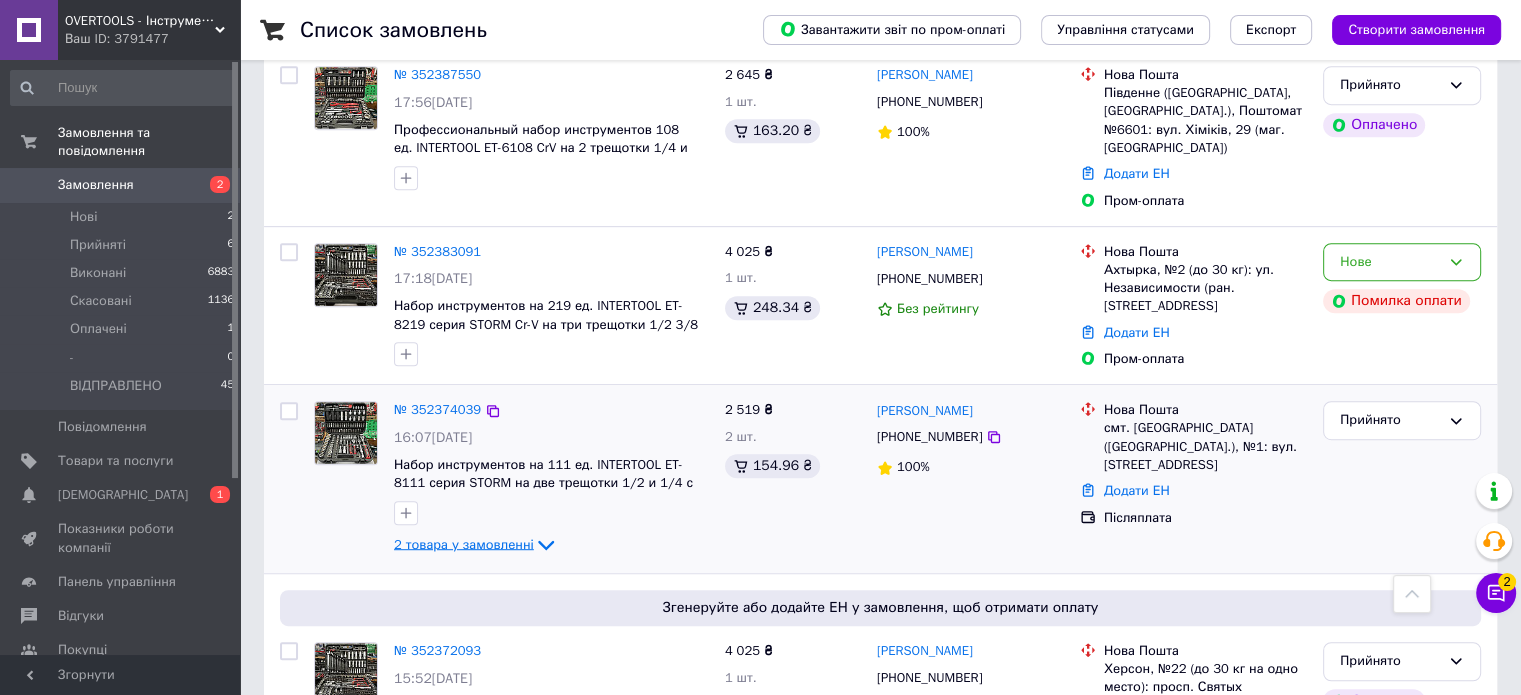 click on "2 товара у замовленні" at bounding box center [464, 544] 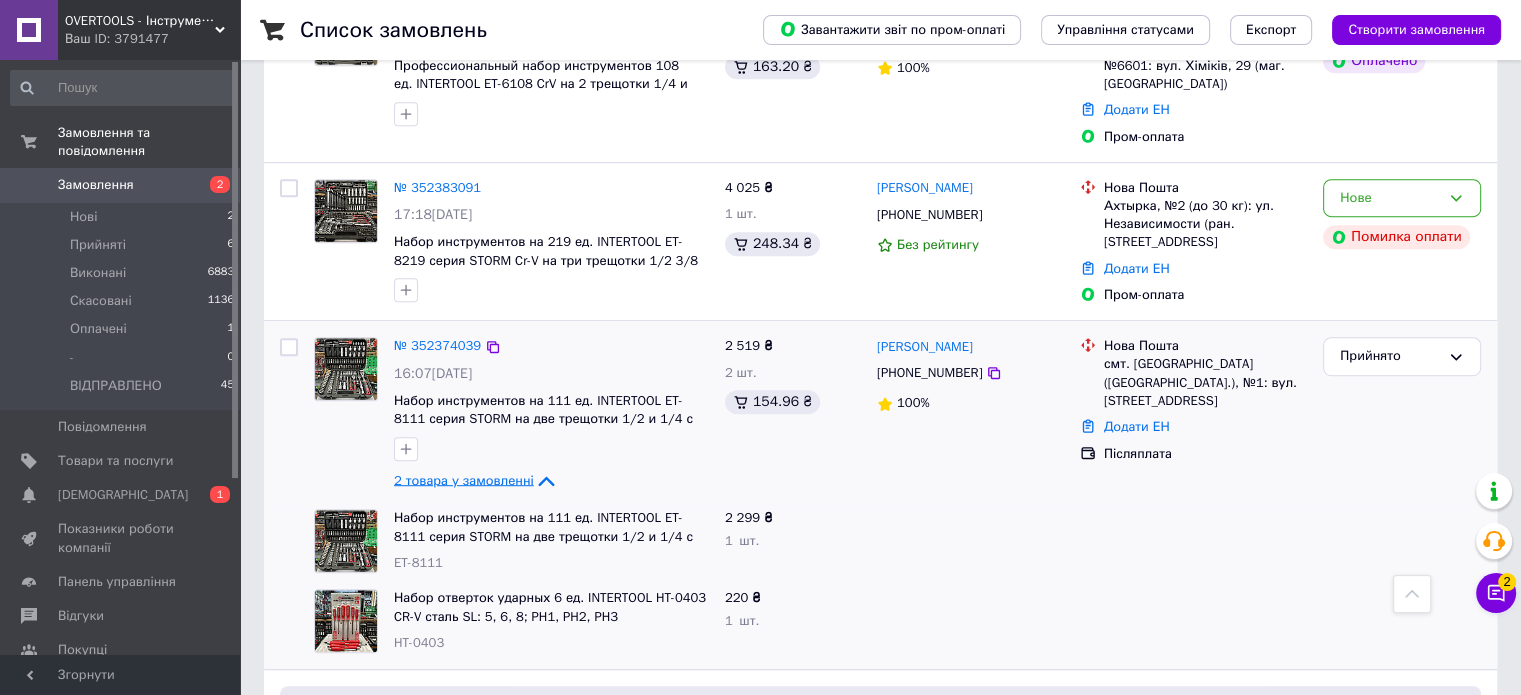 scroll, scrollTop: 1100, scrollLeft: 0, axis: vertical 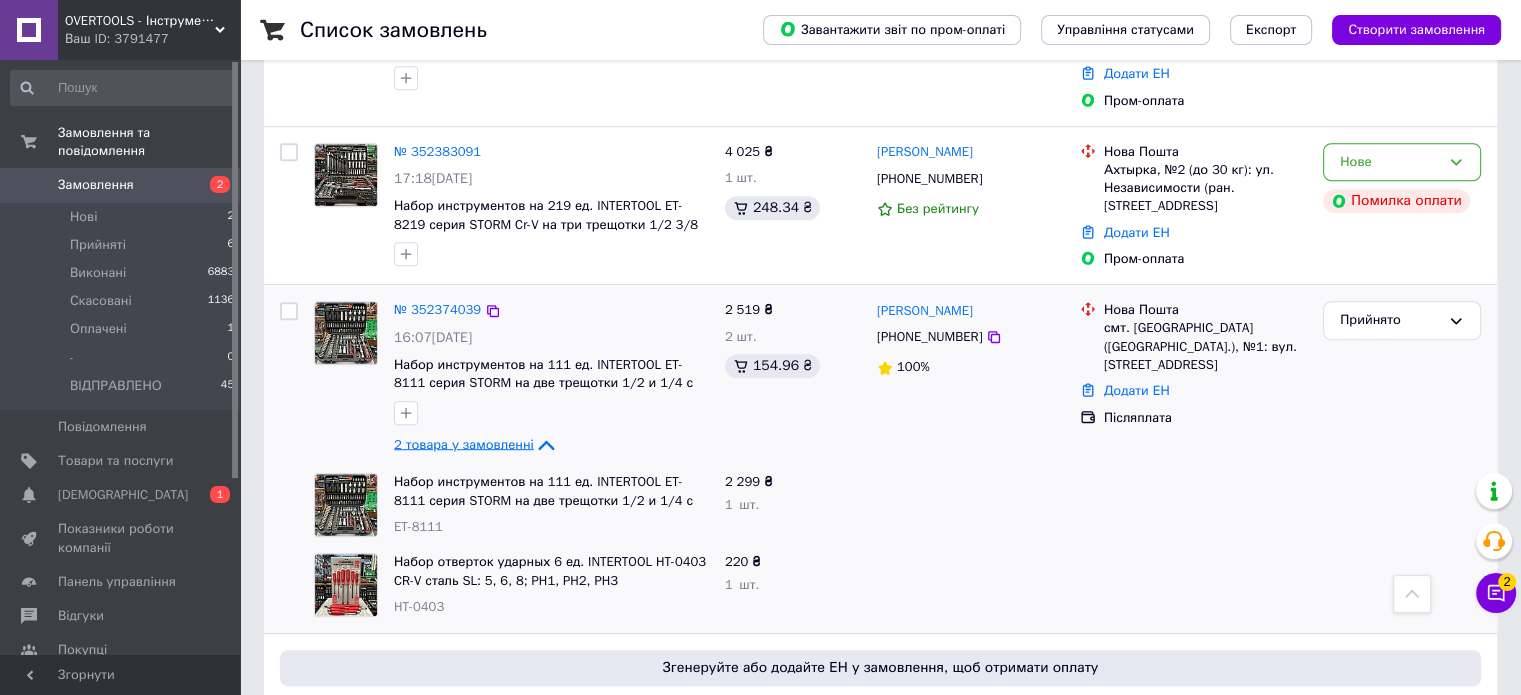 click 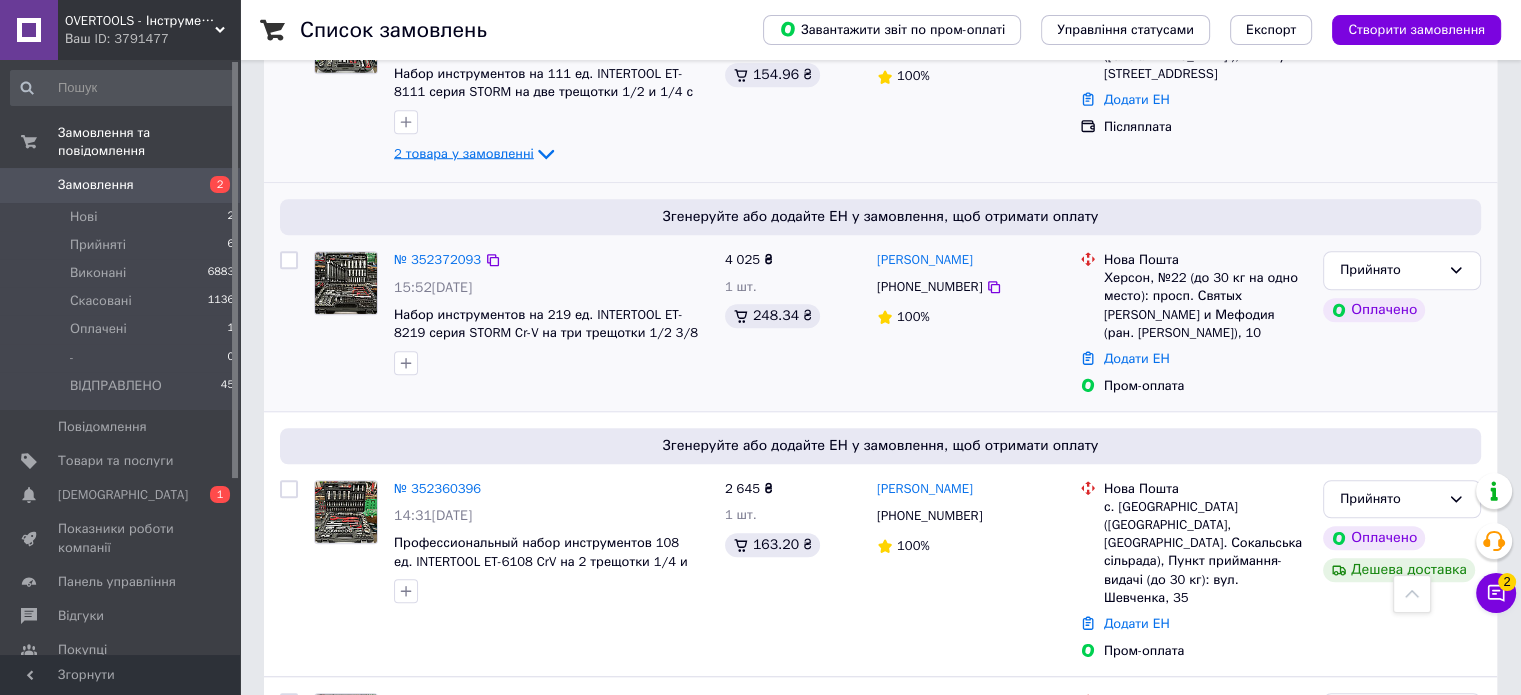 scroll, scrollTop: 1500, scrollLeft: 0, axis: vertical 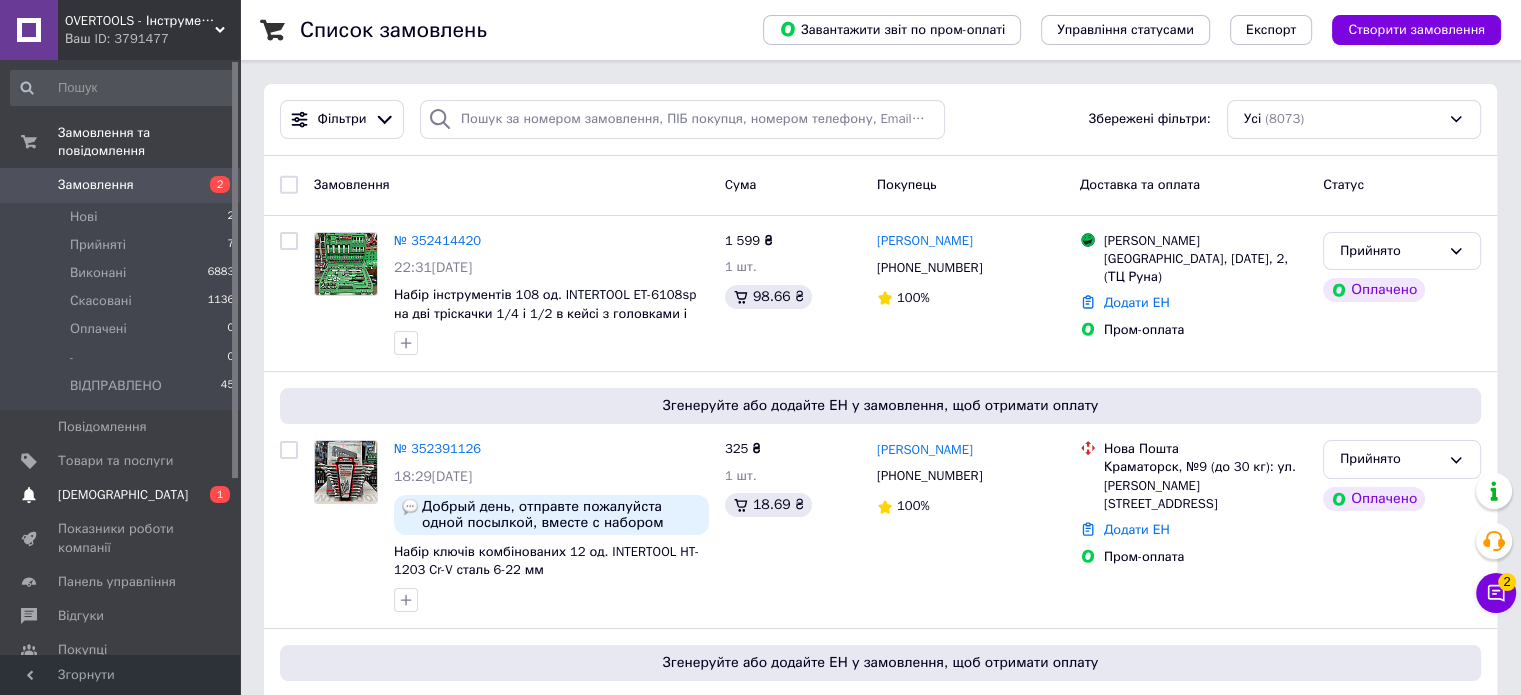 click on "[DEMOGRAPHIC_DATA]" at bounding box center [123, 495] 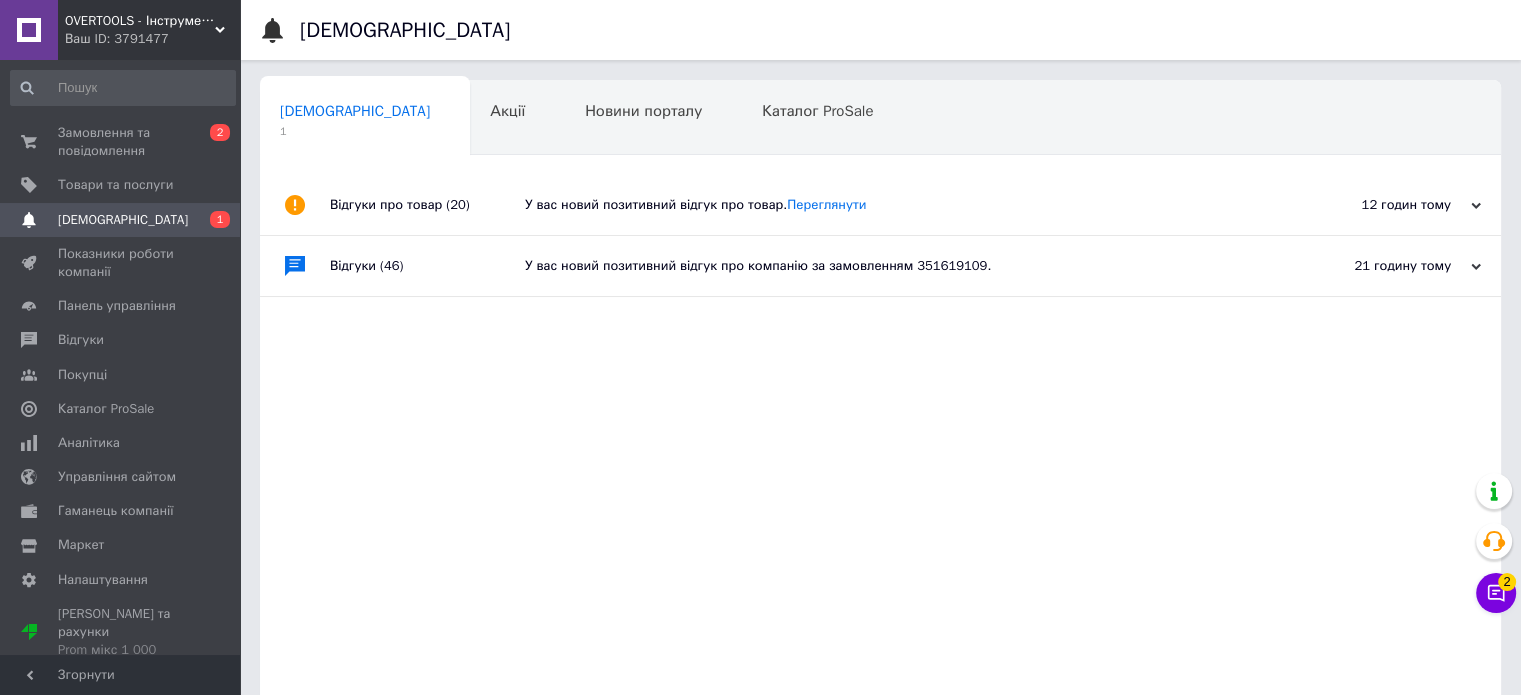 click on "Відгуки про товар   (20)" at bounding box center (427, 205) 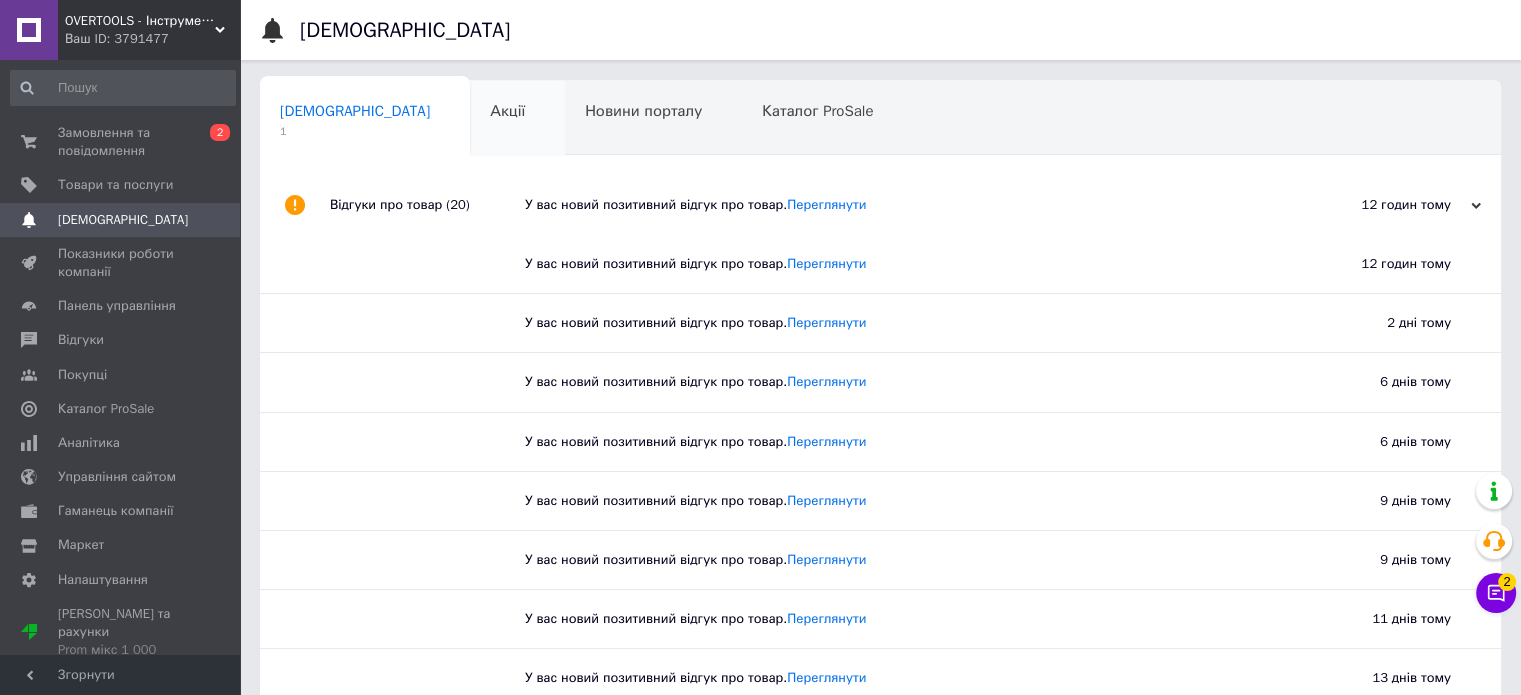 click on "Акції 0" at bounding box center [517, 119] 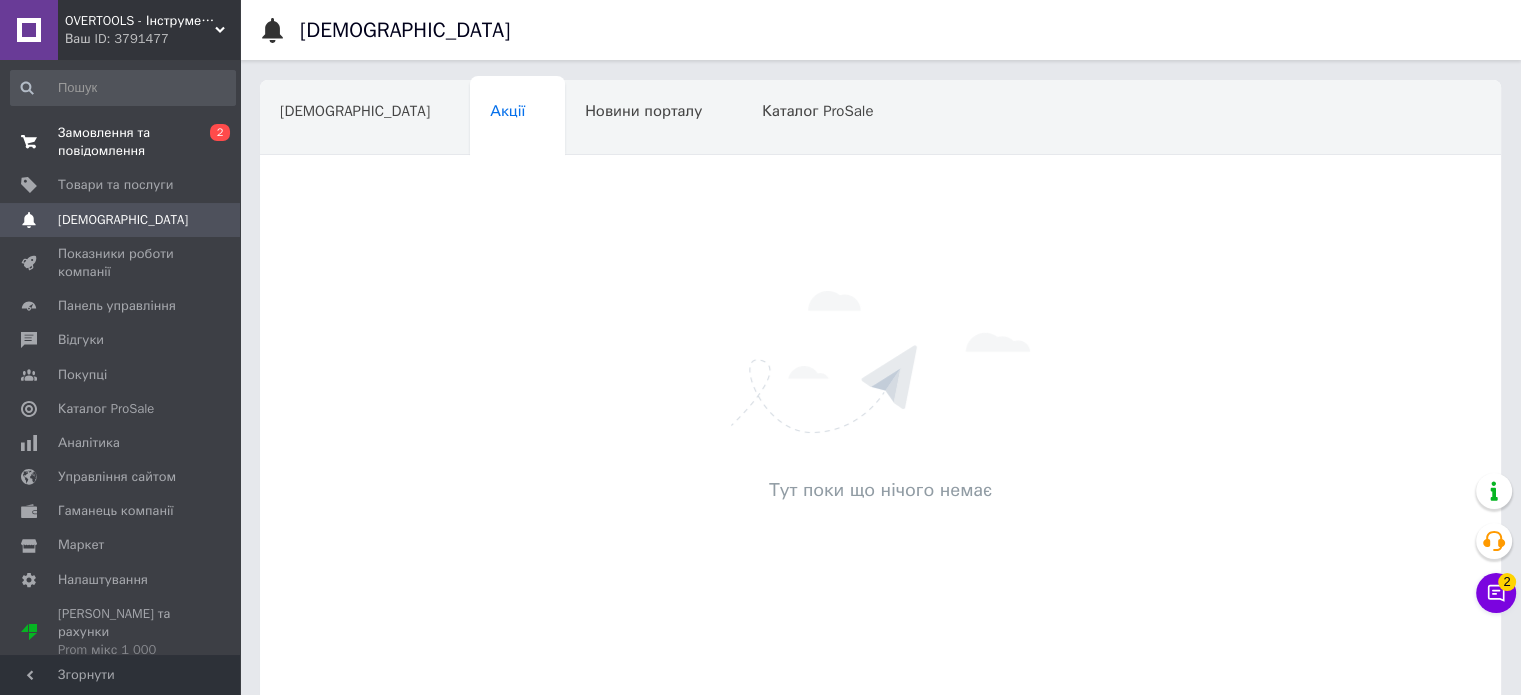 click on "Замовлення та повідомлення" at bounding box center (121, 142) 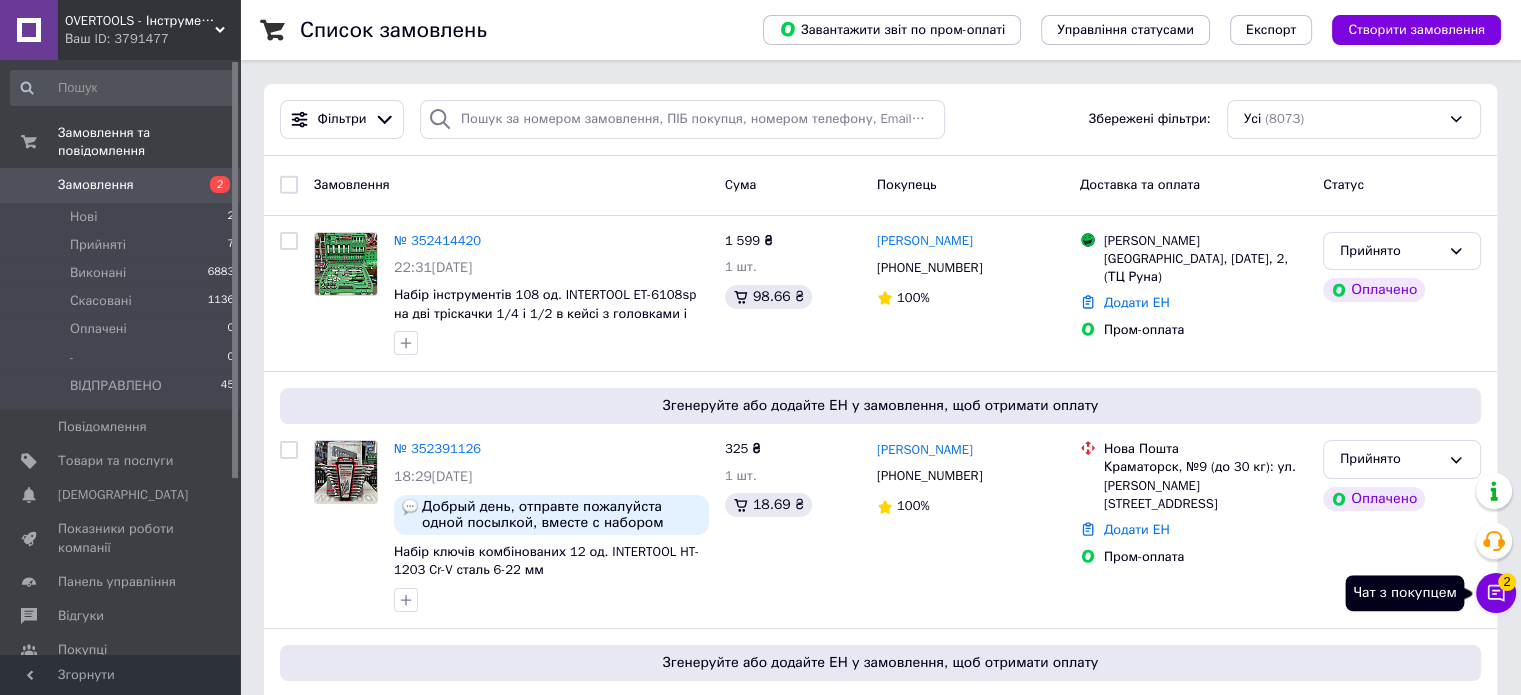 click 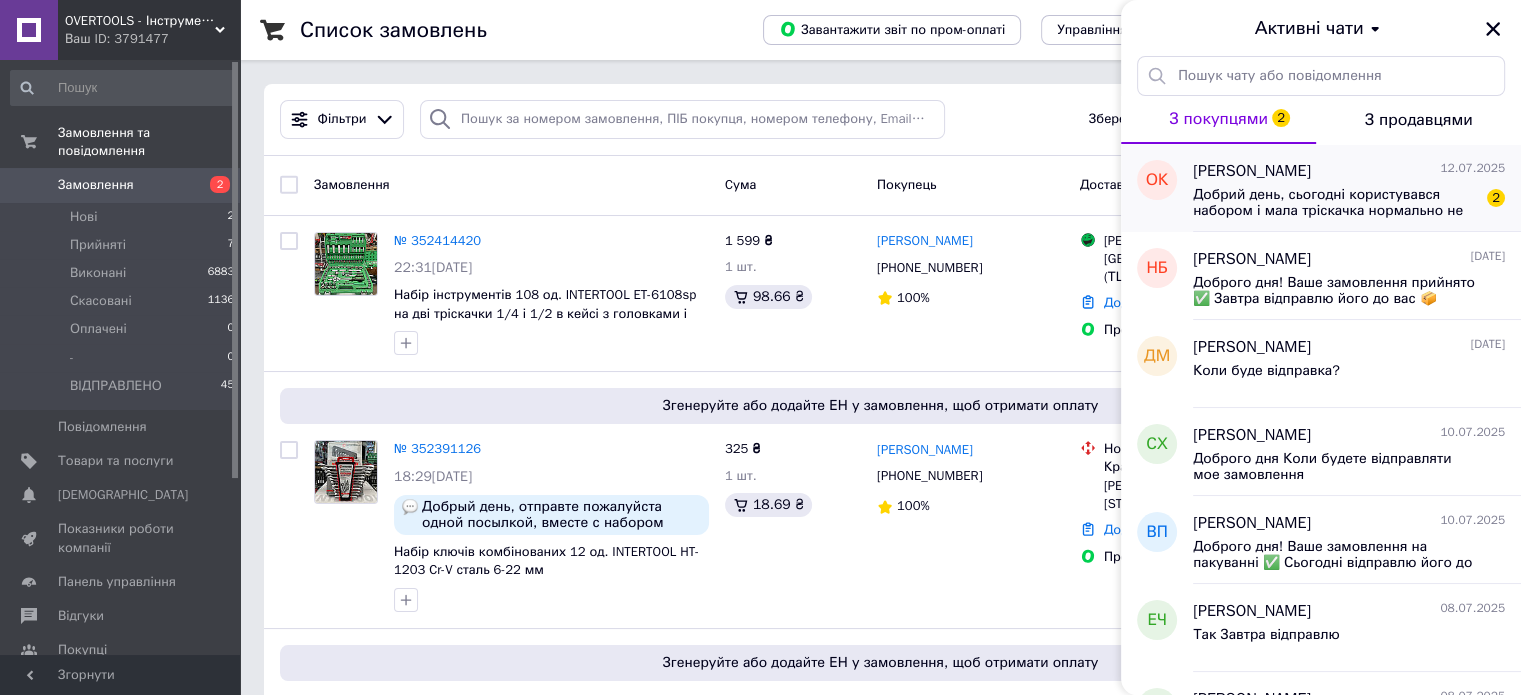 click on "Добрий день, сьогодні користувався набором і мала тріскачка нормально не працює, в одну сторону тріщить нормально, а в іншу заклинює або взагалі не тріщить." at bounding box center (1335, 203) 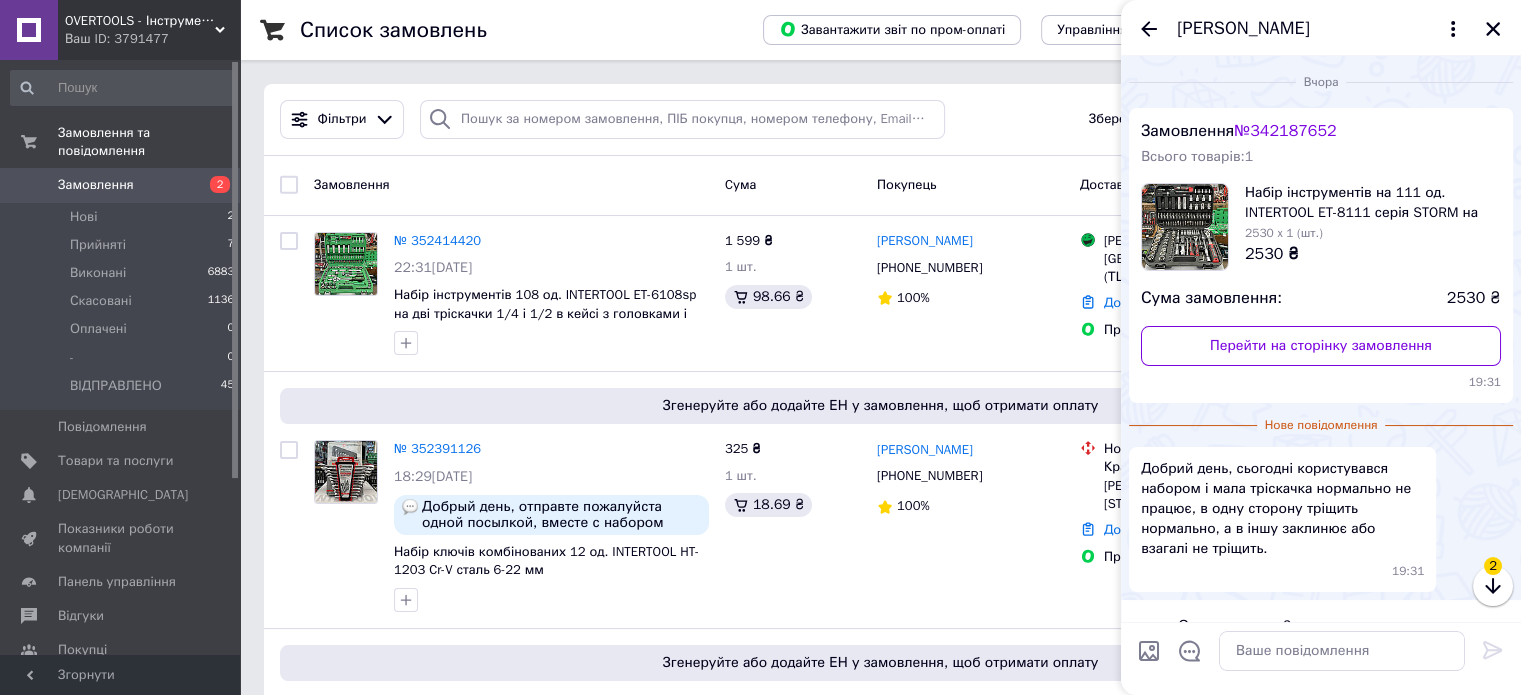 scroll, scrollTop: 51, scrollLeft: 0, axis: vertical 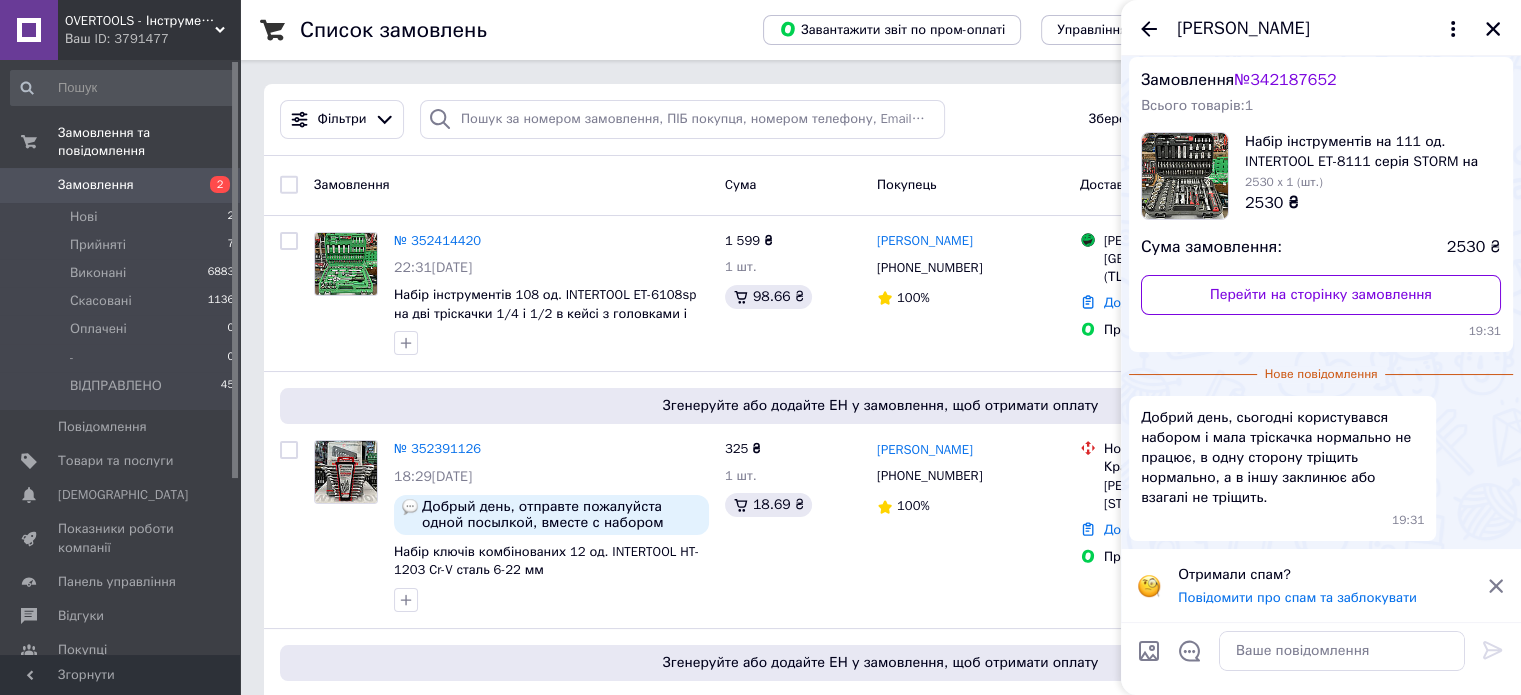 drag, startPoint x: 1504, startPoint y: 591, endPoint x: 1470, endPoint y: 599, distance: 34.928497 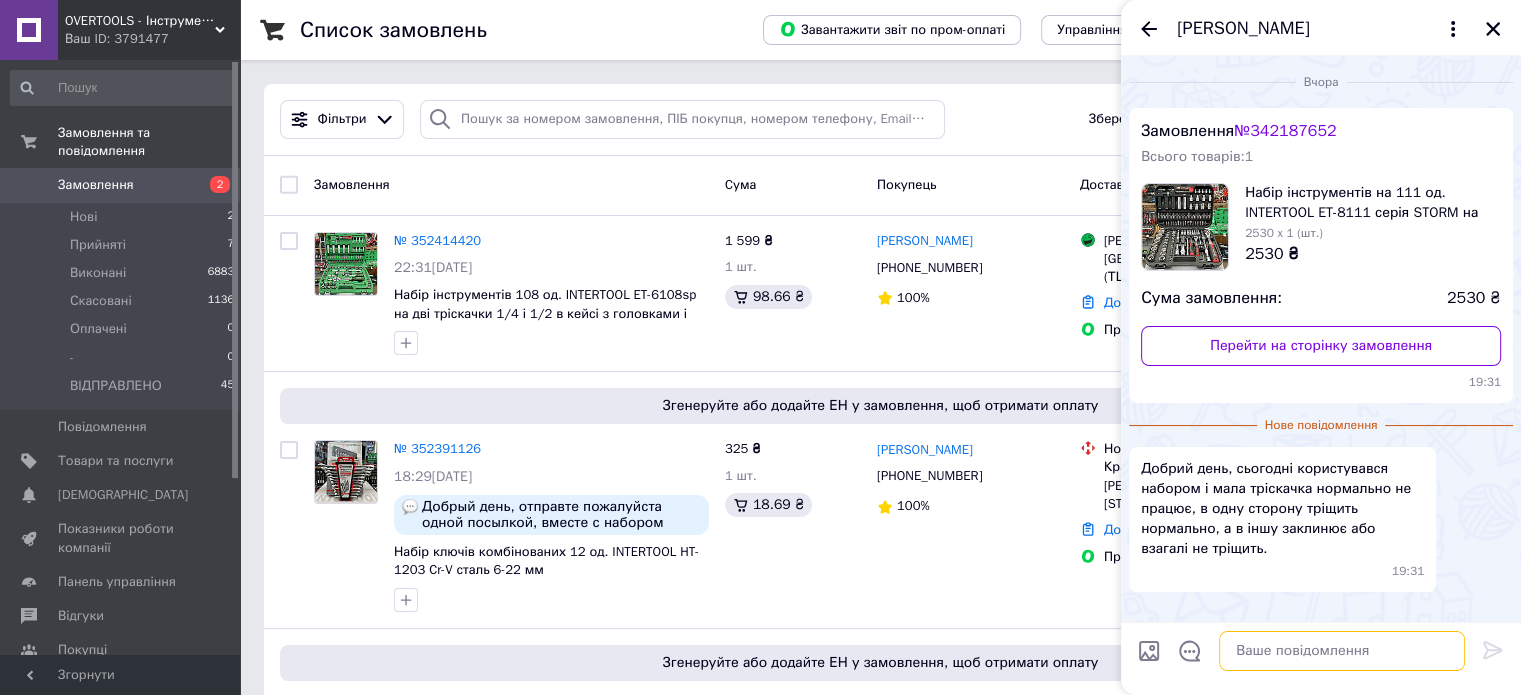 click at bounding box center (1342, 651) 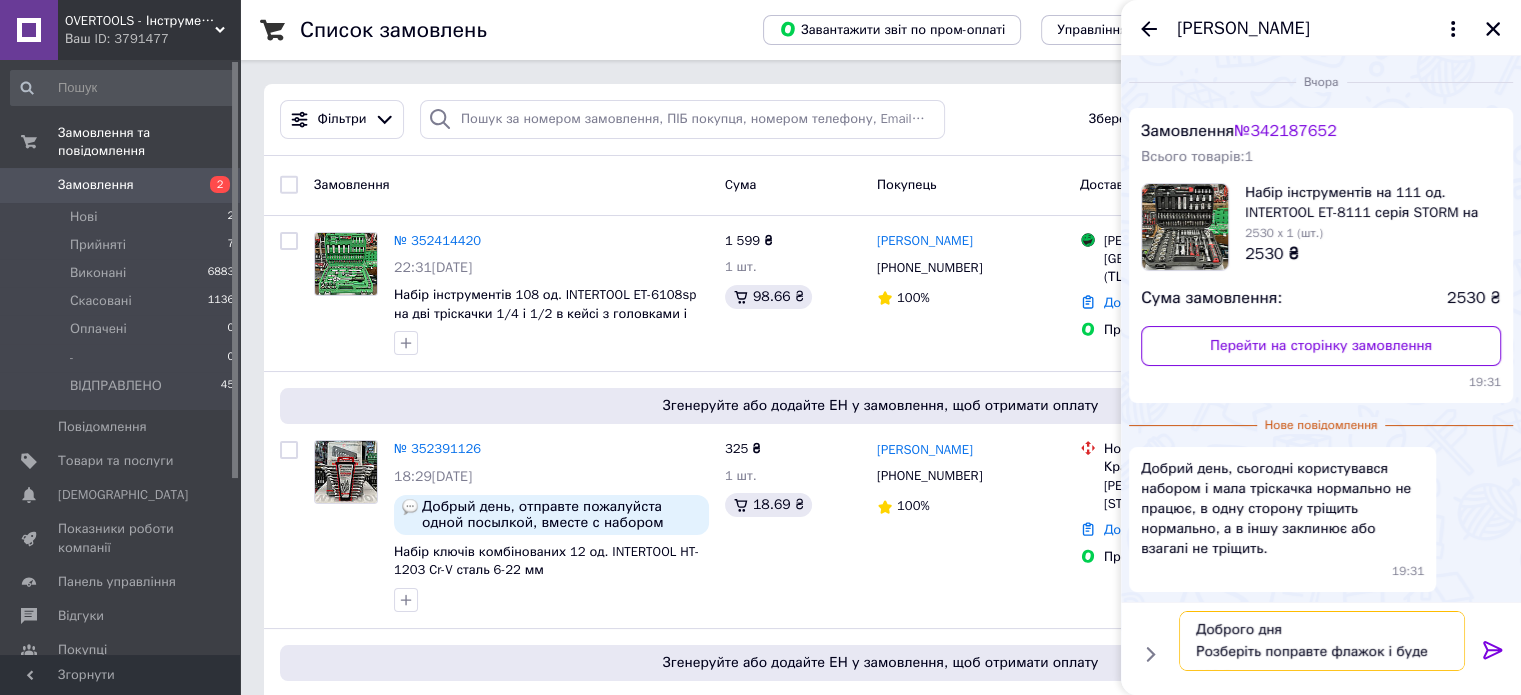scroll, scrollTop: 13, scrollLeft: 0, axis: vertical 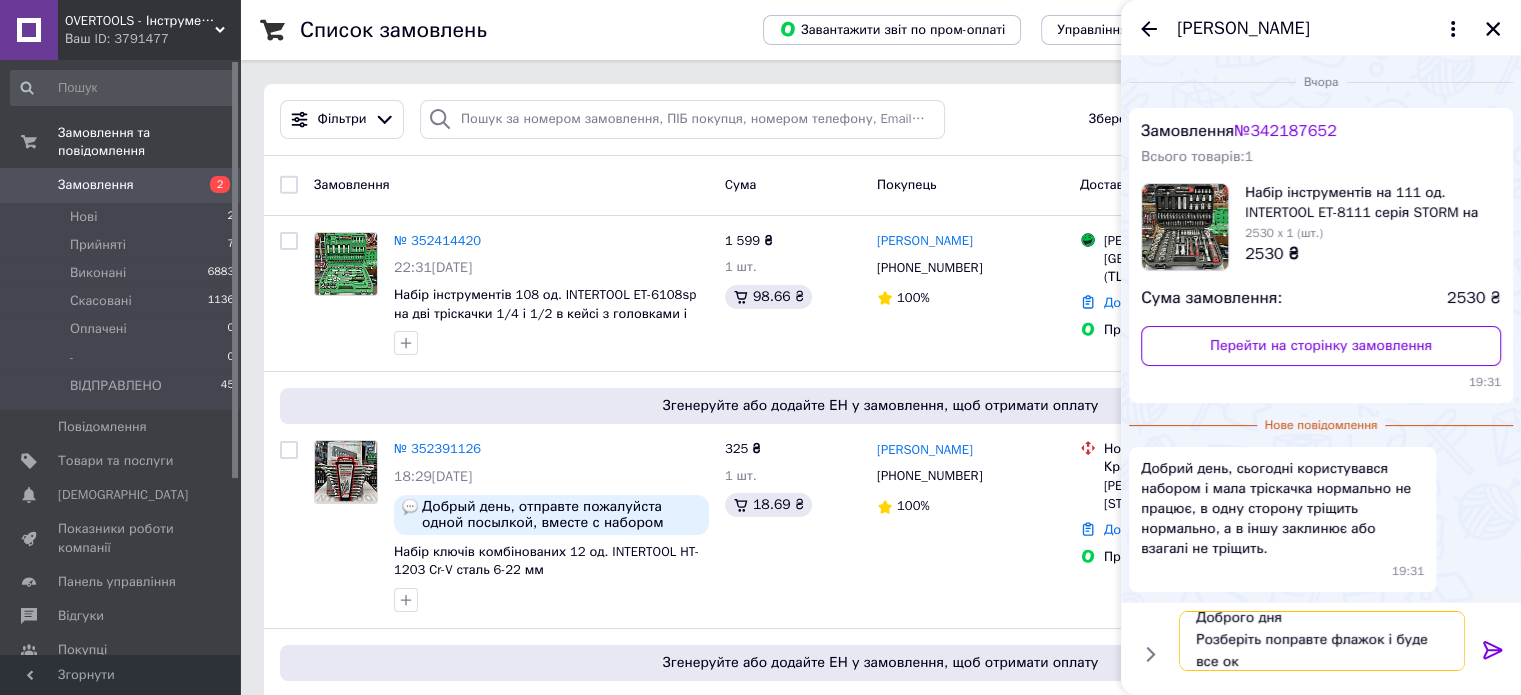 type on "Доброго дня
Розберіть поправте флажок і буде все ок" 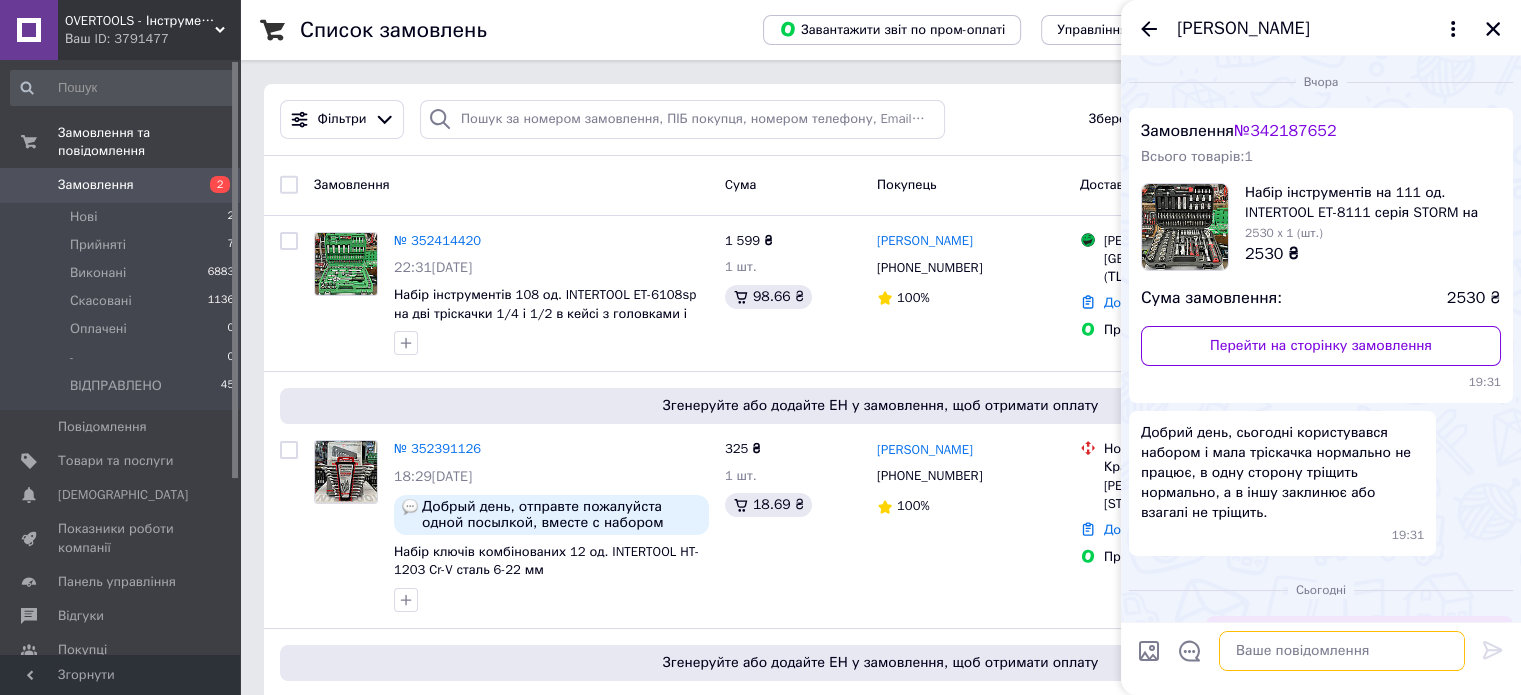 scroll, scrollTop: 0, scrollLeft: 0, axis: both 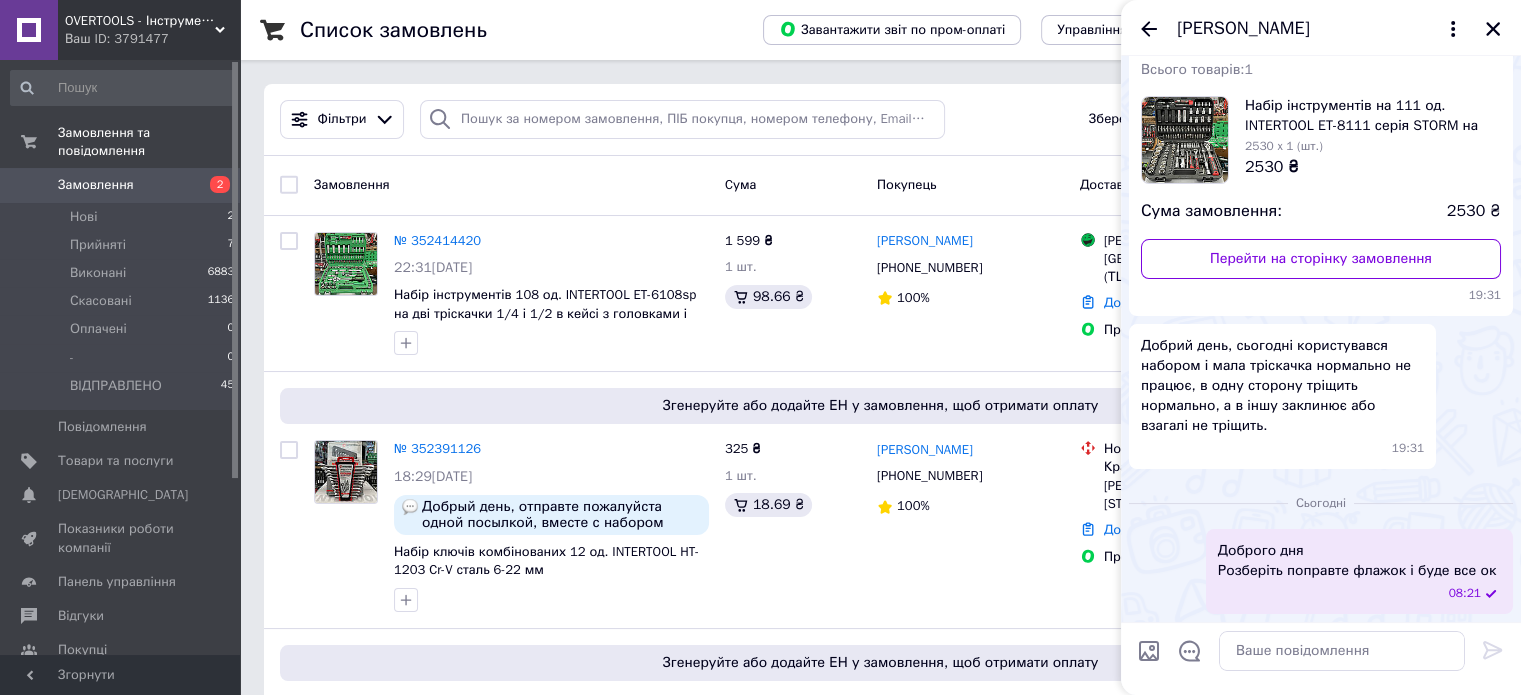 click on "Добрий день, сьогодні користувався набором і мала тріскачка нормально не працює, в одну сторону тріщить нормально, а в іншу заклинює або взагалі не тріщить. 19:31" at bounding box center (1321, 396) 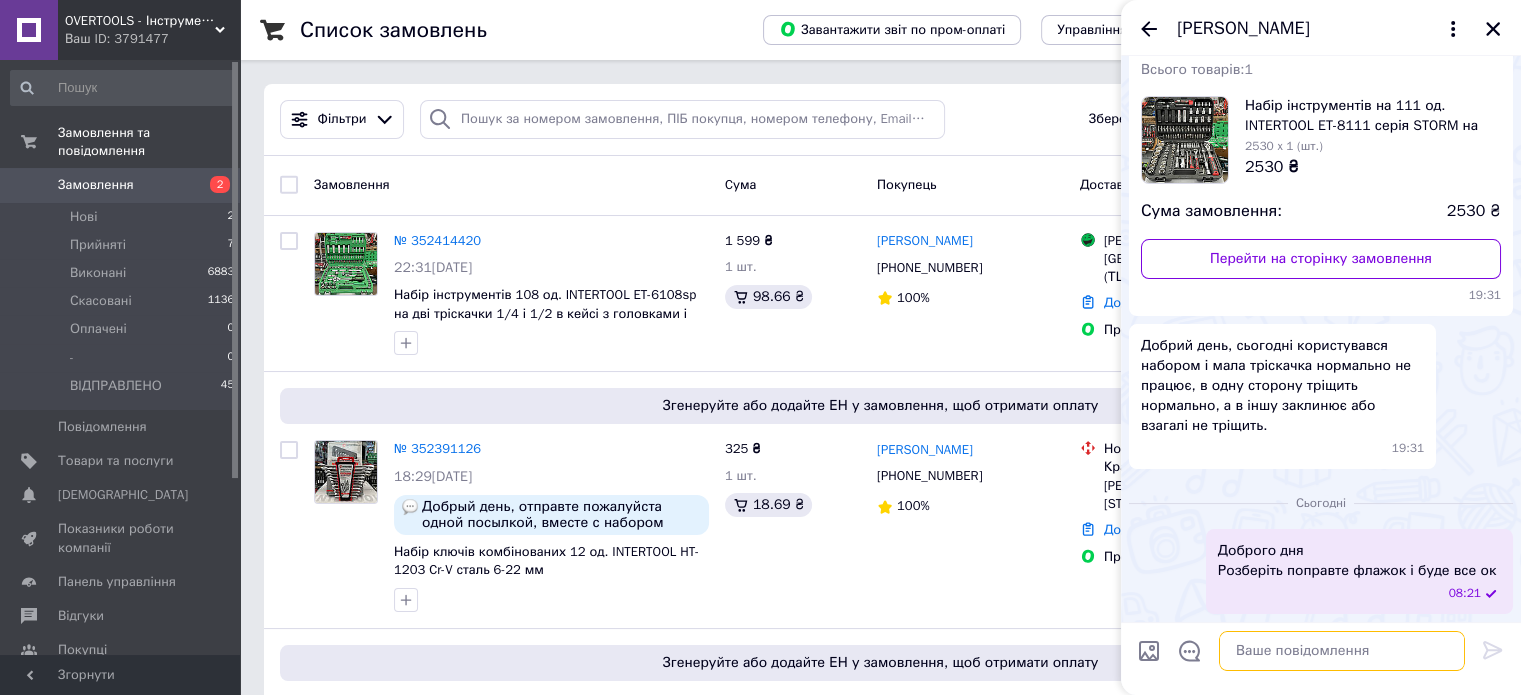 click at bounding box center (1342, 651) 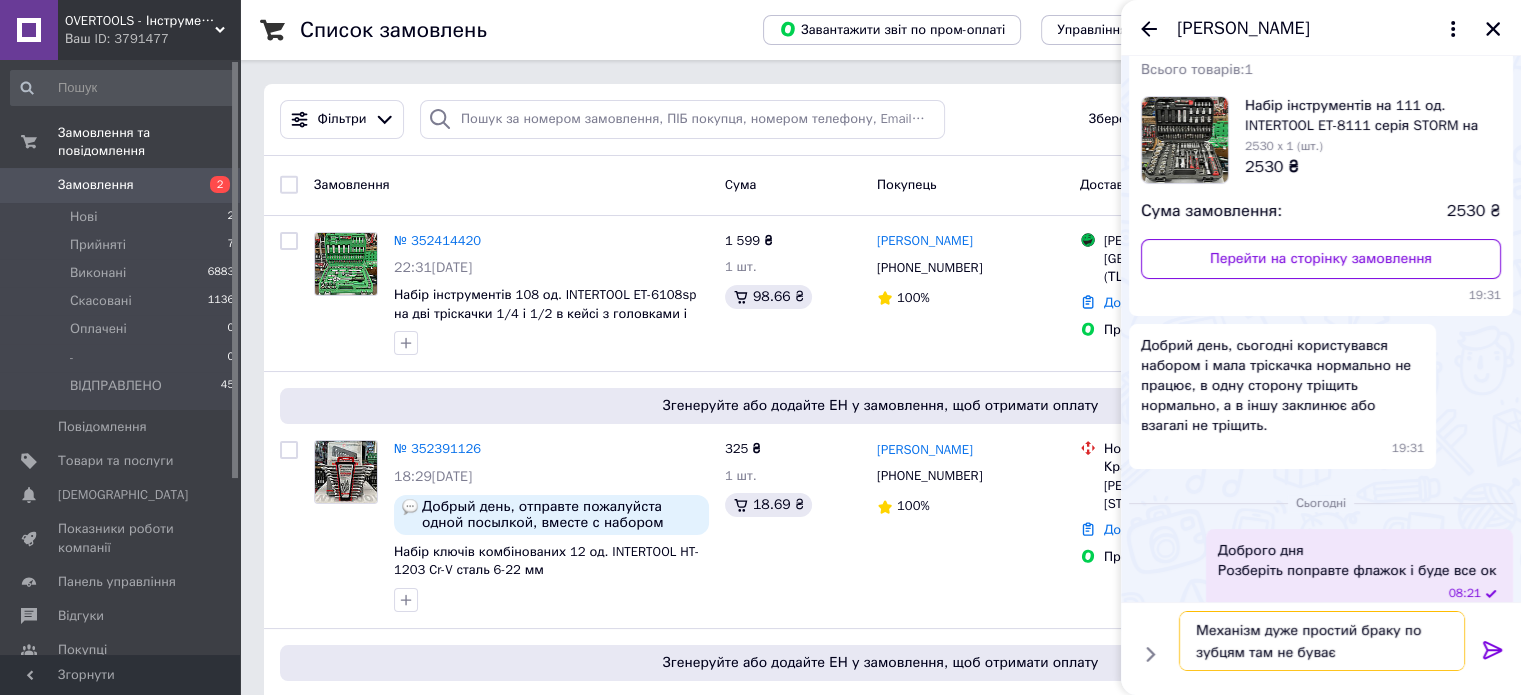 type on "Механізм дуже простий браку по зубцям там не буває" 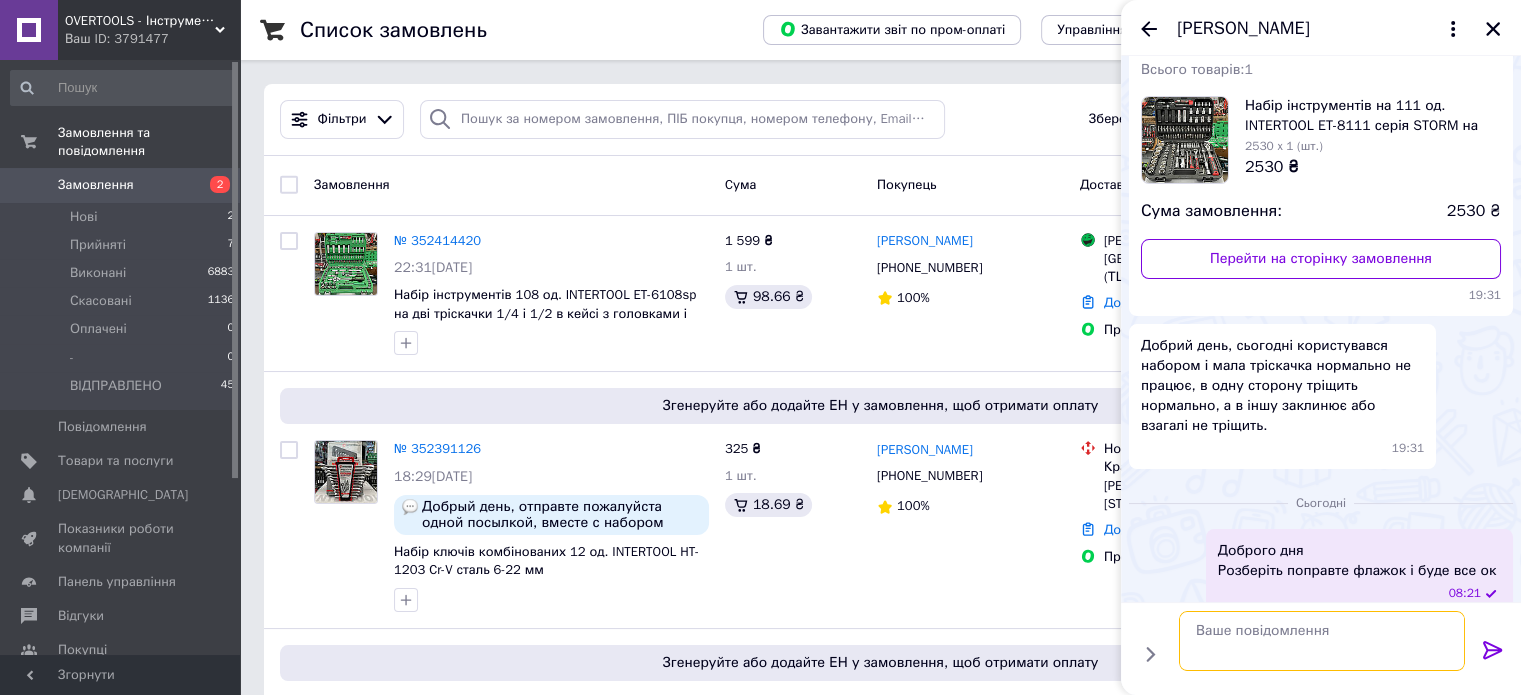 scroll, scrollTop: 180, scrollLeft: 0, axis: vertical 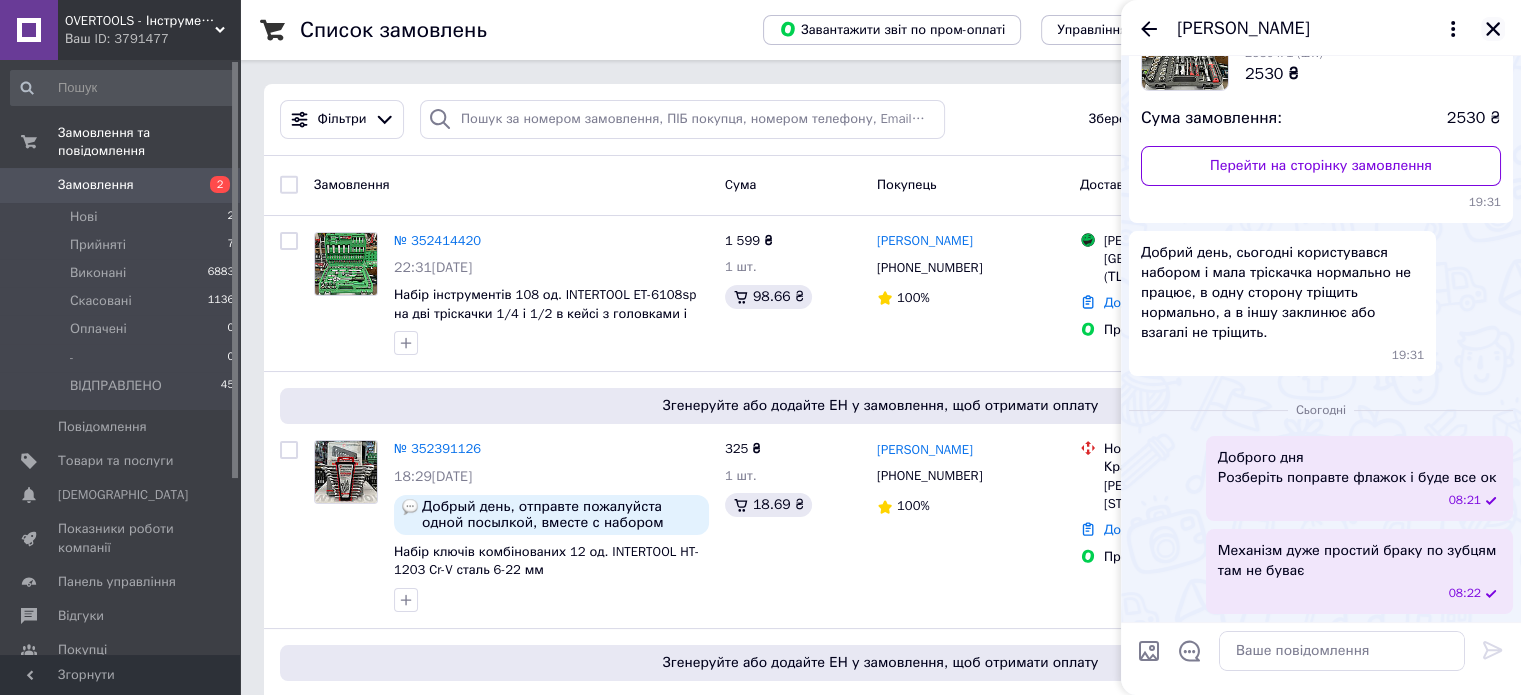 click 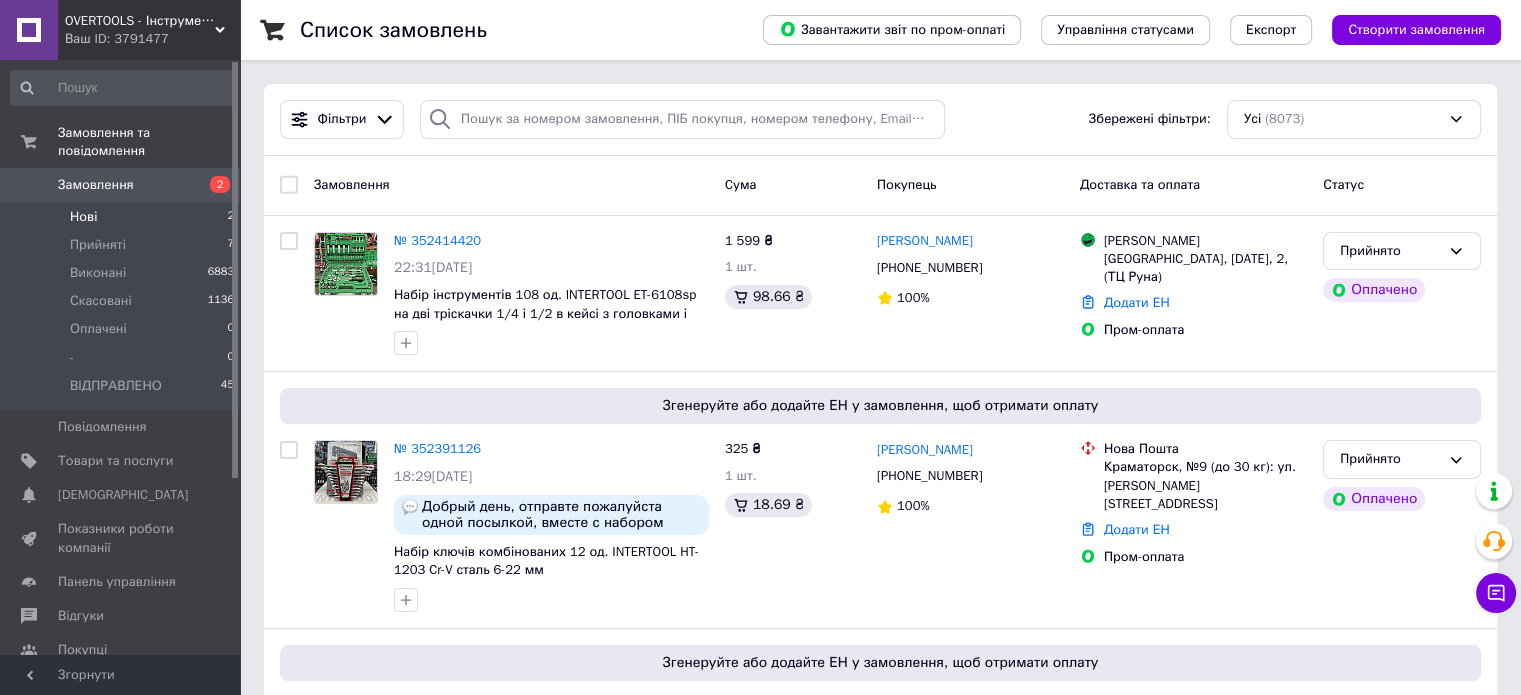 click on "Нові 2" at bounding box center [123, 217] 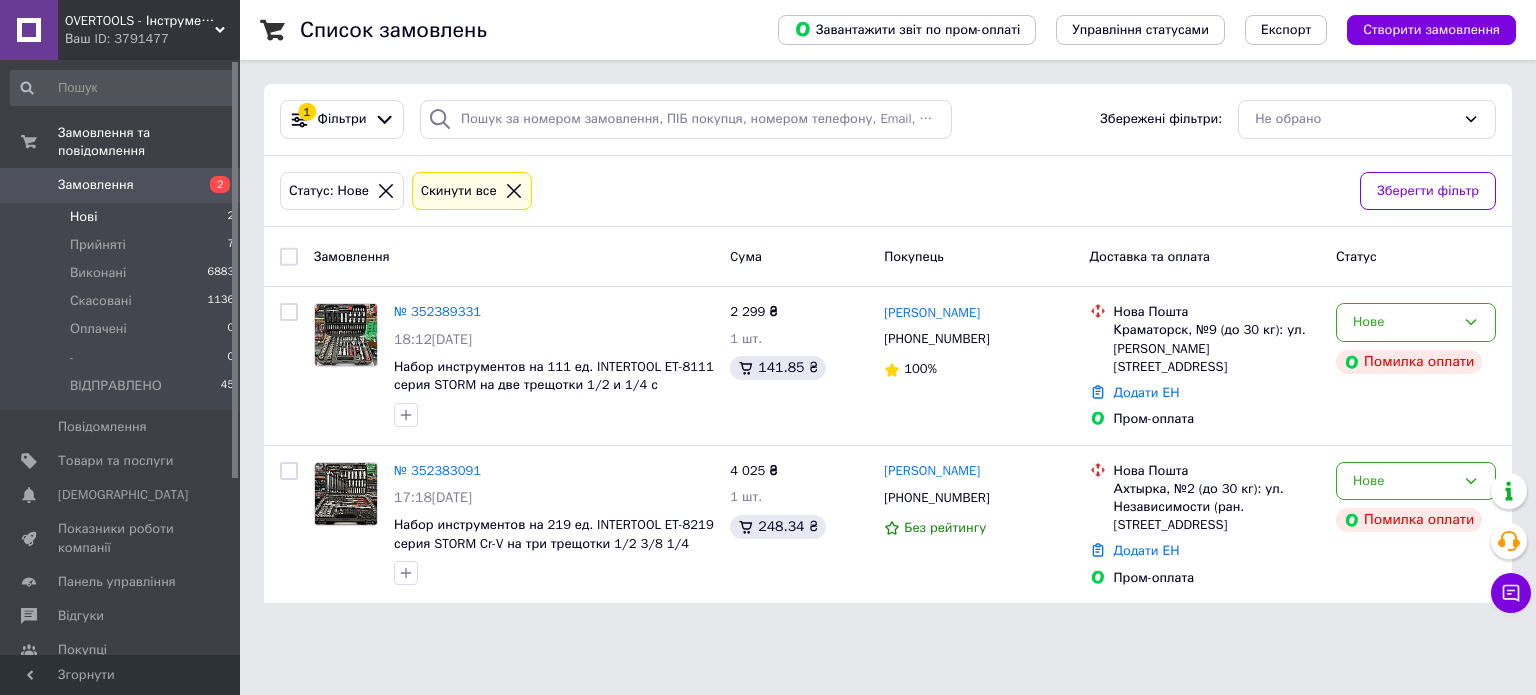 click on "OVERTOOLS - Інструменти та автотовари Ваш ID: 3791477 Сайт OVERTOOLS - Інструменти та автотова... Кабінет покупця Перевірити стан системи Сторінка на порталі Олег Веревкін Довідка Вийти Замовлення та повідомлення Замовлення 2 Нові 2 Прийняті 7 Виконані 6883 Скасовані 1136 Оплачені 0 - 0 ВІДПРАВЛЕНО 45 Повідомлення 0 Товари та послуги Сповіщення 0 Показники роботи компанії Панель управління Відгуки Покупці Каталог ProSale Аналітика Управління сайтом Гаманець компанії Маркет Налаштування Тарифи та рахунки Prom мікс 1 000 Згорнути" at bounding box center (768, 313) 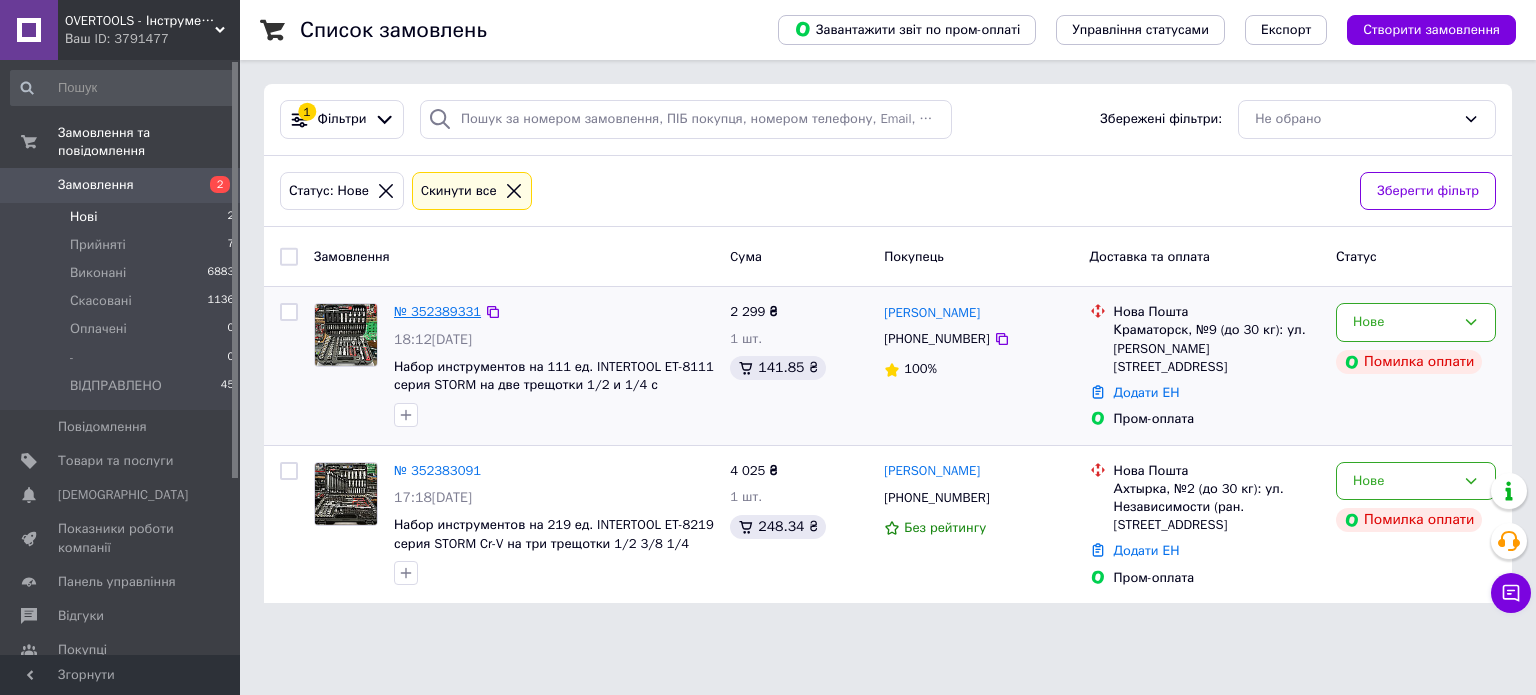 click on "№ 352389331" at bounding box center [437, 311] 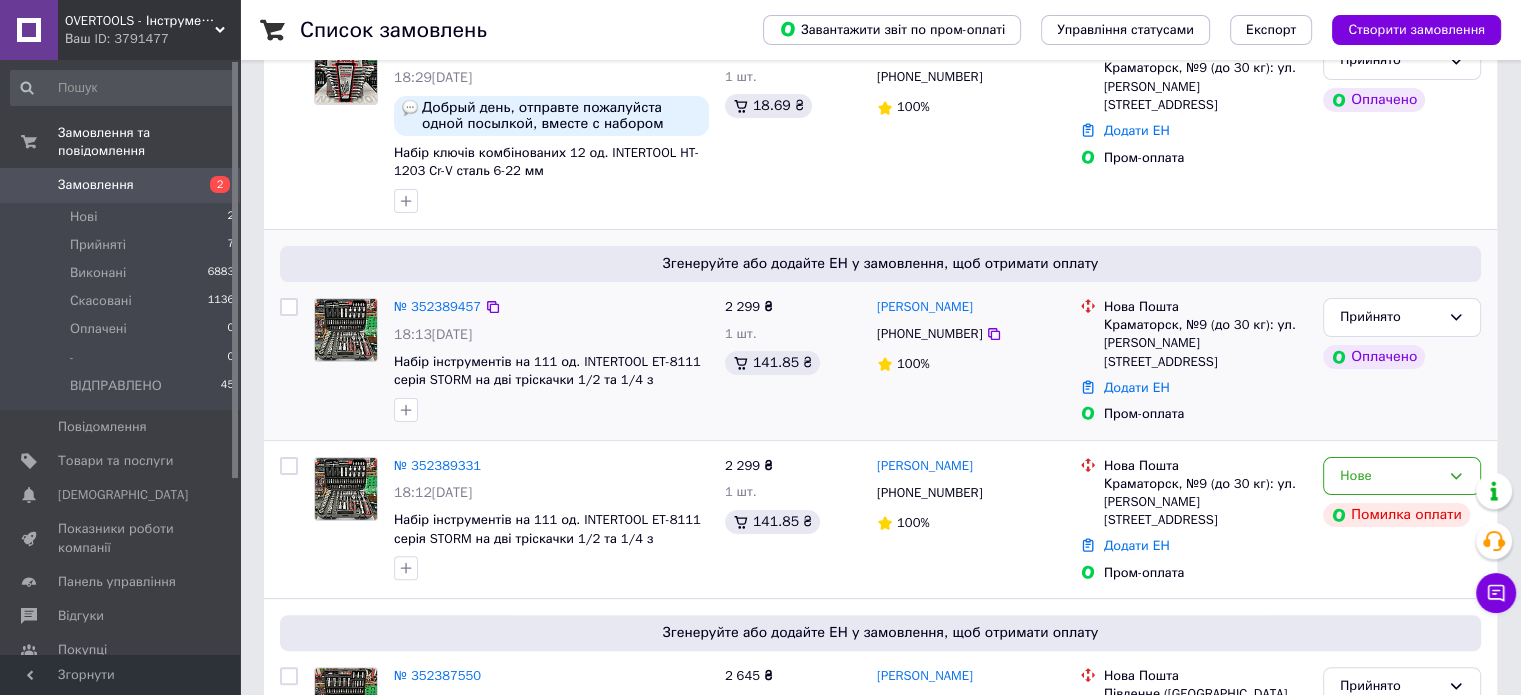 scroll, scrollTop: 400, scrollLeft: 0, axis: vertical 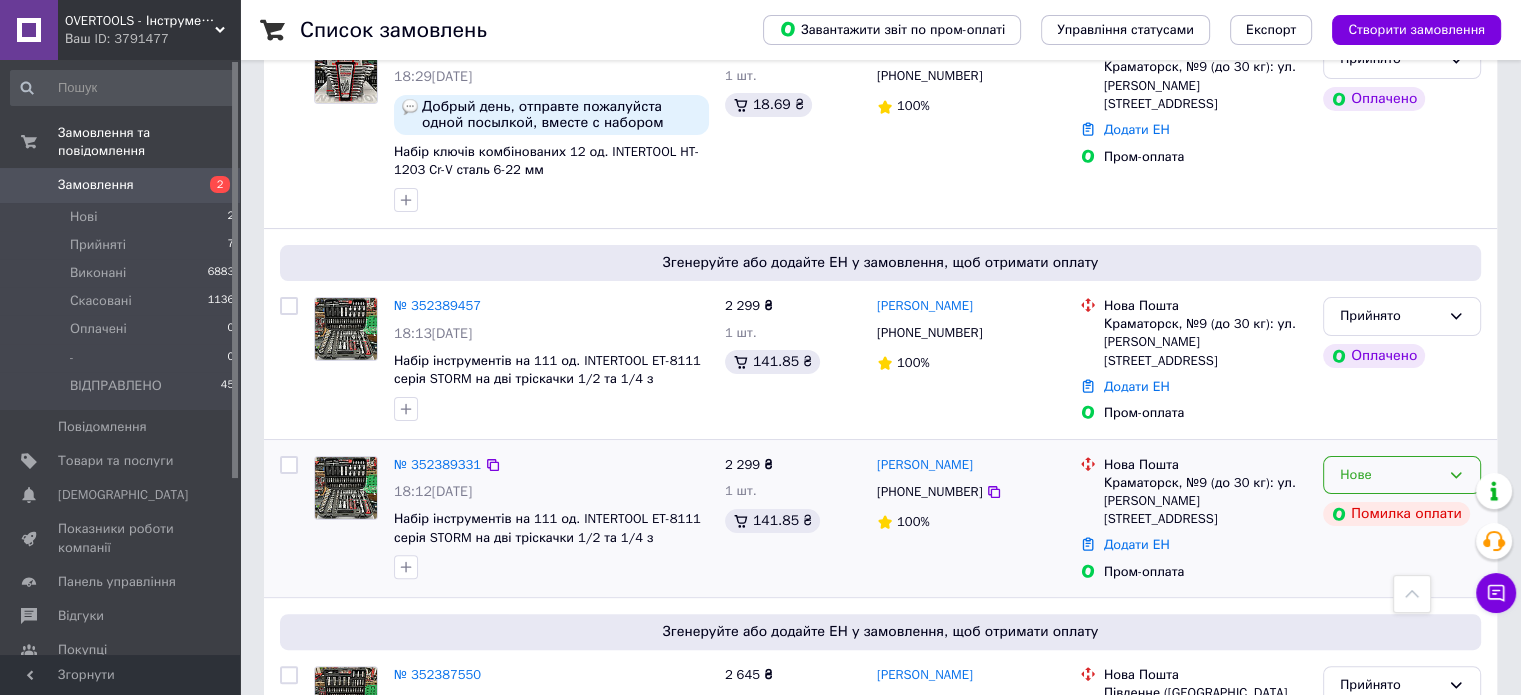 click on "Нове" at bounding box center (1390, 475) 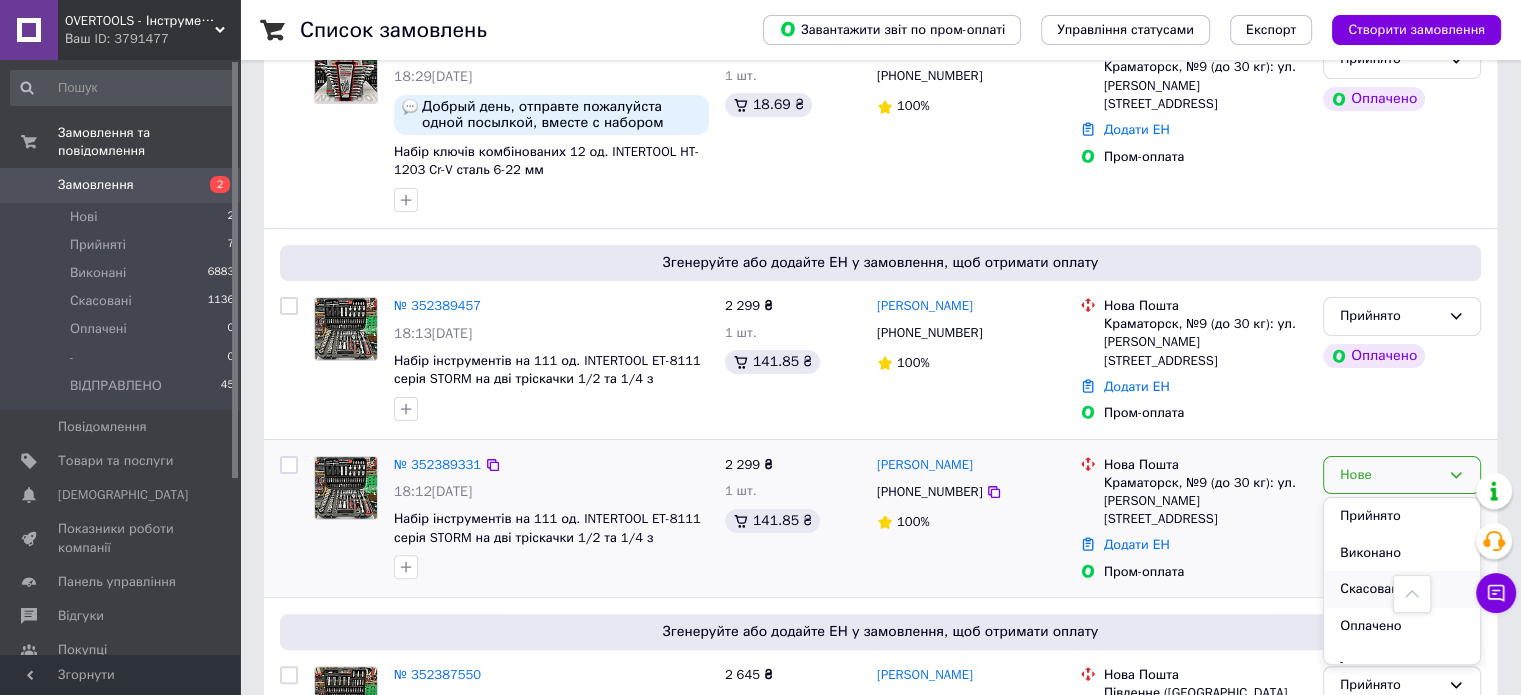 click on "Скасовано" at bounding box center [1402, 589] 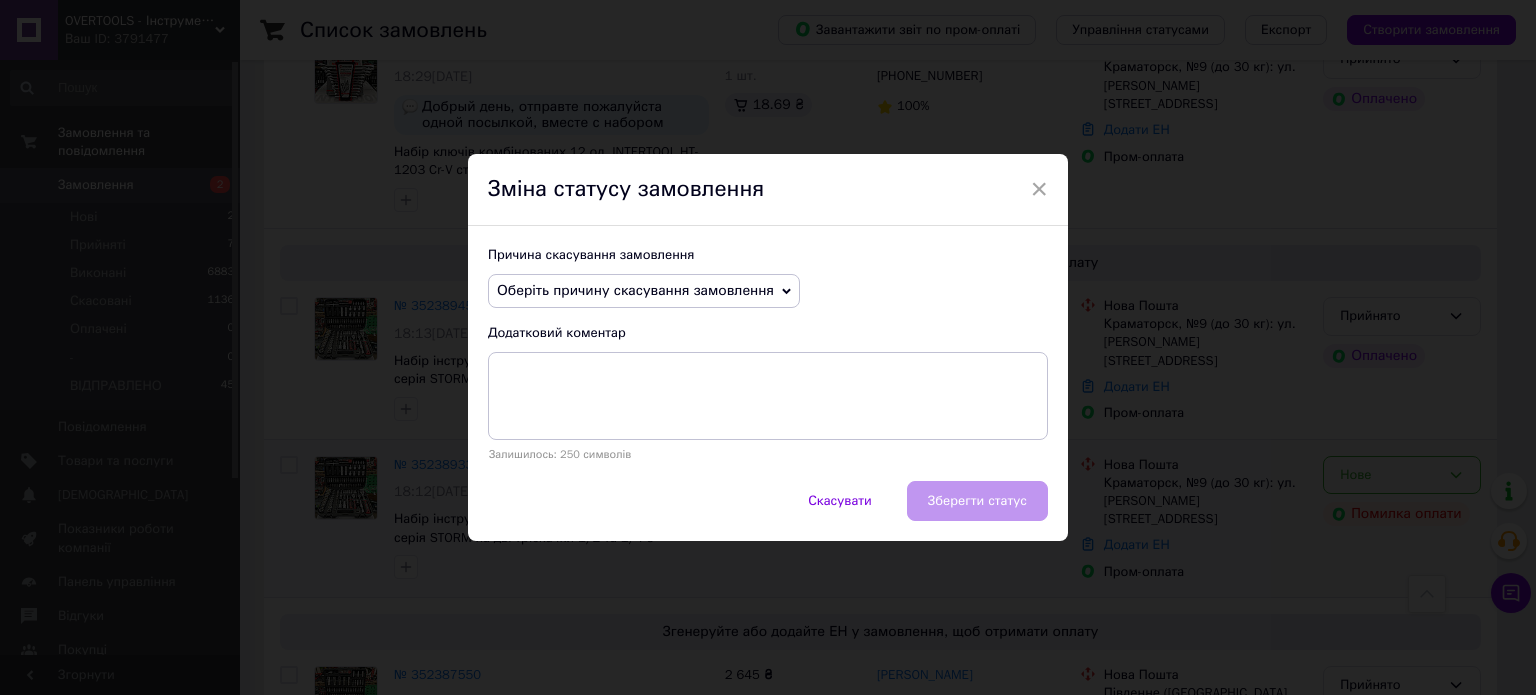 click on "Оберіть причину скасування замовлення" at bounding box center [644, 291] 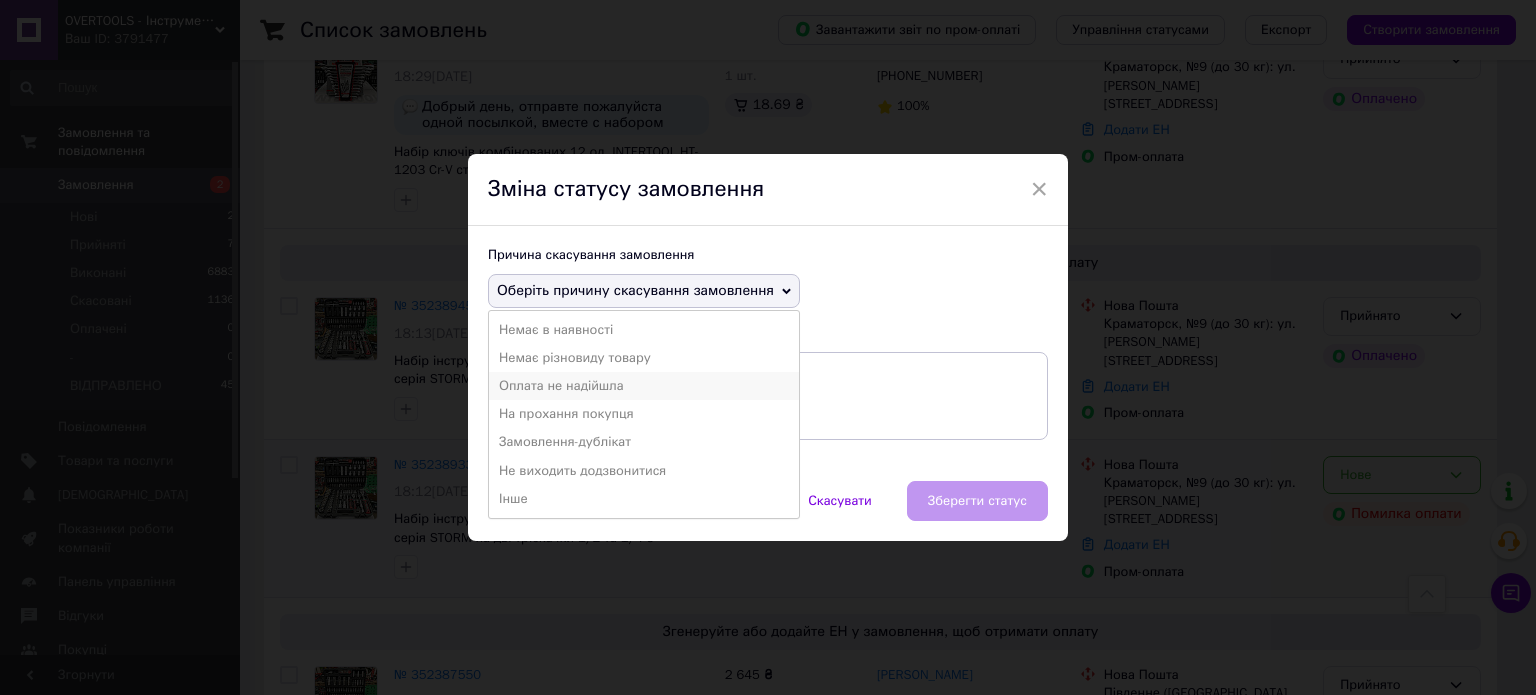 click on "Оплата не надійшла" at bounding box center (644, 386) 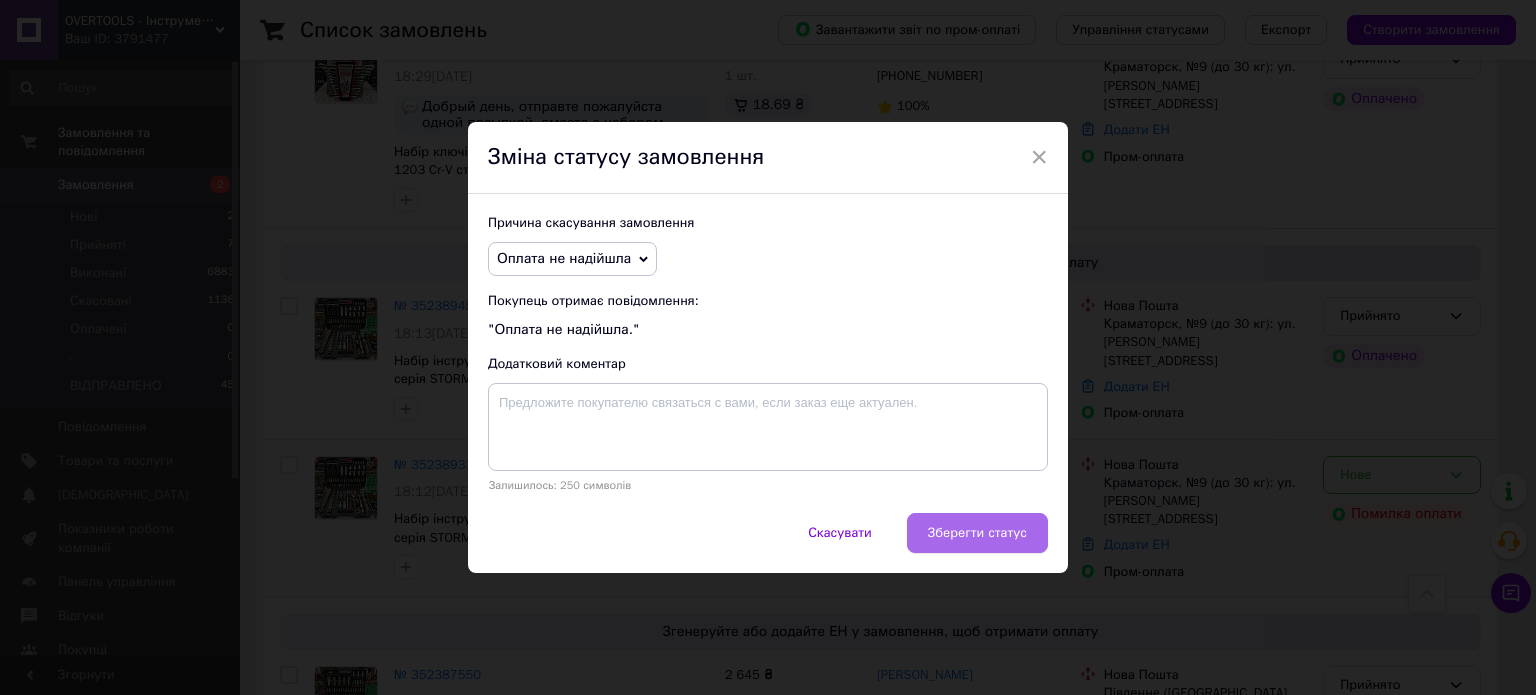click on "Зберегти статус" at bounding box center [977, 533] 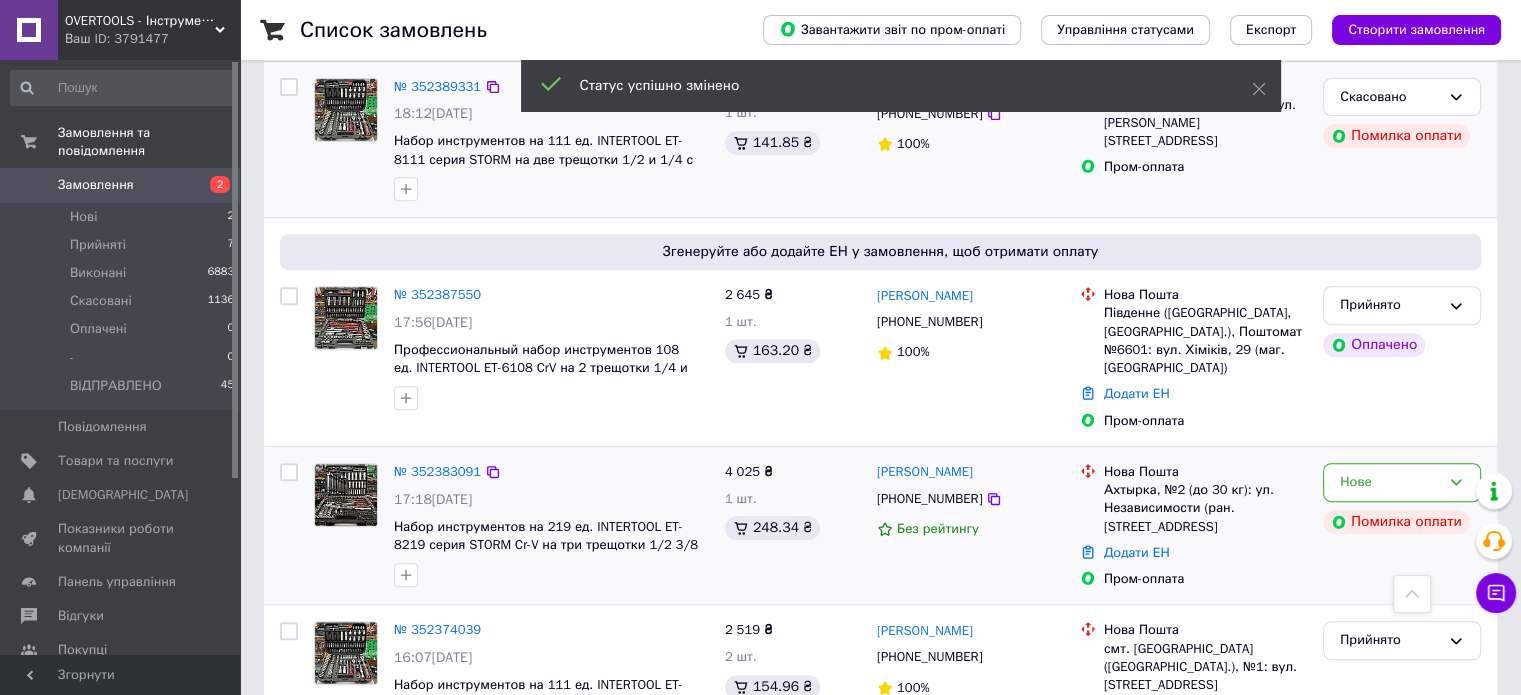 scroll, scrollTop: 900, scrollLeft: 0, axis: vertical 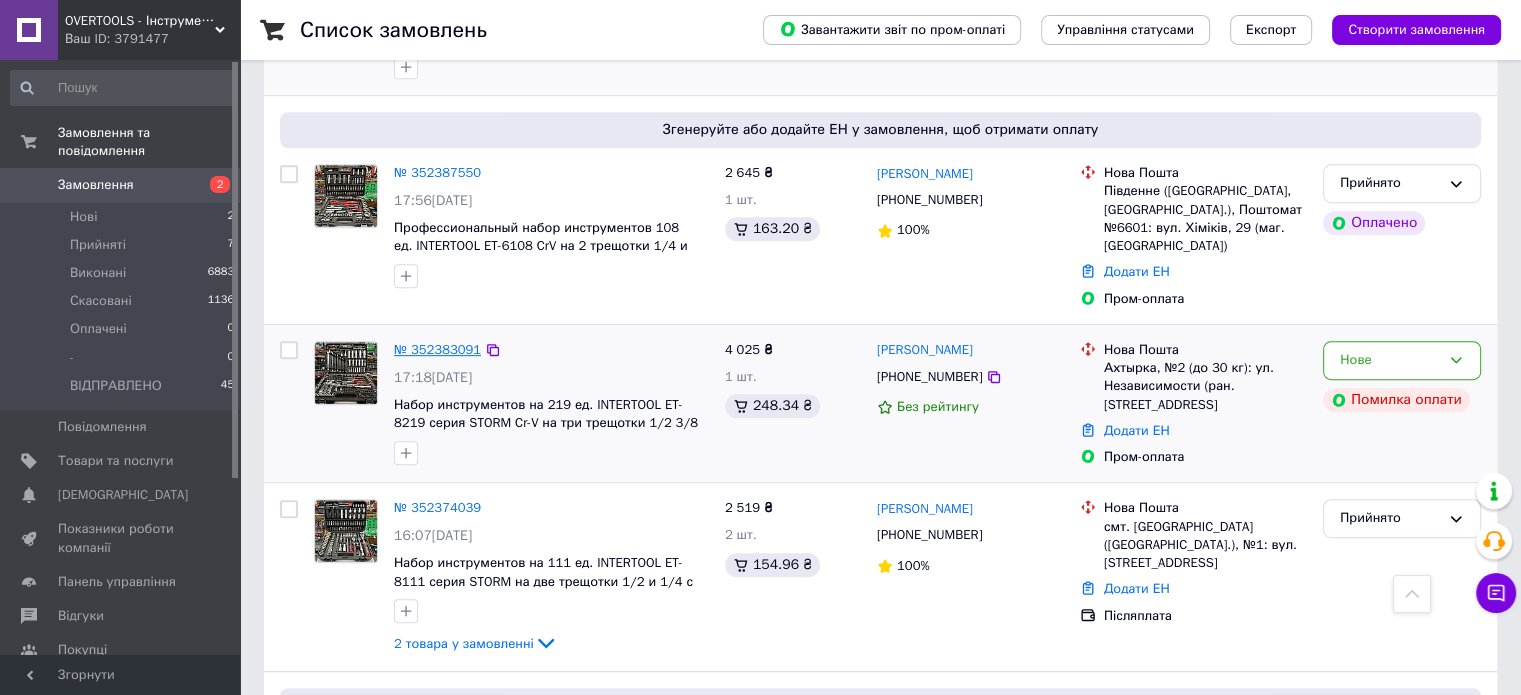 click on "№ 352383091" at bounding box center (437, 349) 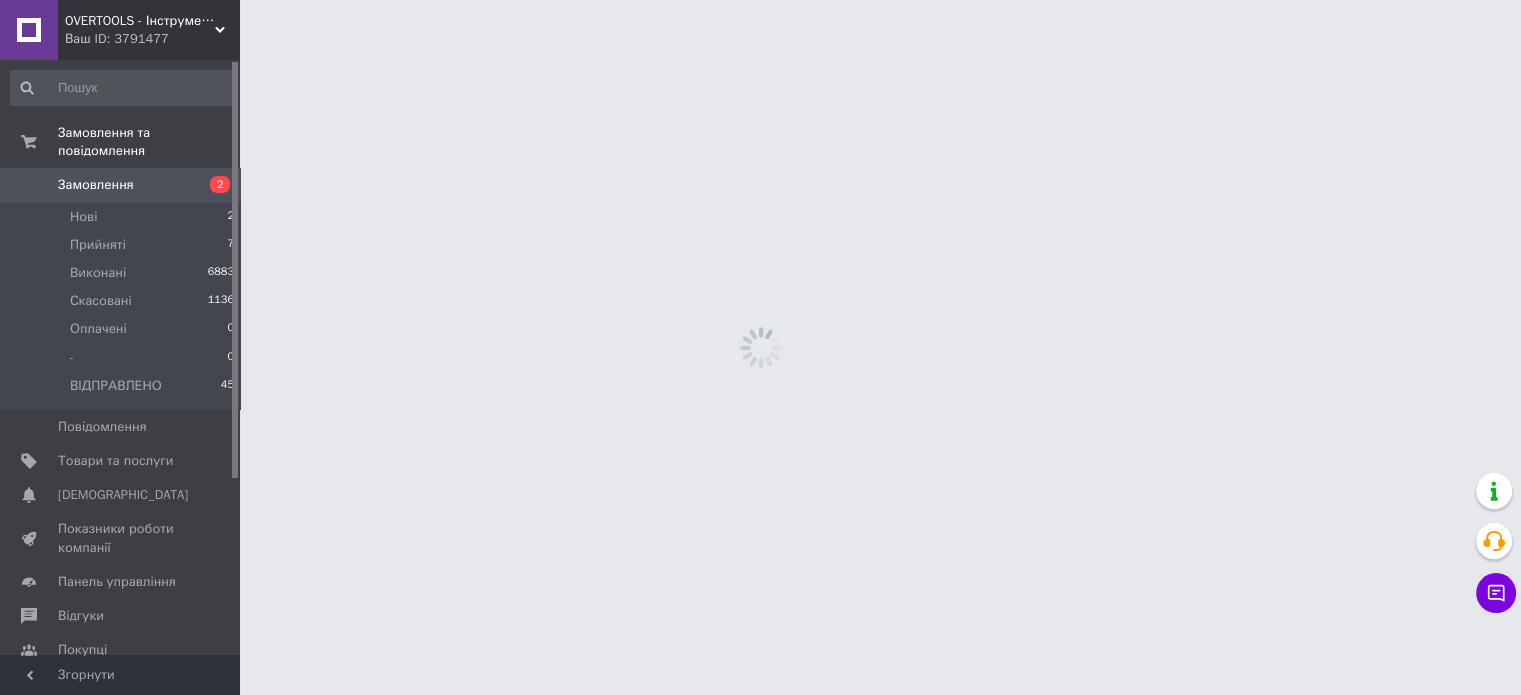 scroll, scrollTop: 0, scrollLeft: 0, axis: both 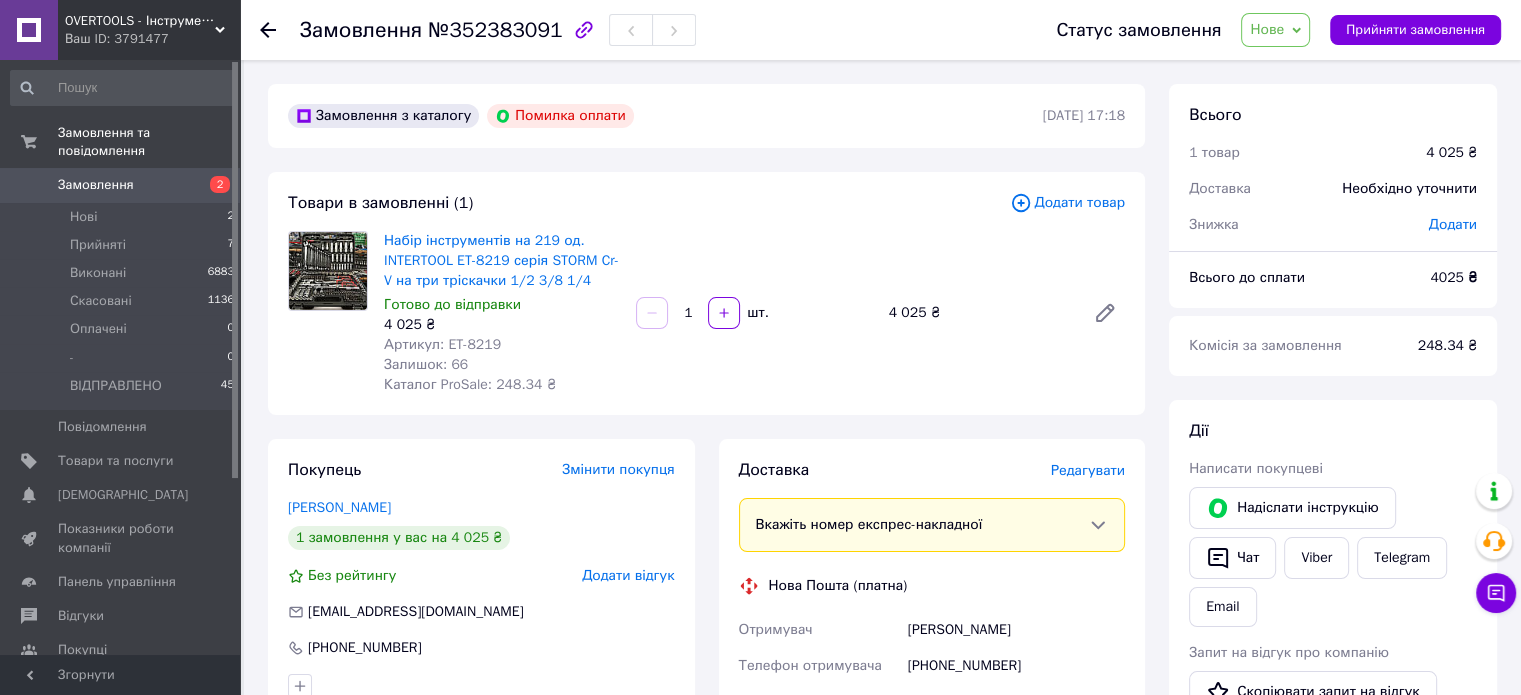 drag, startPoint x: 274, startPoint y: 247, endPoint x: 334, endPoint y: 259, distance: 61.188232 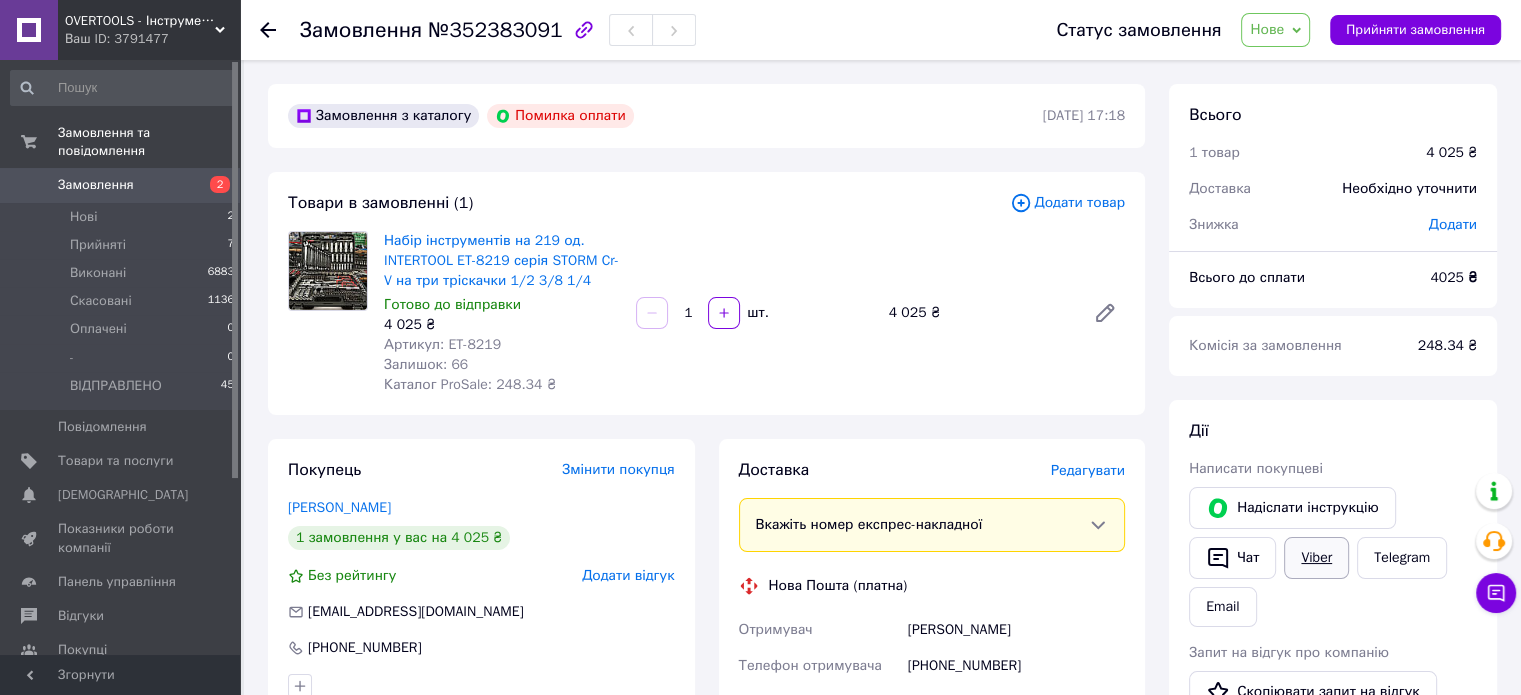 click on "Viber" at bounding box center (1316, 558) 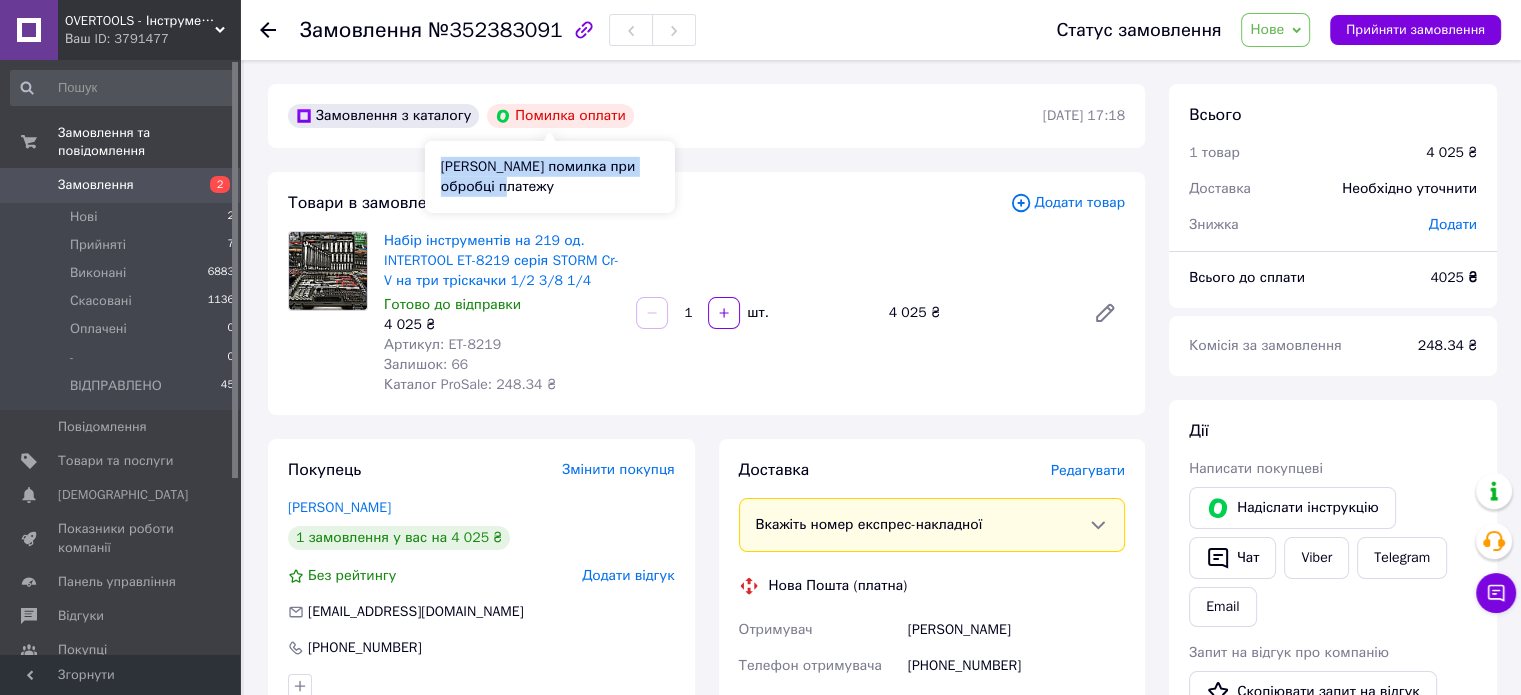 drag, startPoint x: 430, startPoint y: 162, endPoint x: 504, endPoint y: 187, distance: 78.1089 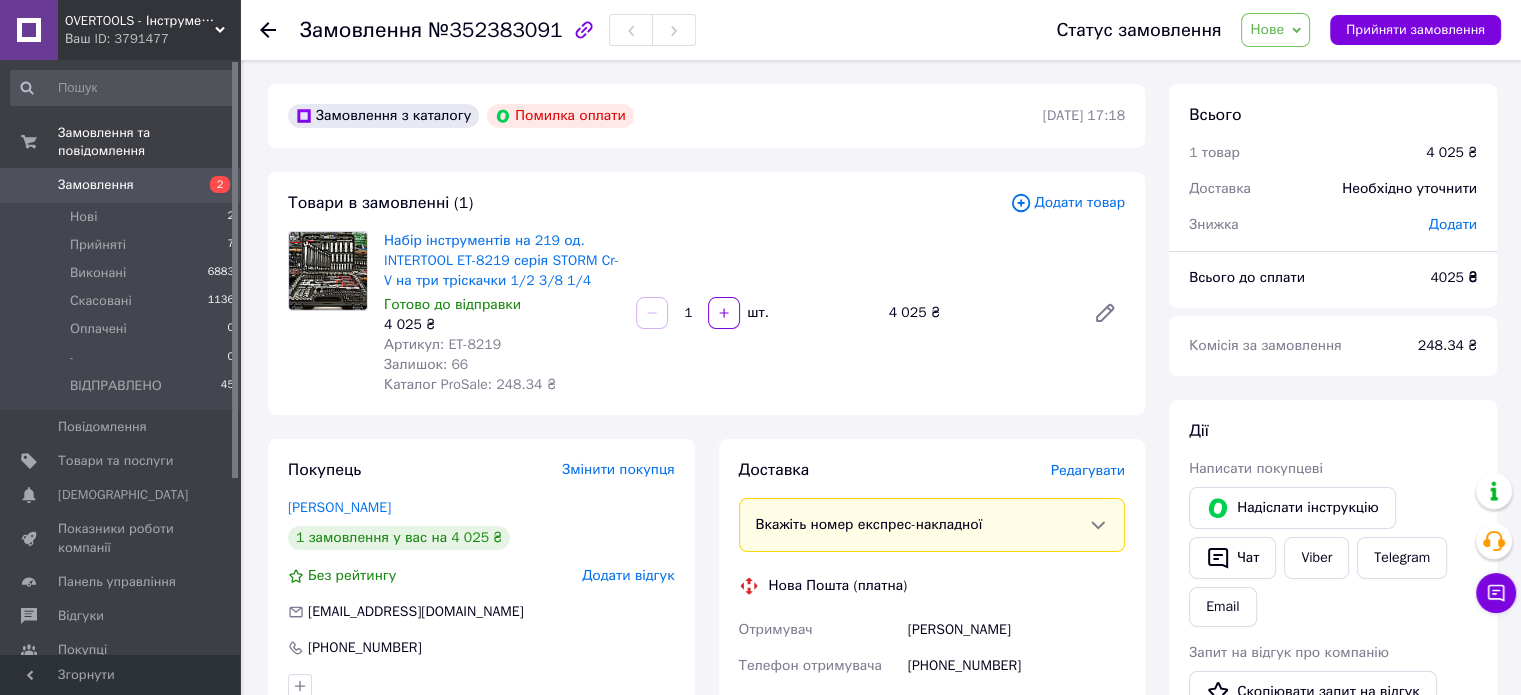 click on "Замовлення з каталогу Помилка оплати" at bounding box center [663, 116] 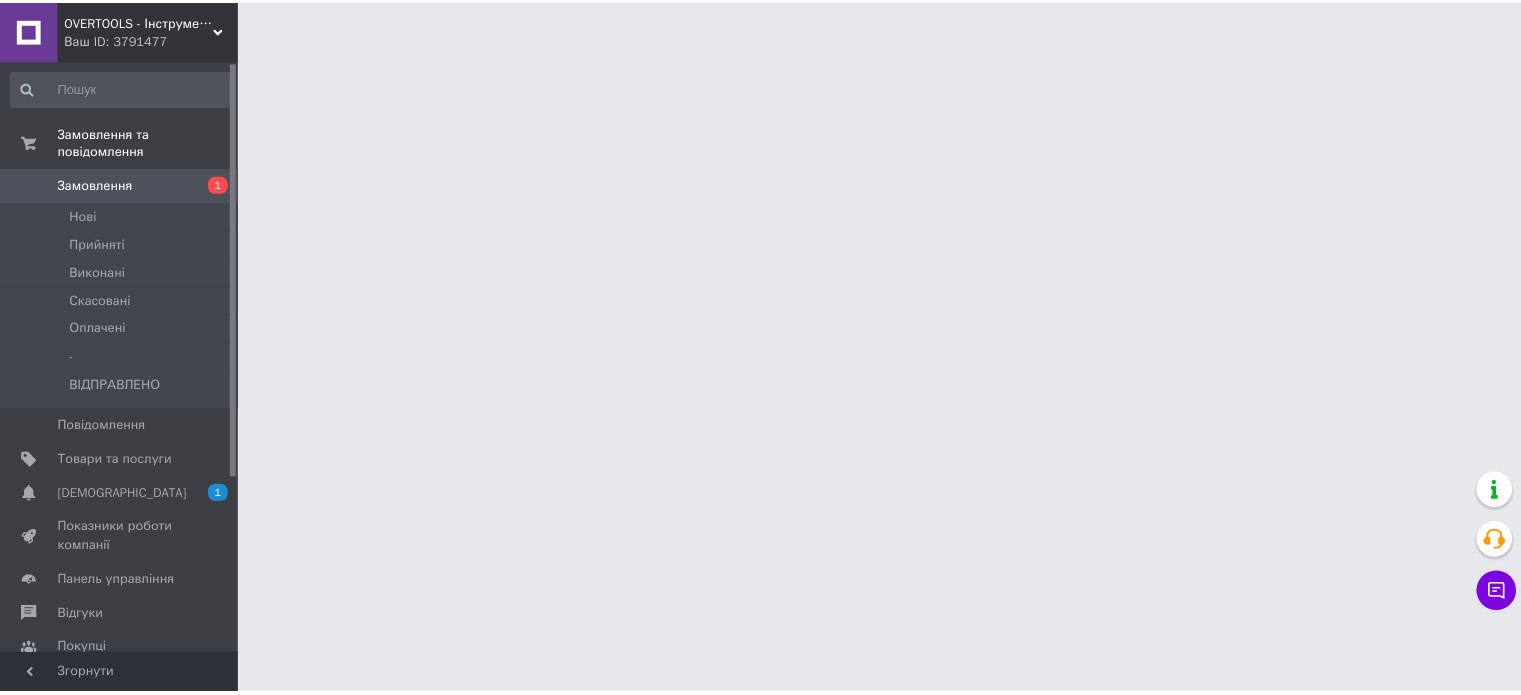 scroll, scrollTop: 0, scrollLeft: 0, axis: both 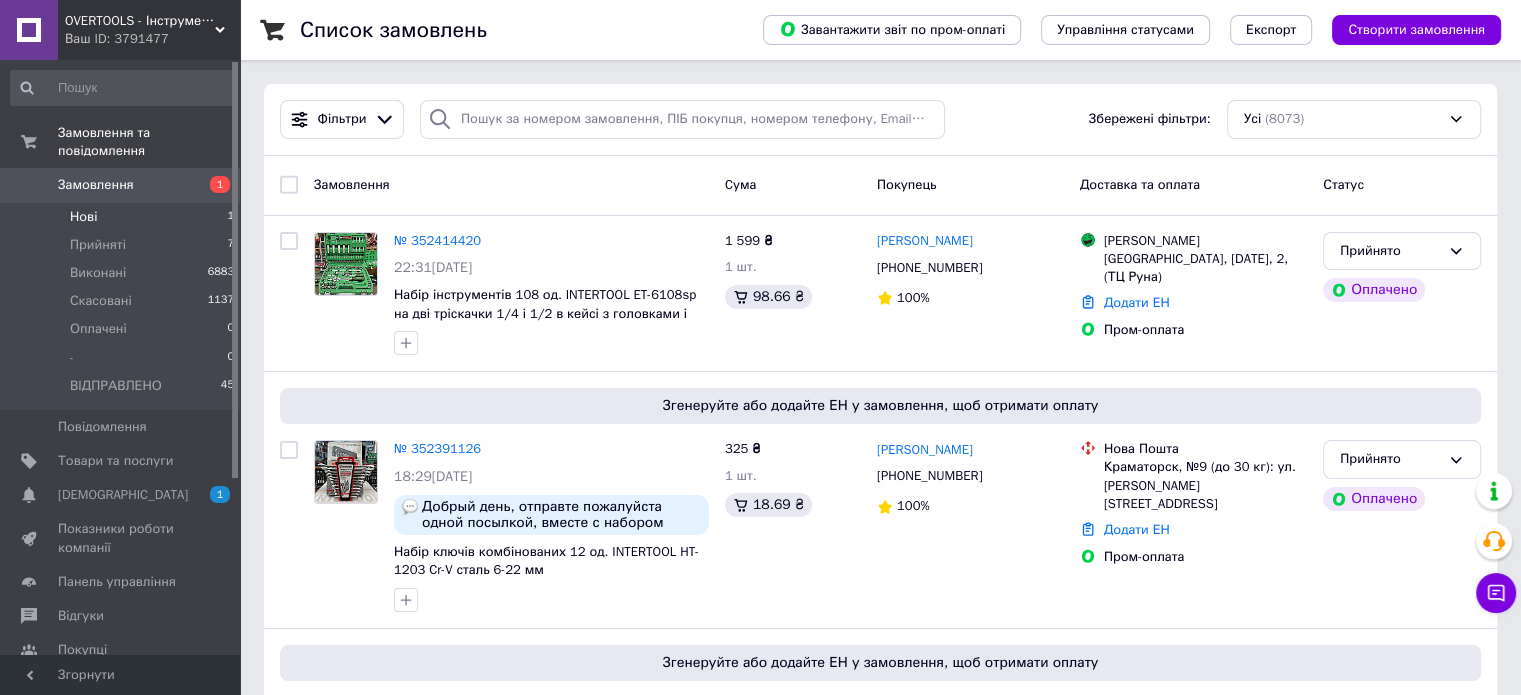 click on "Нові 1" at bounding box center (123, 217) 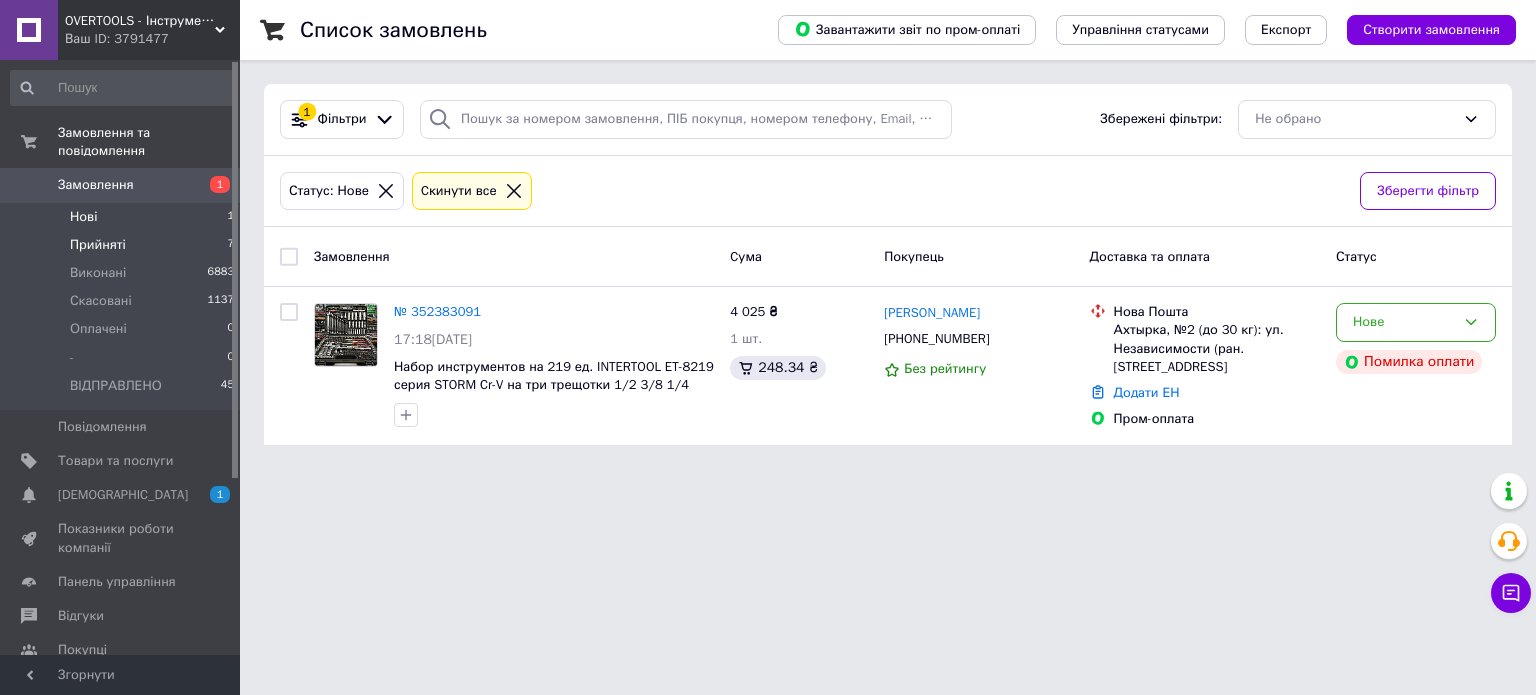 click on "Прийняті 7" at bounding box center (123, 245) 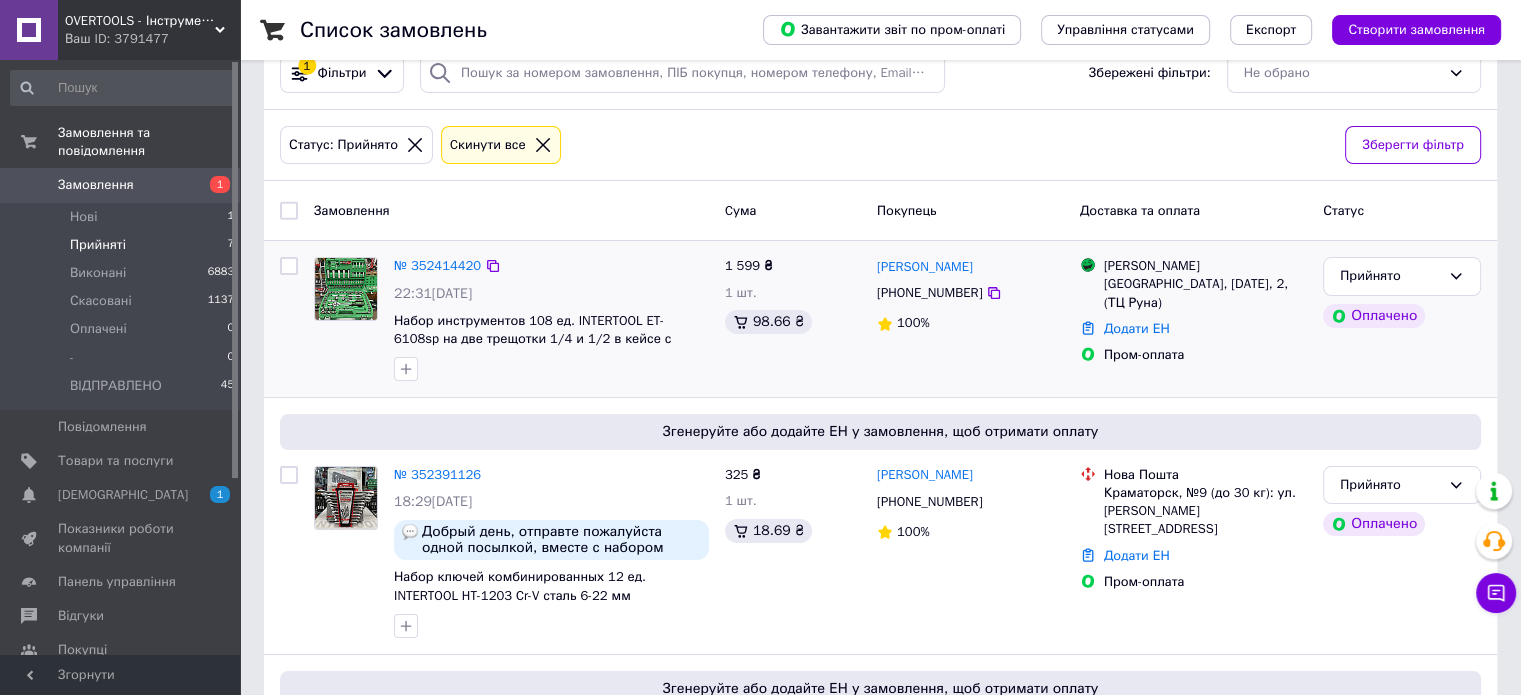 scroll, scrollTop: 0, scrollLeft: 0, axis: both 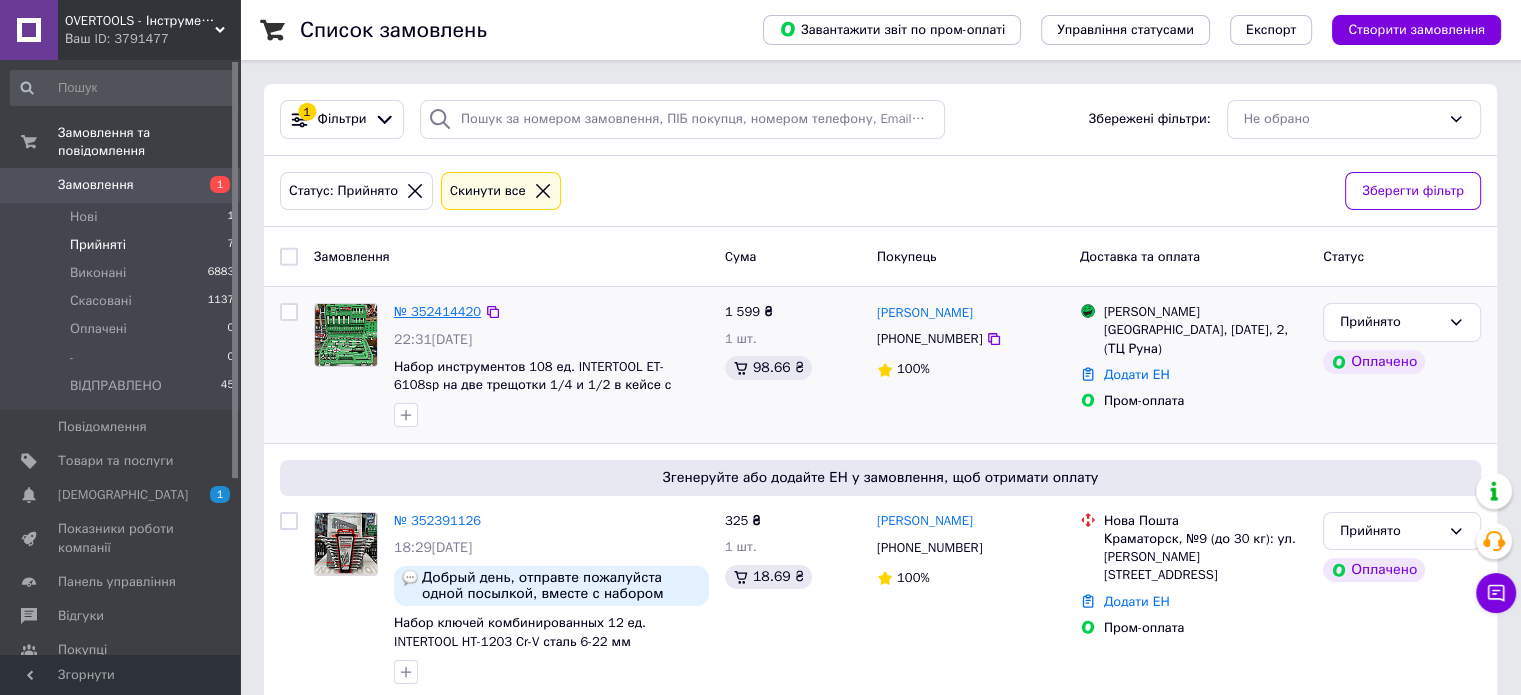 click on "№ 352414420" at bounding box center [437, 311] 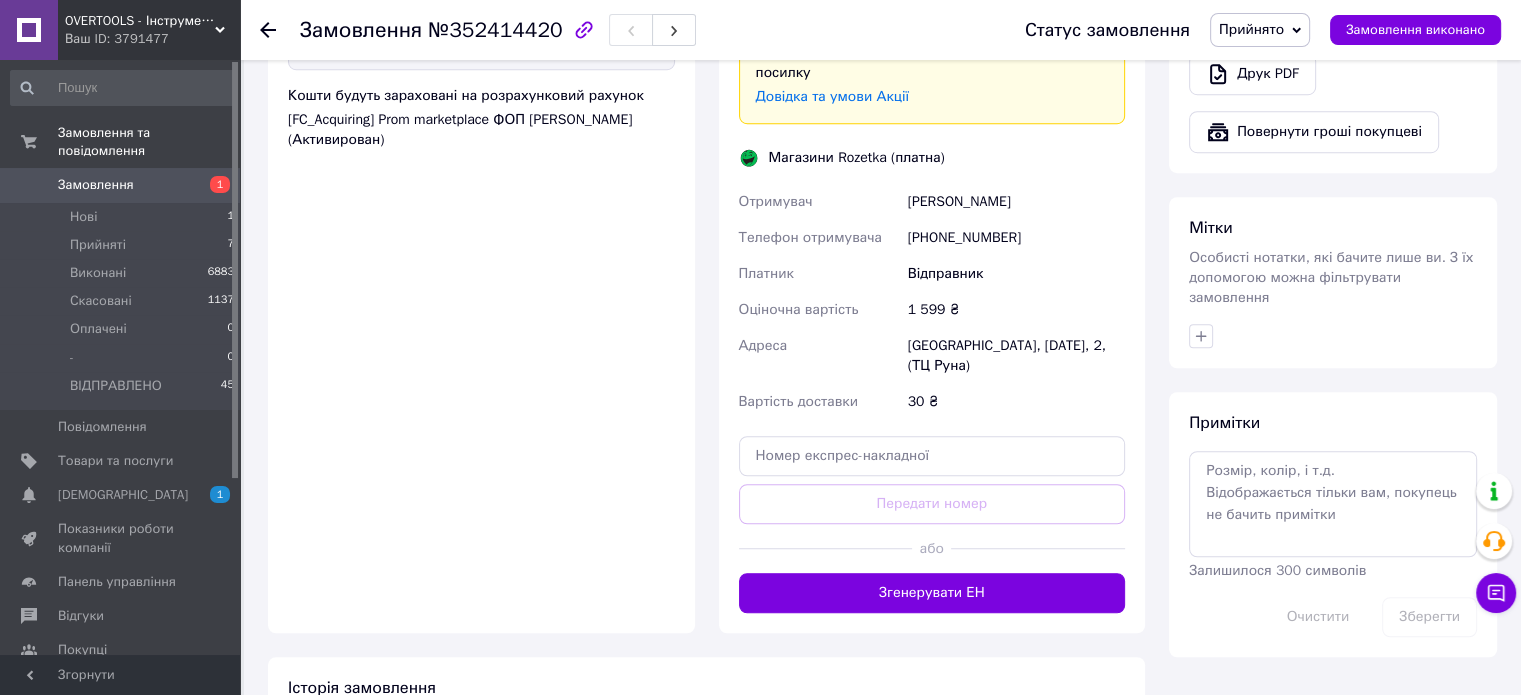 scroll, scrollTop: 1400, scrollLeft: 0, axis: vertical 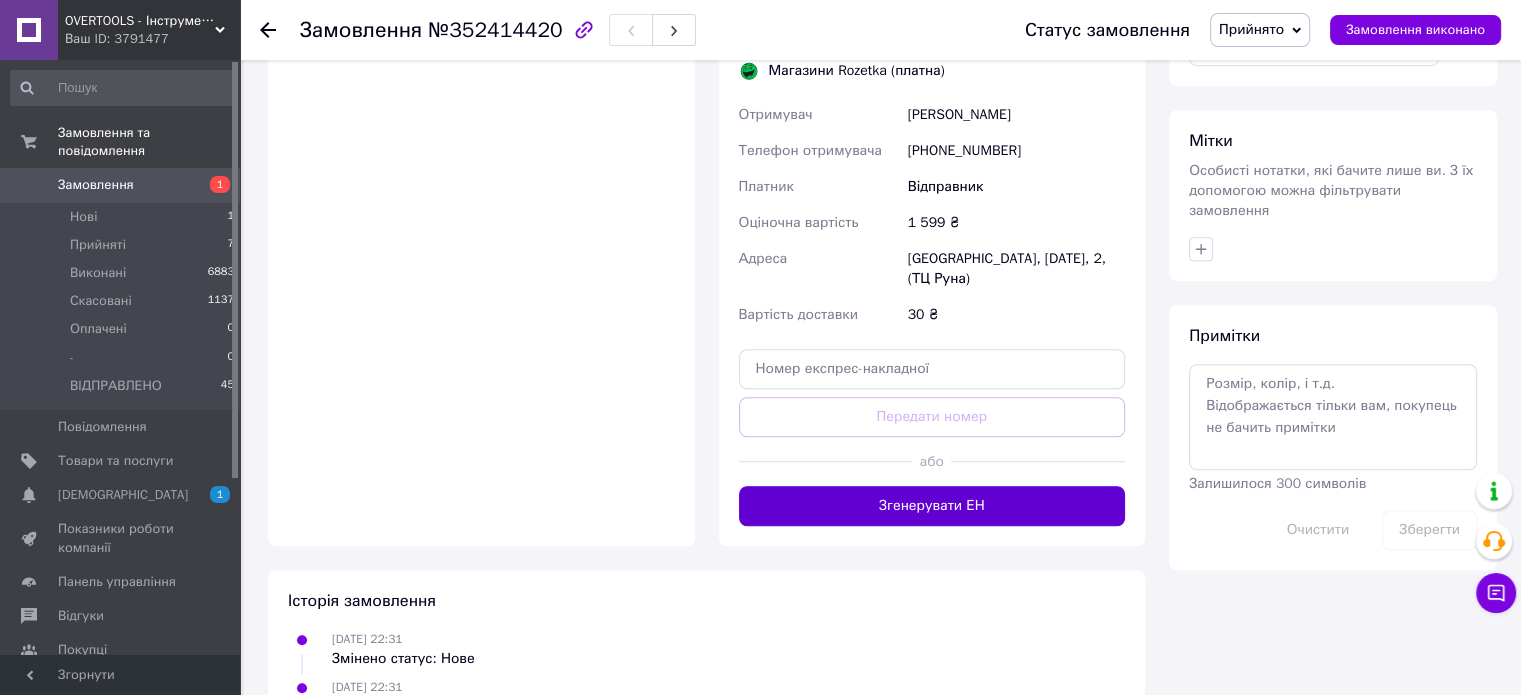 click on "Згенерувати ЕН" at bounding box center [932, 506] 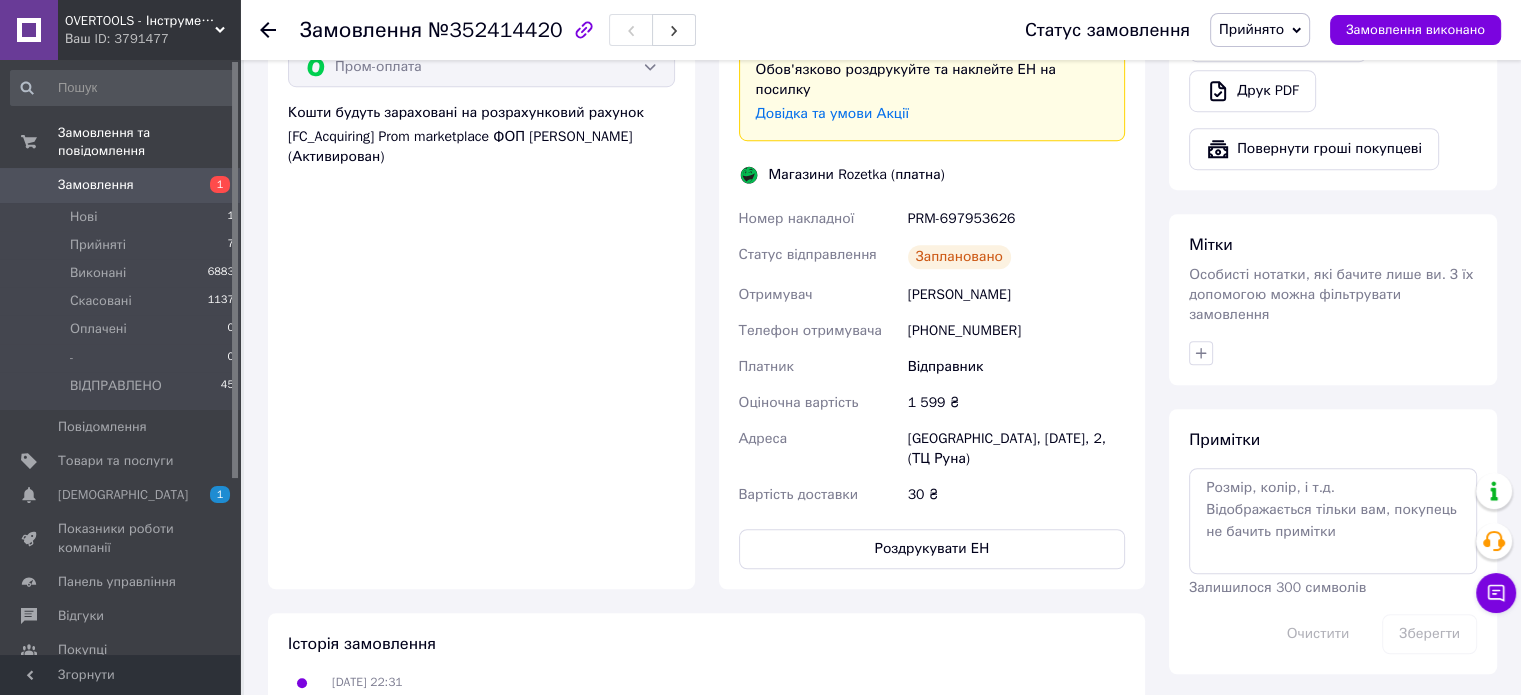 scroll, scrollTop: 1300, scrollLeft: 0, axis: vertical 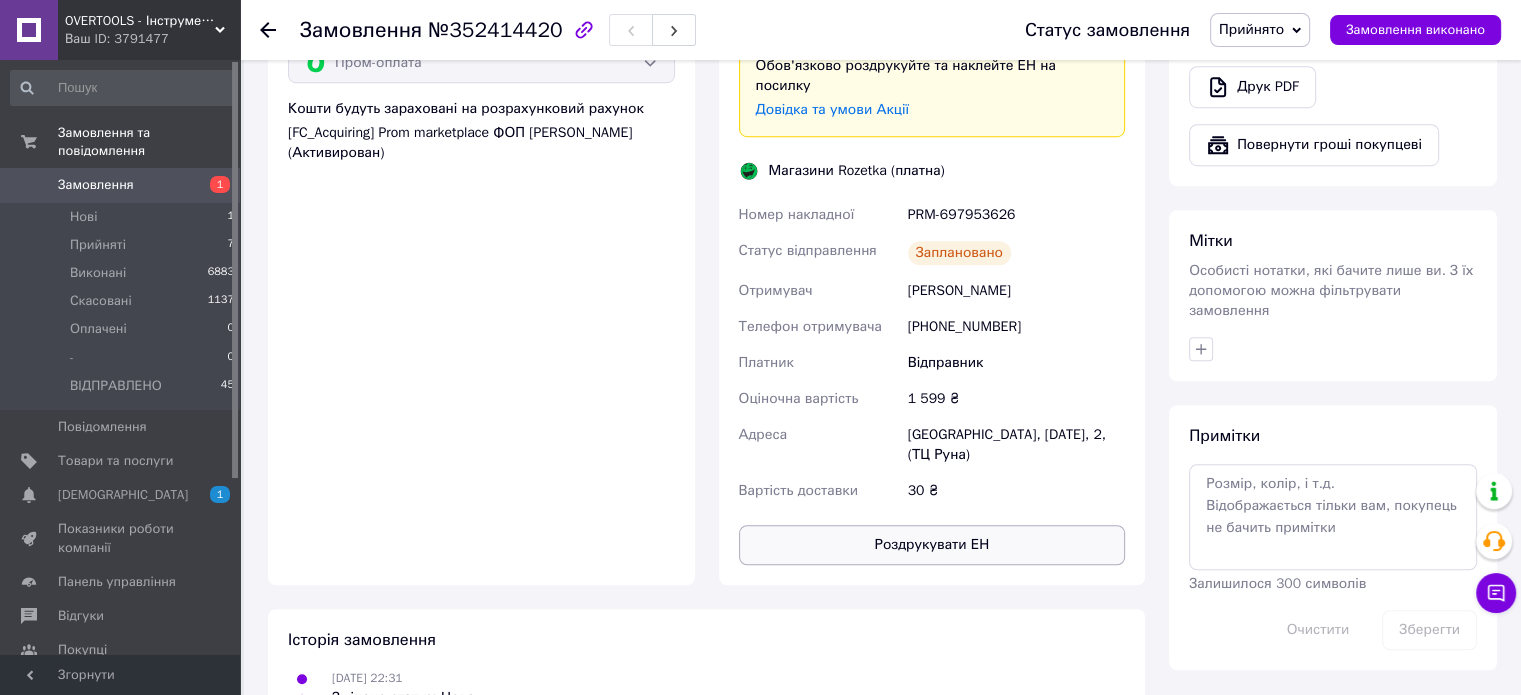 click on "Роздрукувати ЕН" at bounding box center [932, 545] 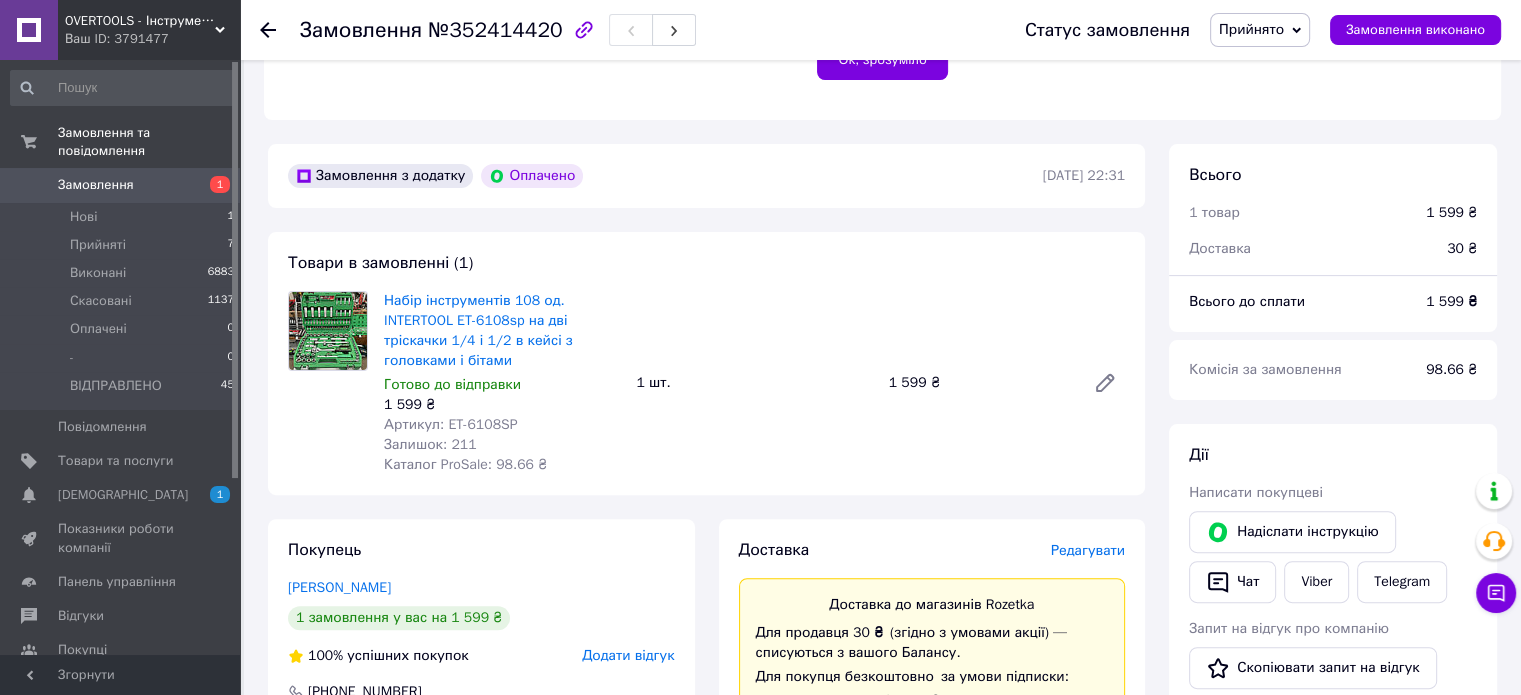 scroll, scrollTop: 500, scrollLeft: 0, axis: vertical 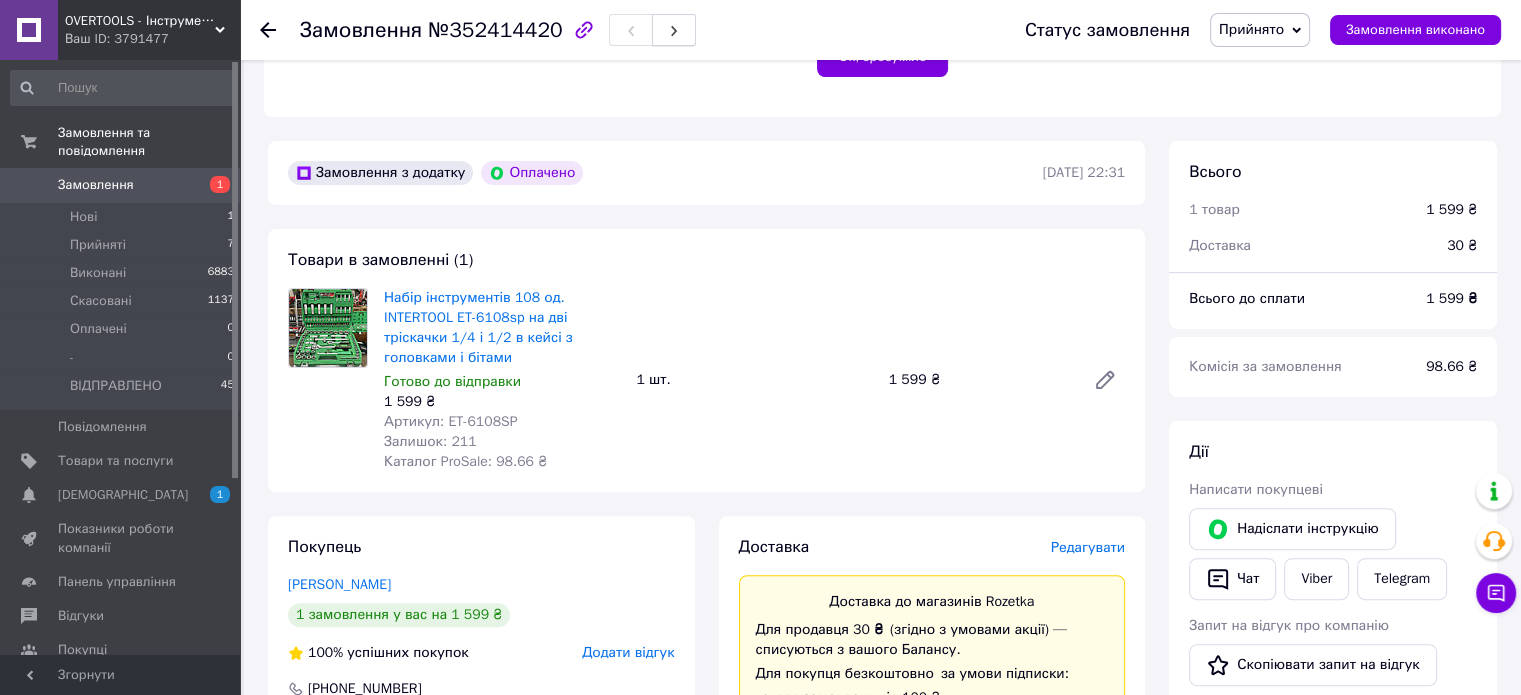 click at bounding box center (674, 30) 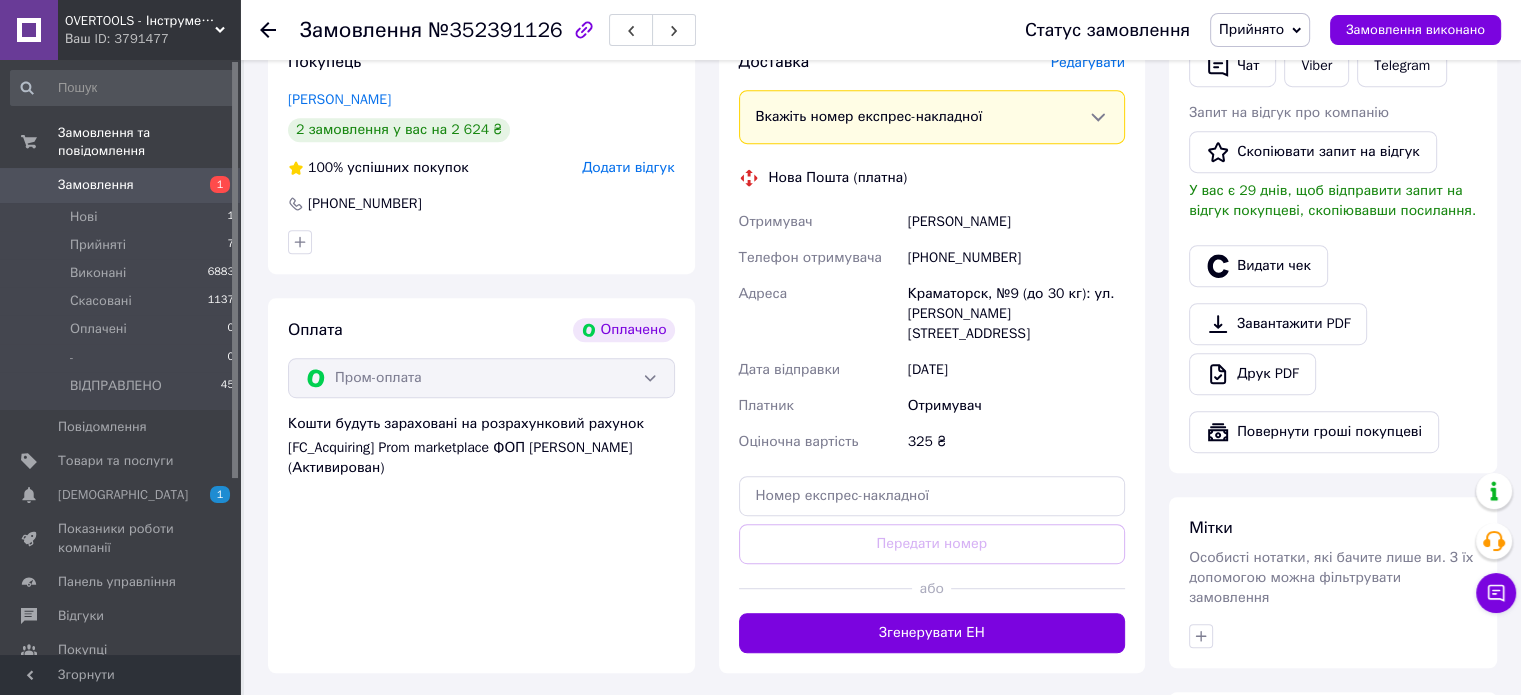 scroll, scrollTop: 1100, scrollLeft: 0, axis: vertical 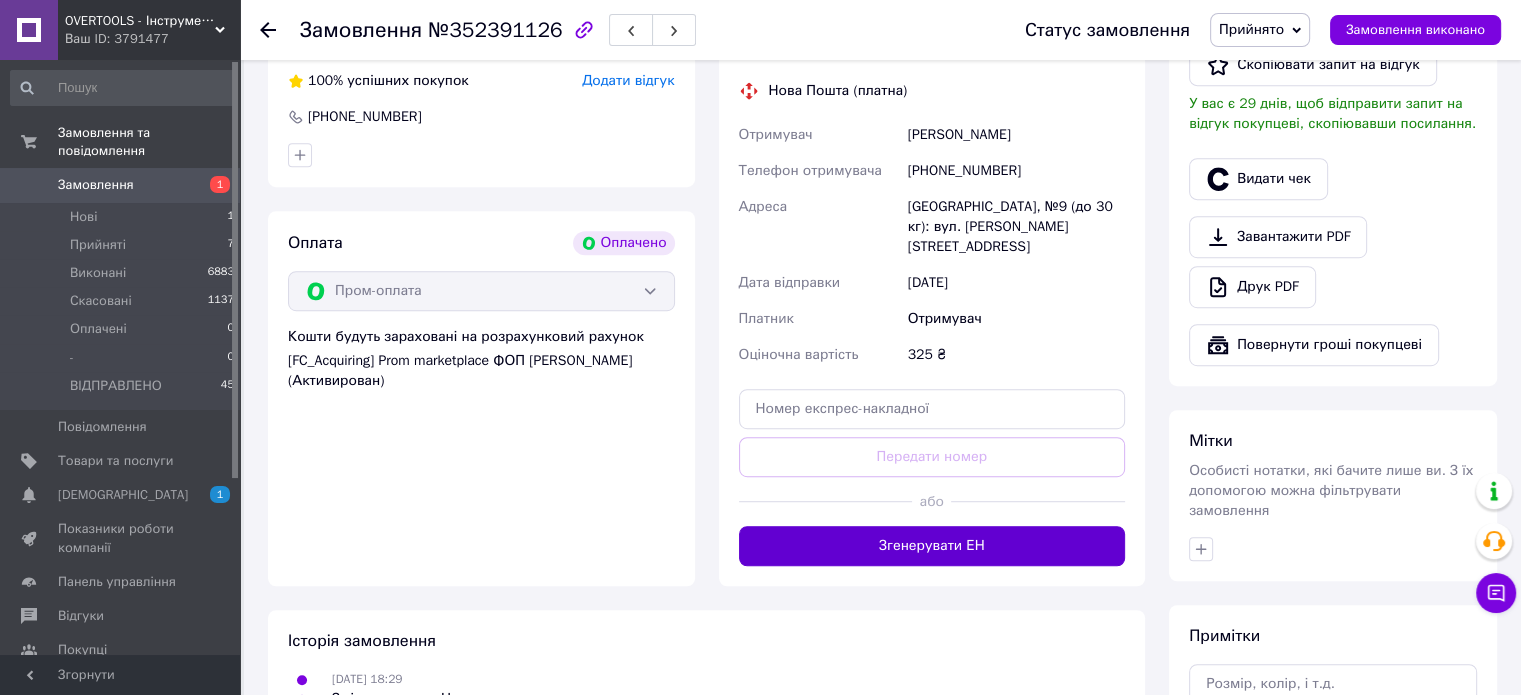 click on "Згенерувати ЕН" at bounding box center [932, 546] 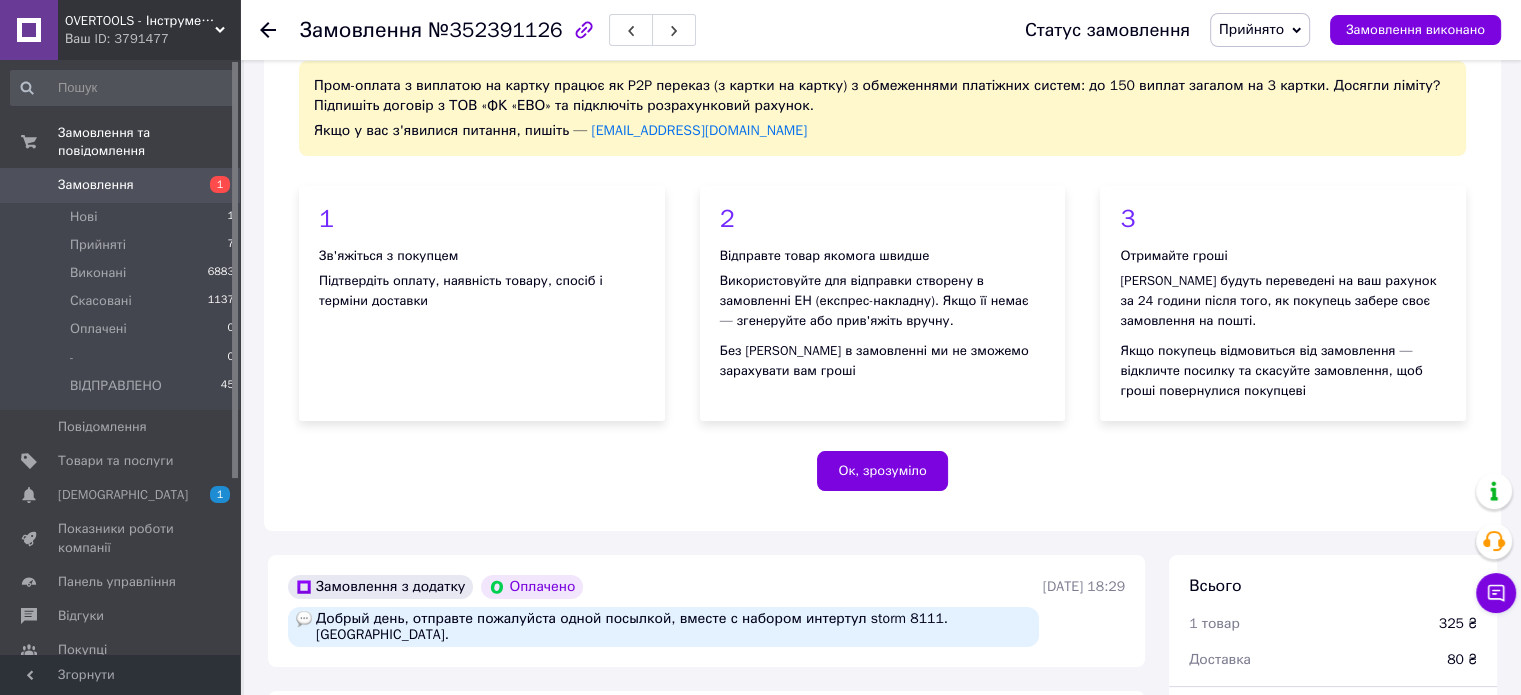 scroll, scrollTop: 0, scrollLeft: 0, axis: both 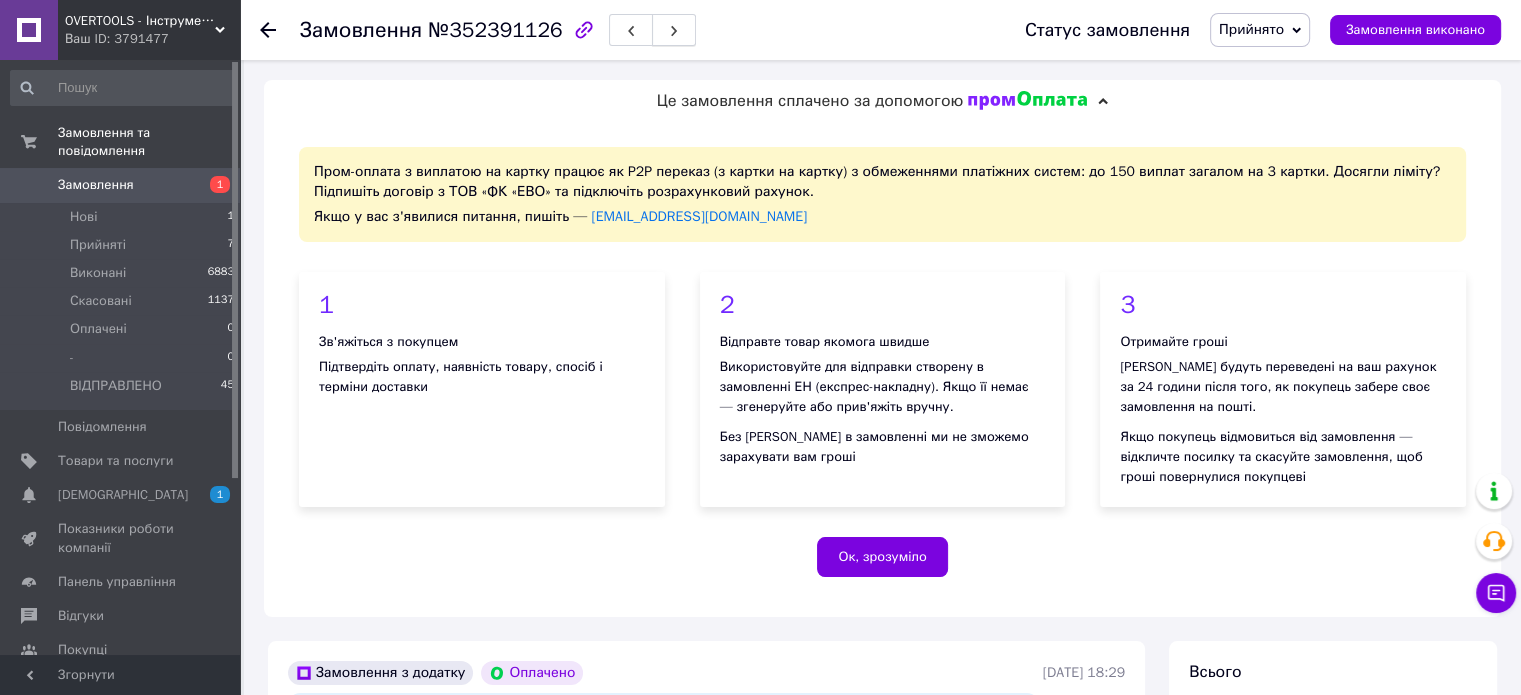 click at bounding box center [674, 30] 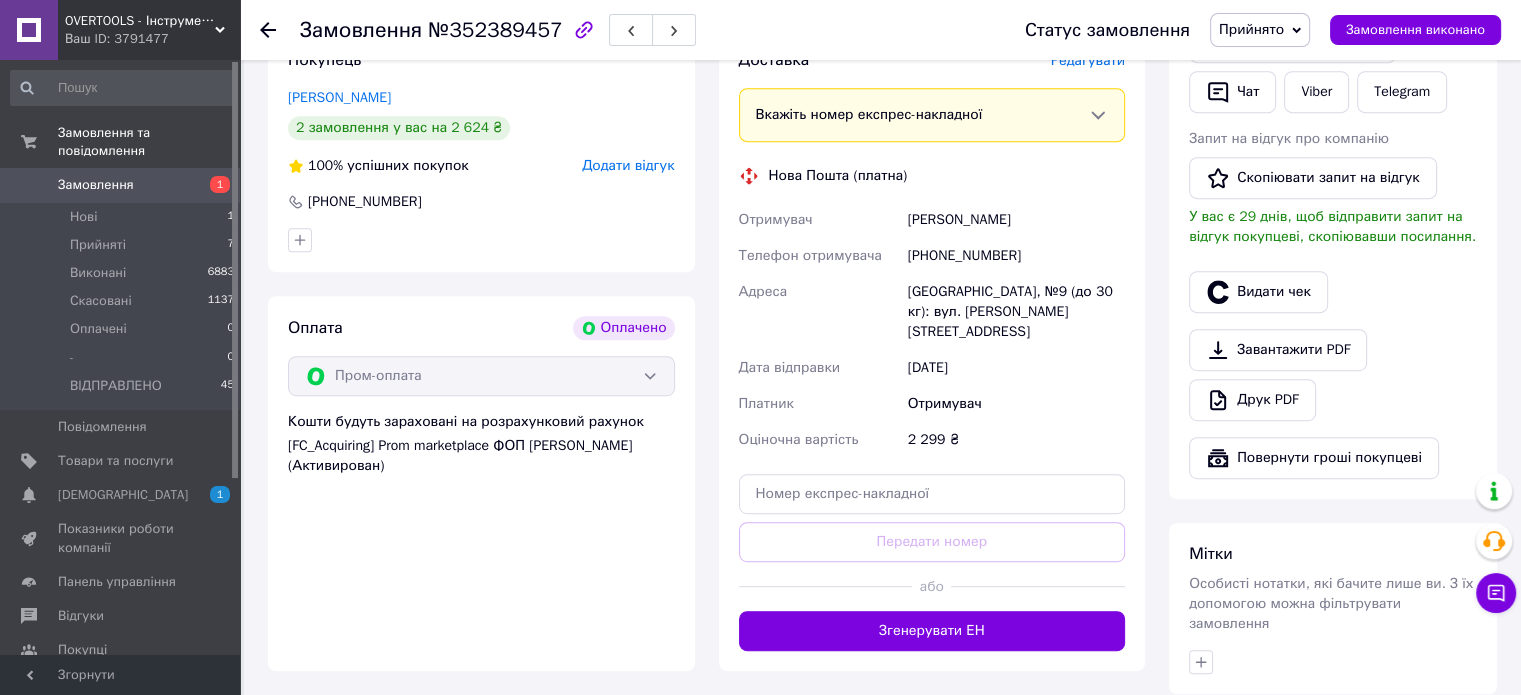 scroll, scrollTop: 1000, scrollLeft: 0, axis: vertical 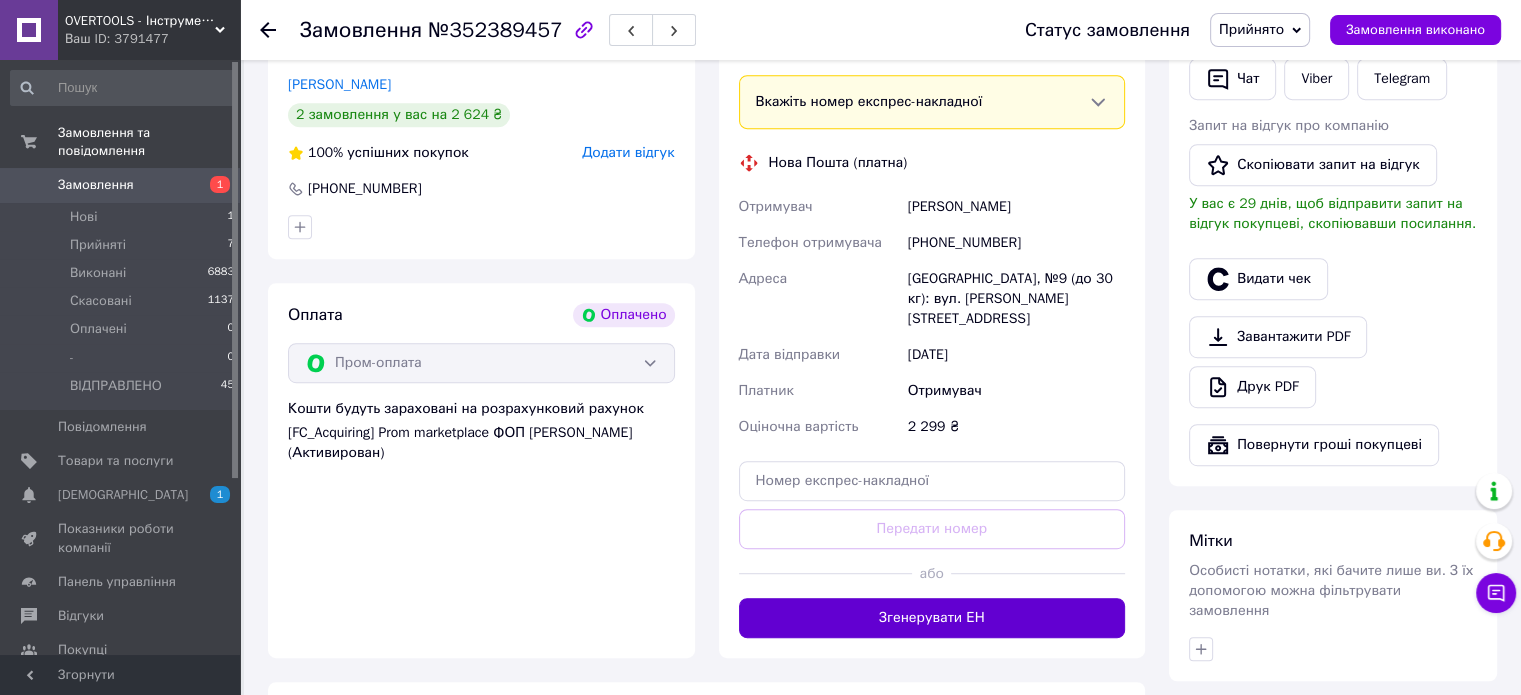 click on "Згенерувати ЕН" at bounding box center [932, 618] 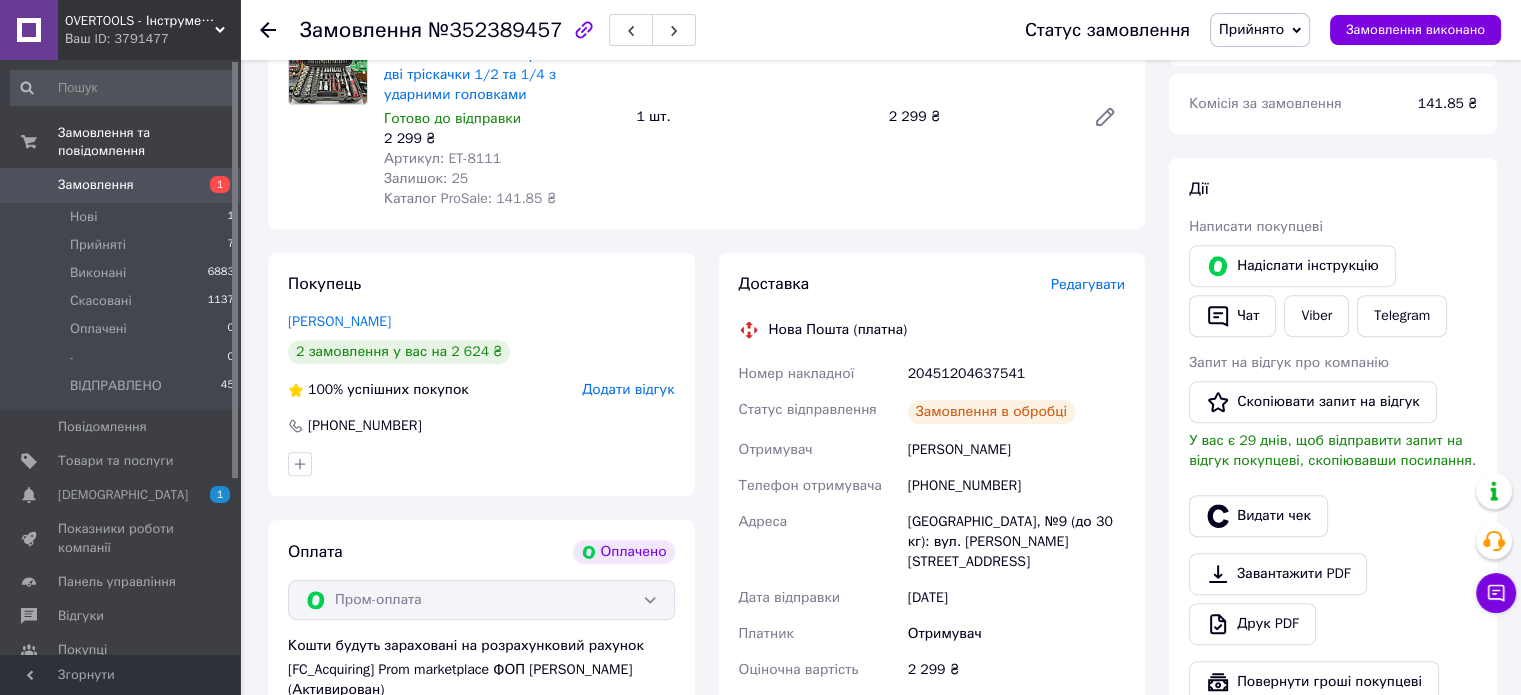 scroll, scrollTop: 700, scrollLeft: 0, axis: vertical 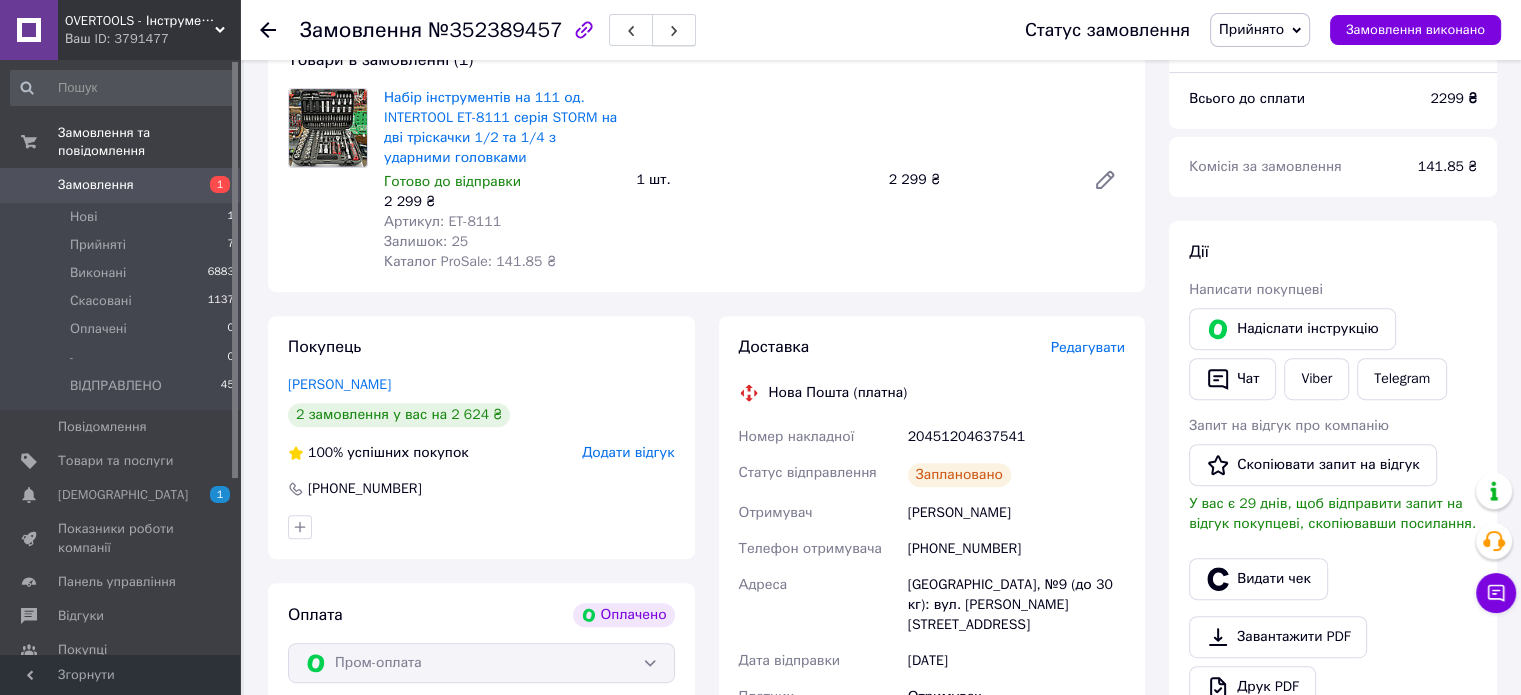 click at bounding box center [674, 30] 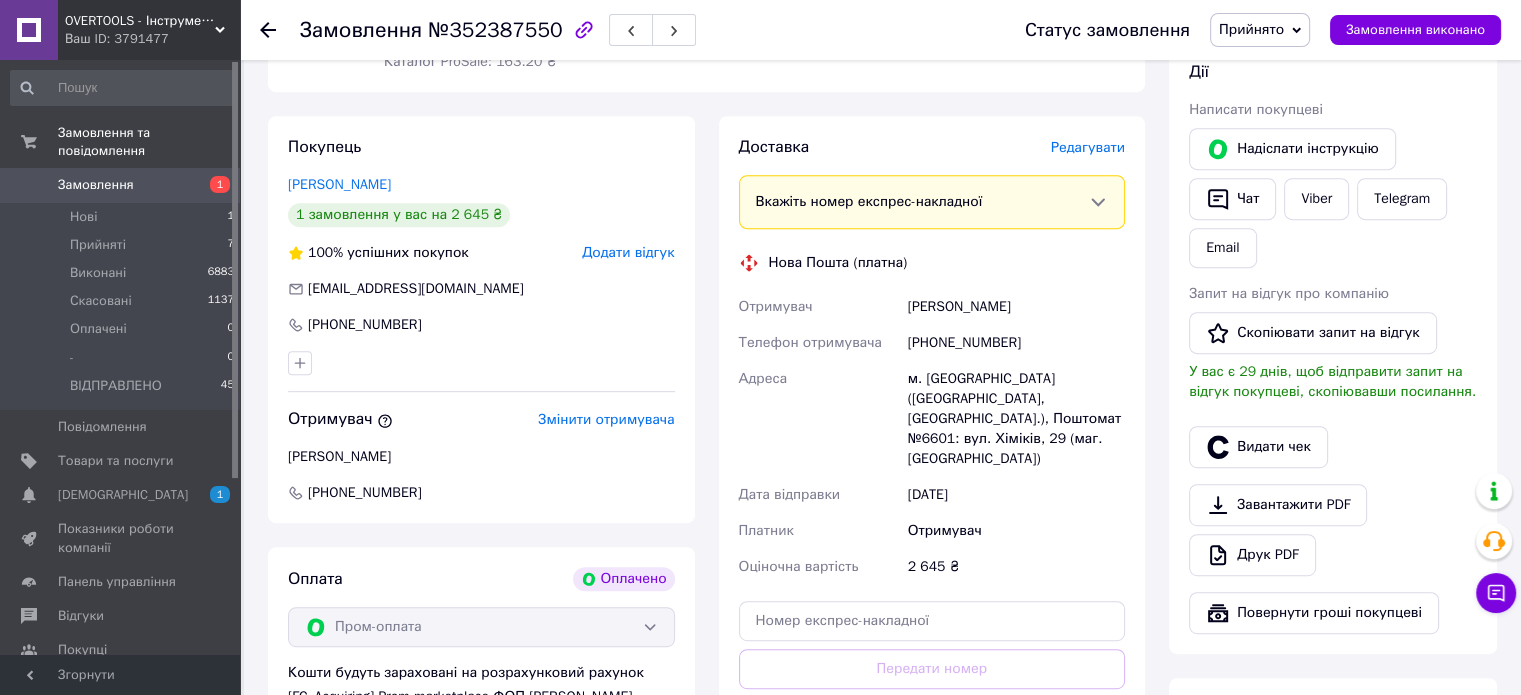 scroll, scrollTop: 1000, scrollLeft: 0, axis: vertical 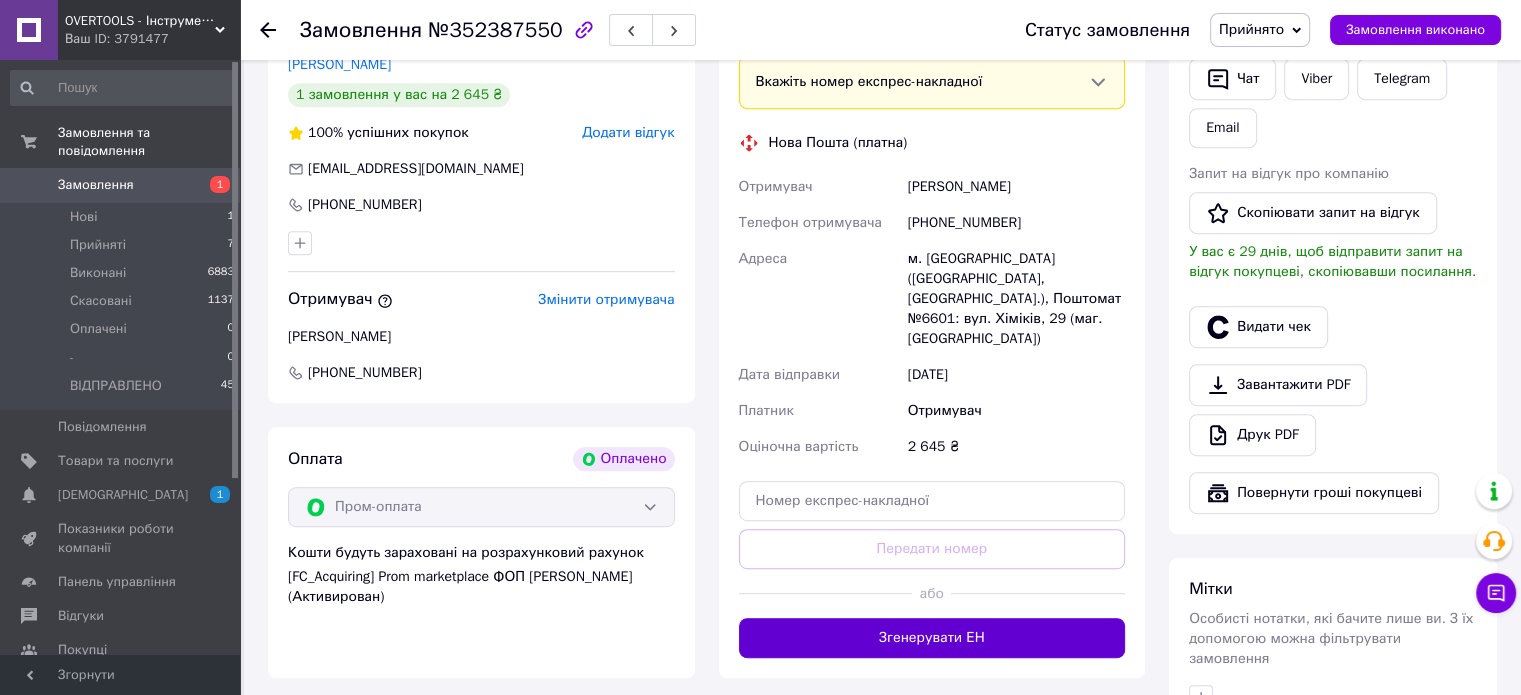 click on "Згенерувати ЕН" at bounding box center (932, 638) 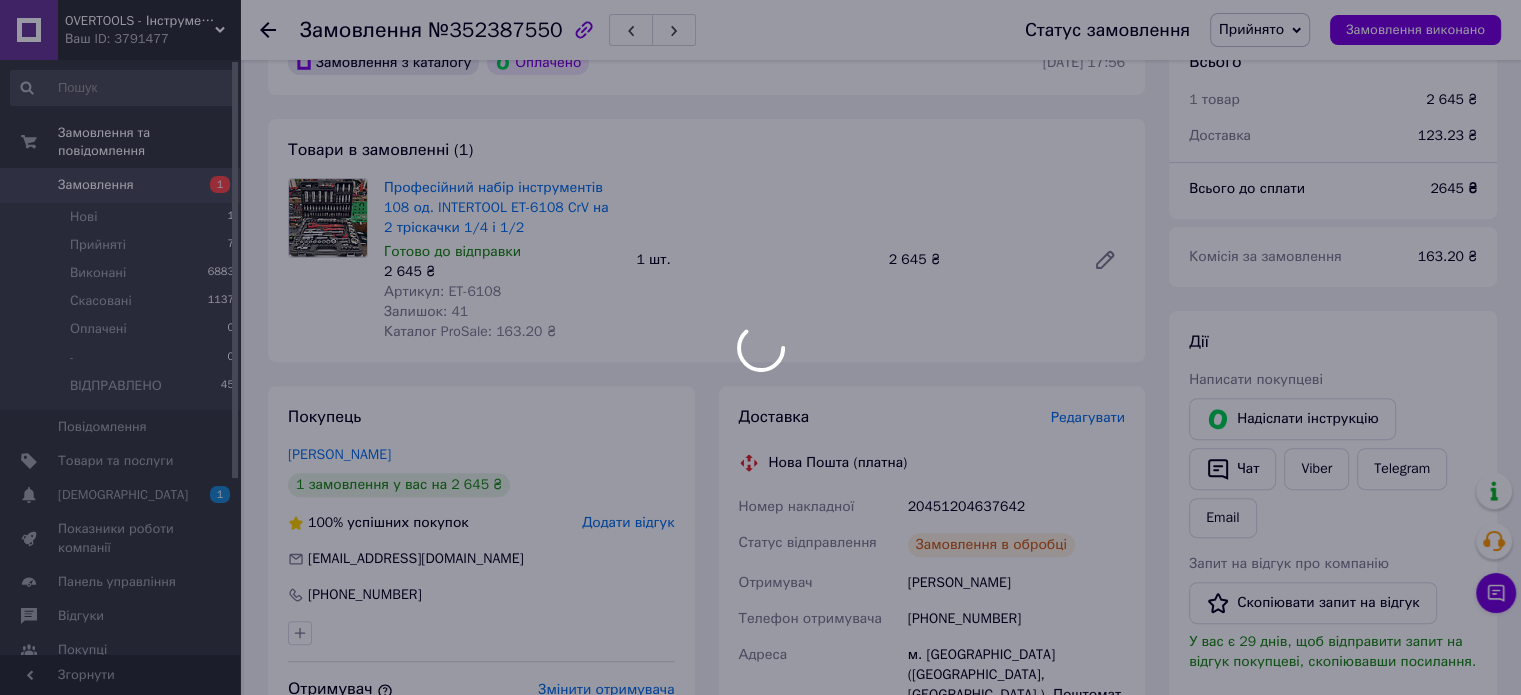 scroll, scrollTop: 700, scrollLeft: 0, axis: vertical 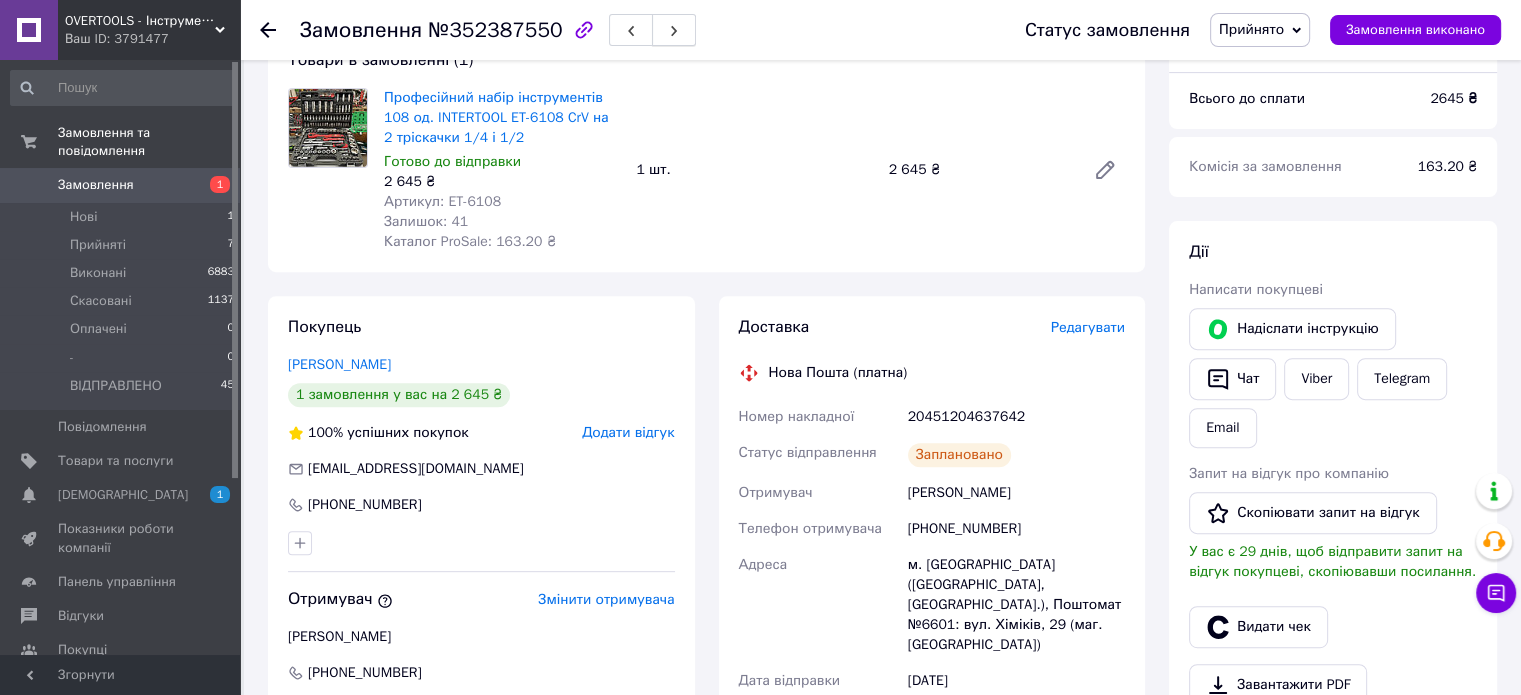 click 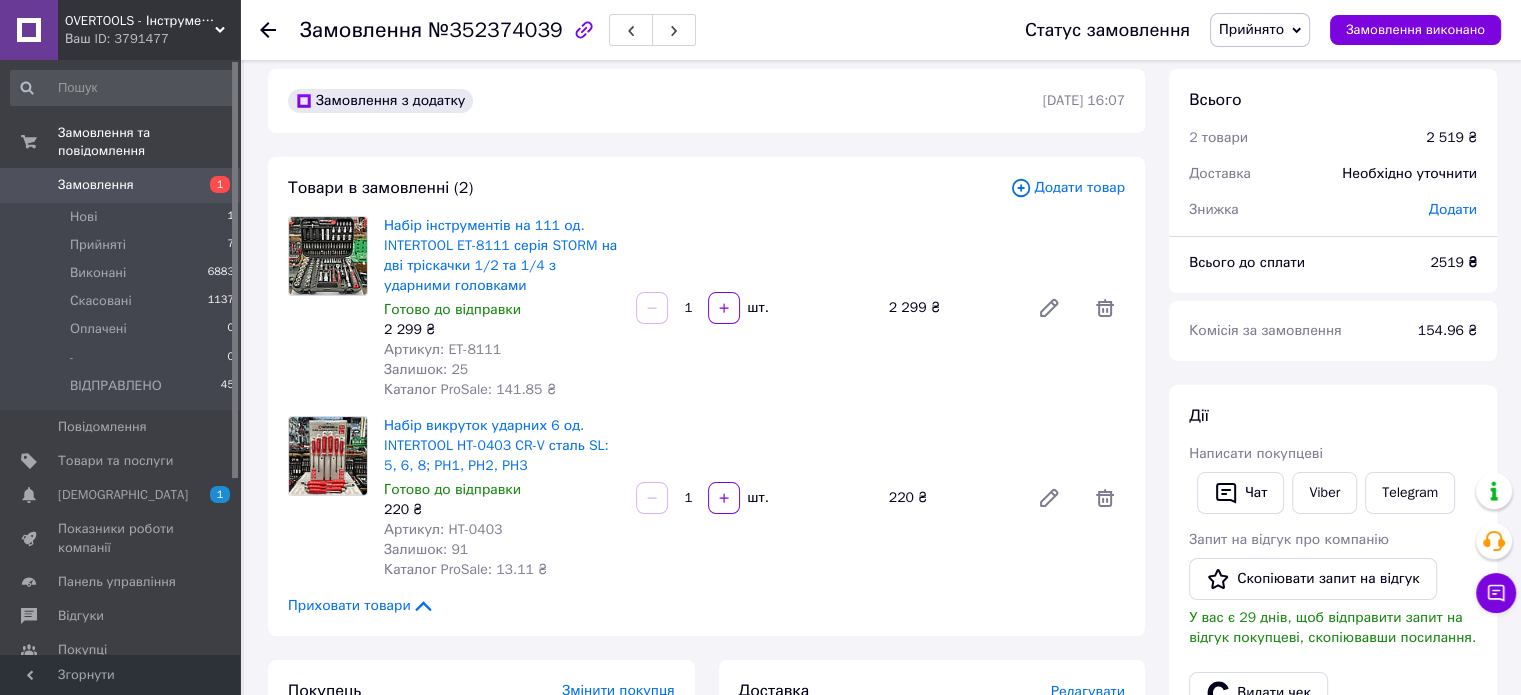 scroll, scrollTop: 0, scrollLeft: 0, axis: both 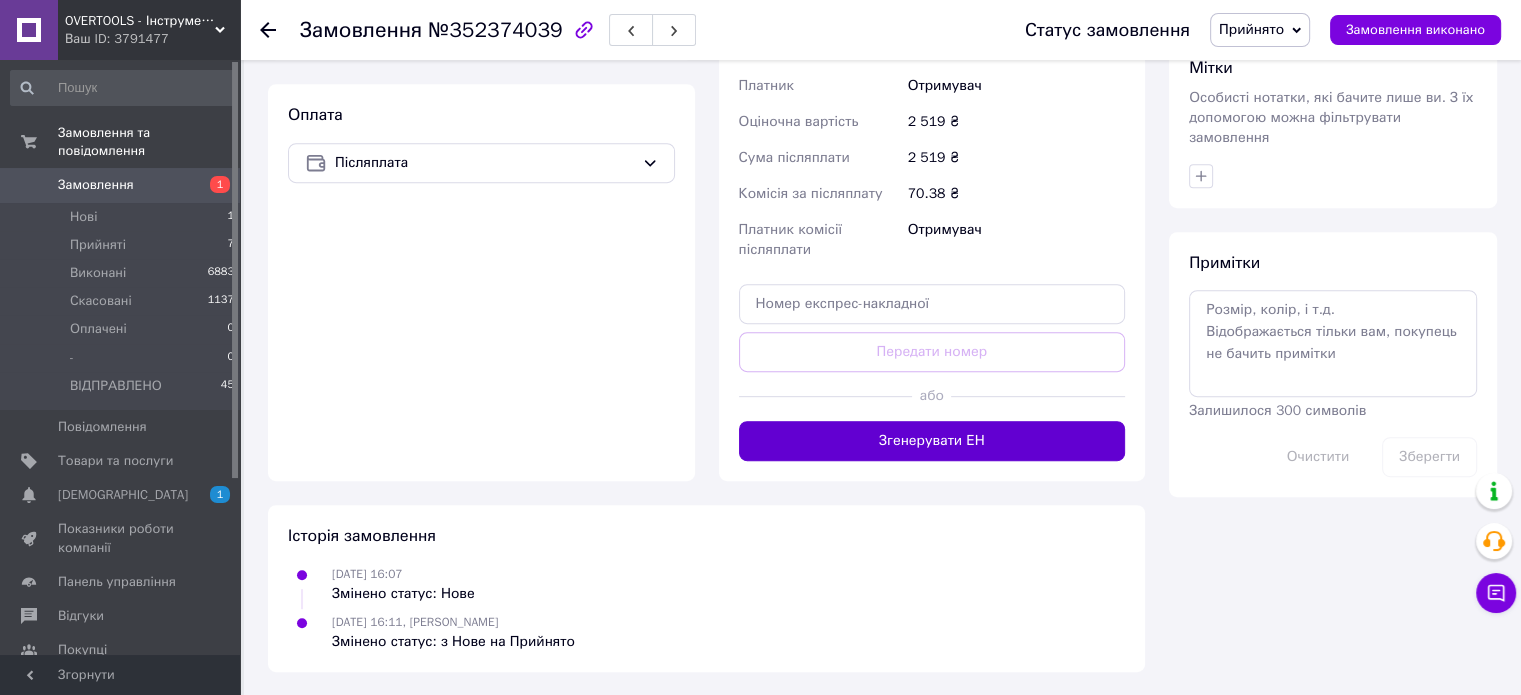 click on "Згенерувати ЕН" at bounding box center (932, 441) 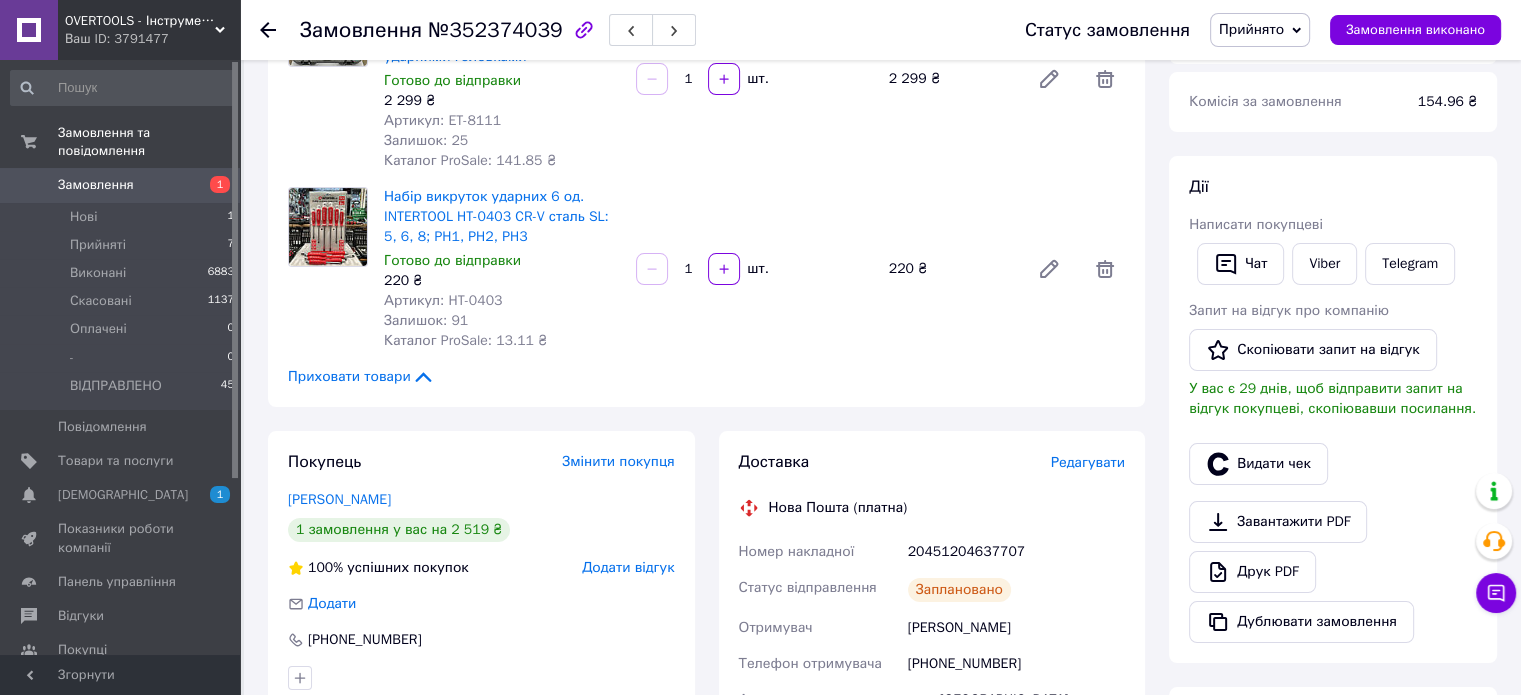 scroll, scrollTop: 200, scrollLeft: 0, axis: vertical 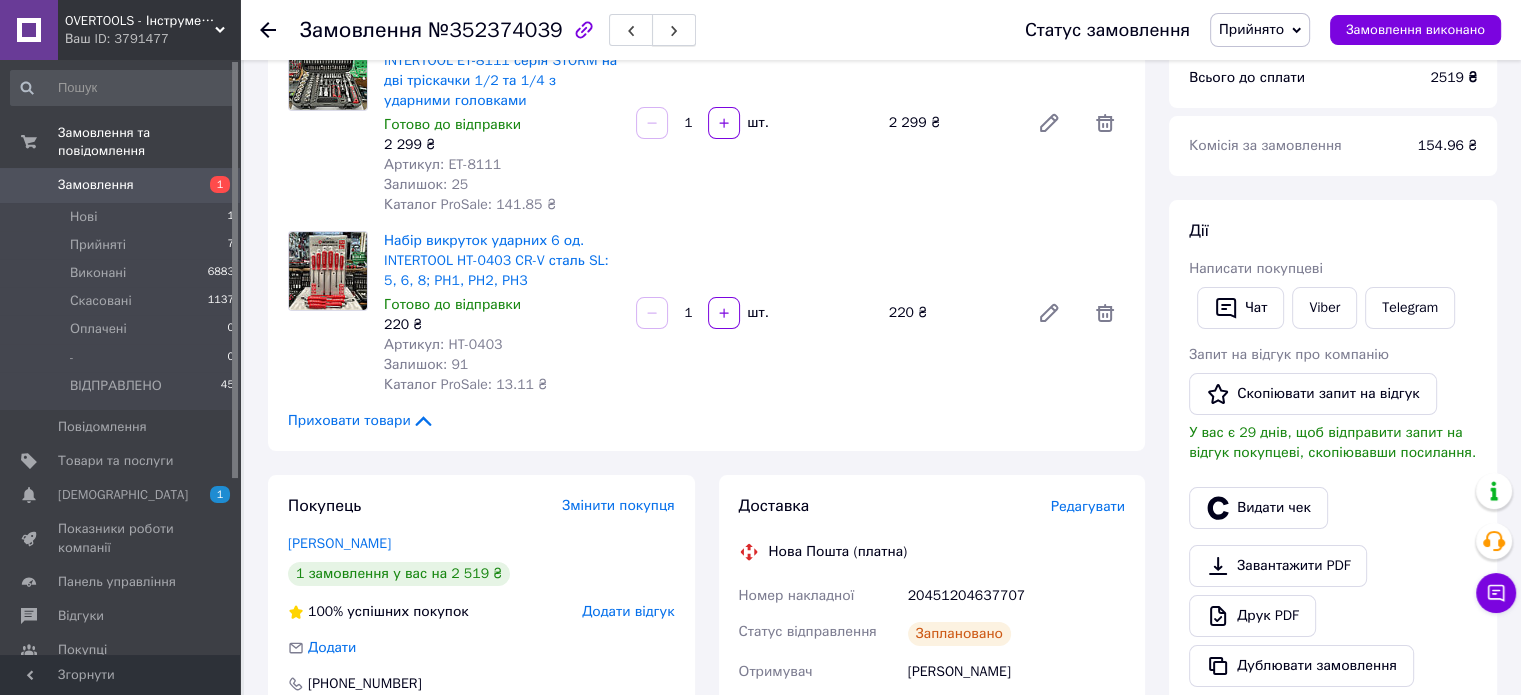 click at bounding box center [674, 30] 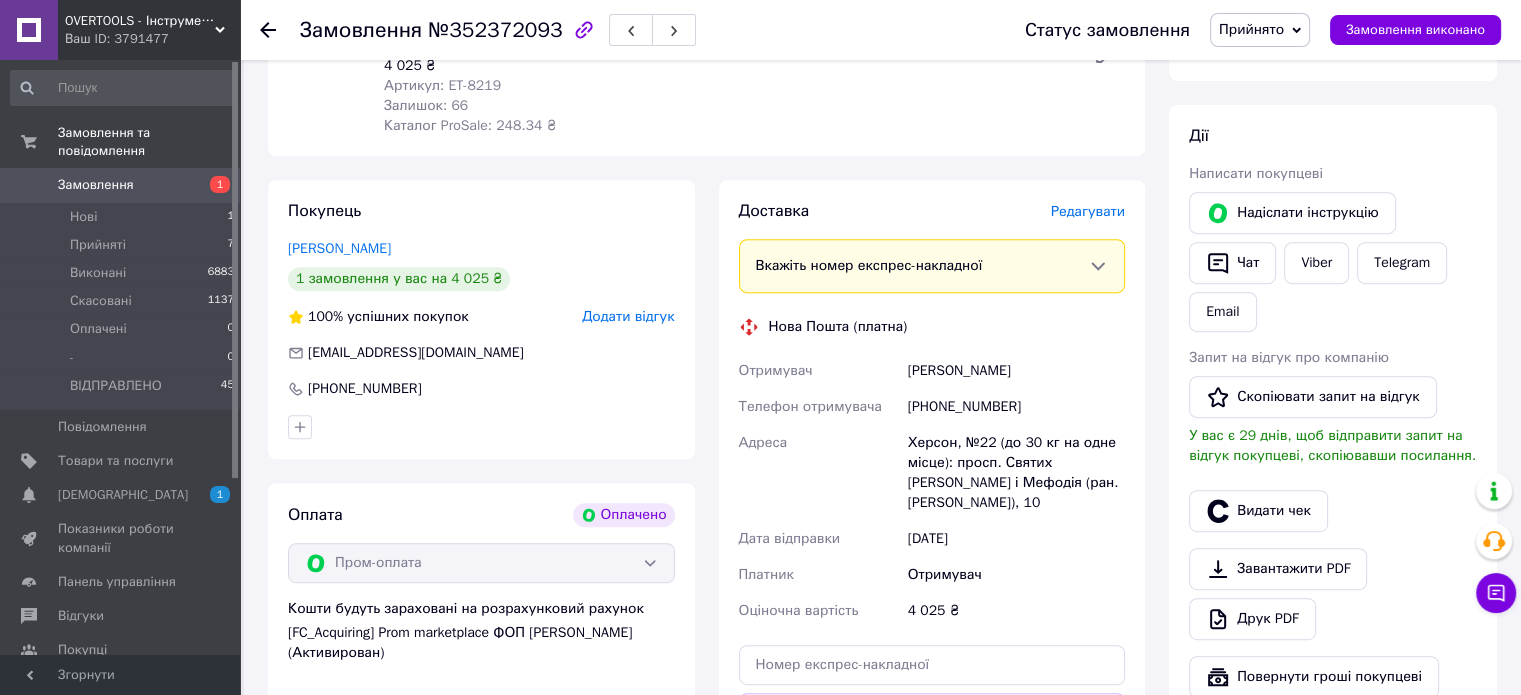 scroll, scrollTop: 1000, scrollLeft: 0, axis: vertical 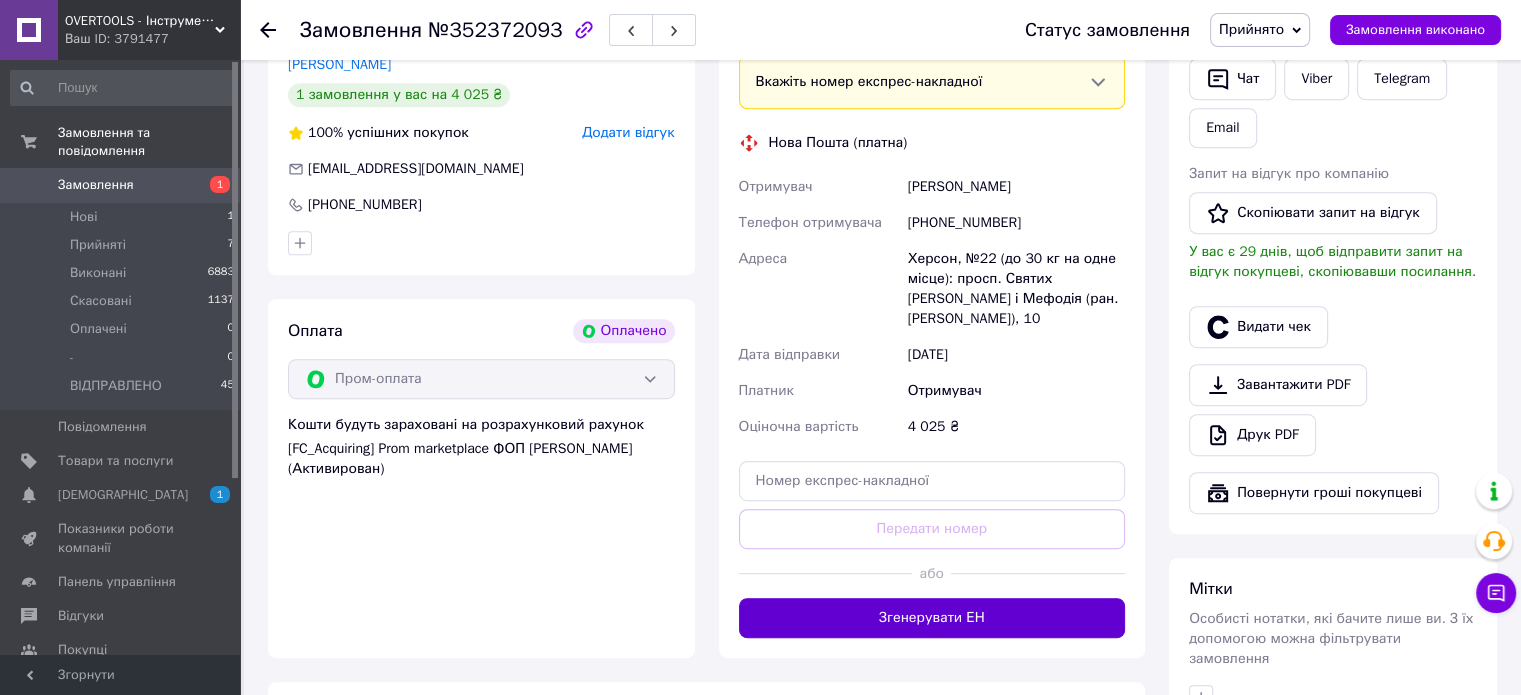 click on "Згенерувати ЕН" at bounding box center [932, 618] 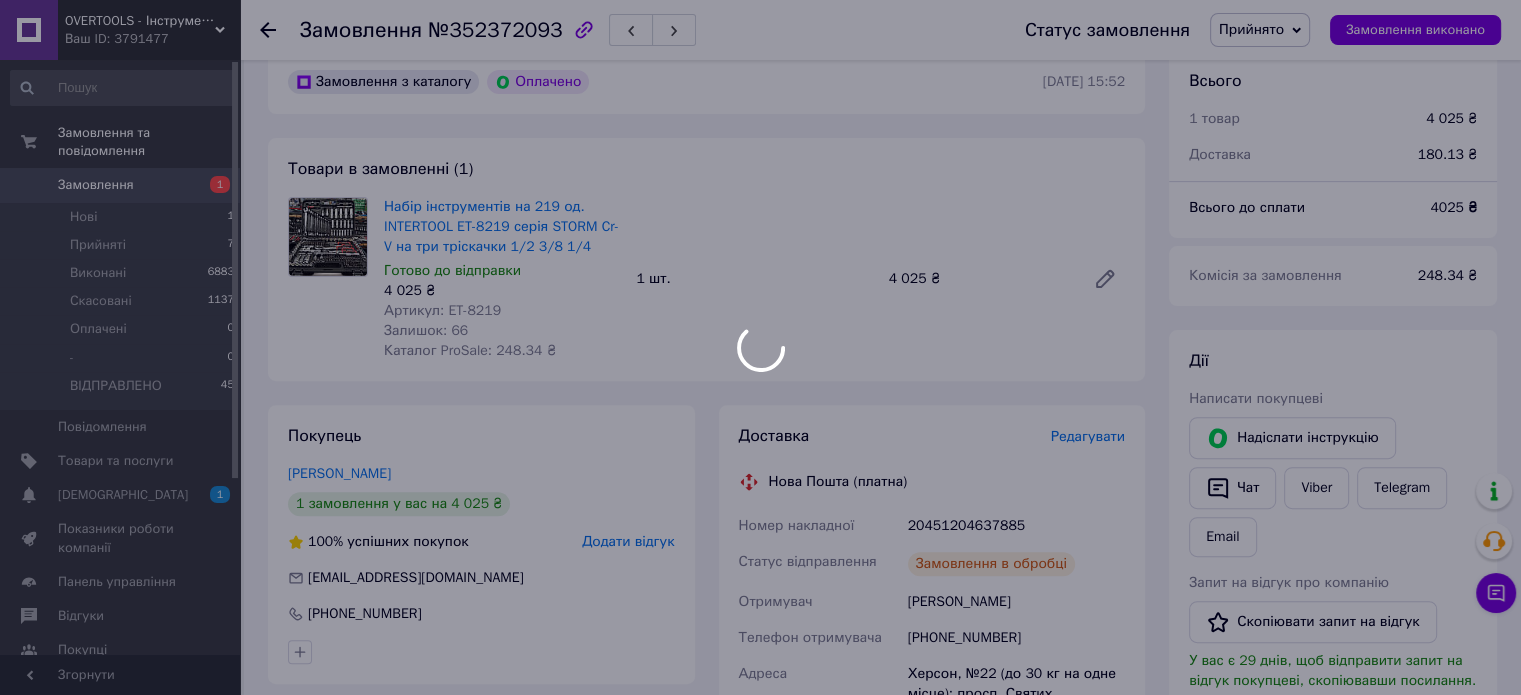 scroll, scrollTop: 600, scrollLeft: 0, axis: vertical 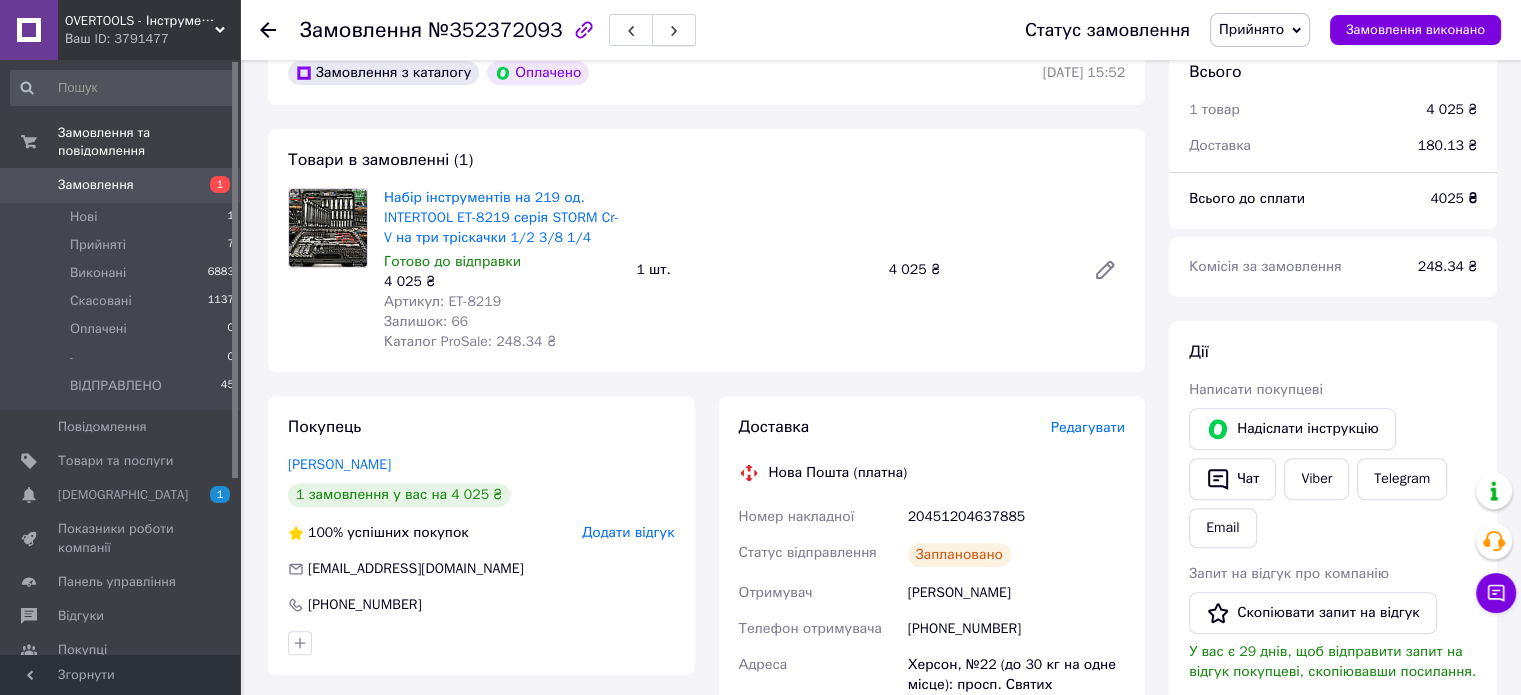 click at bounding box center (674, 30) 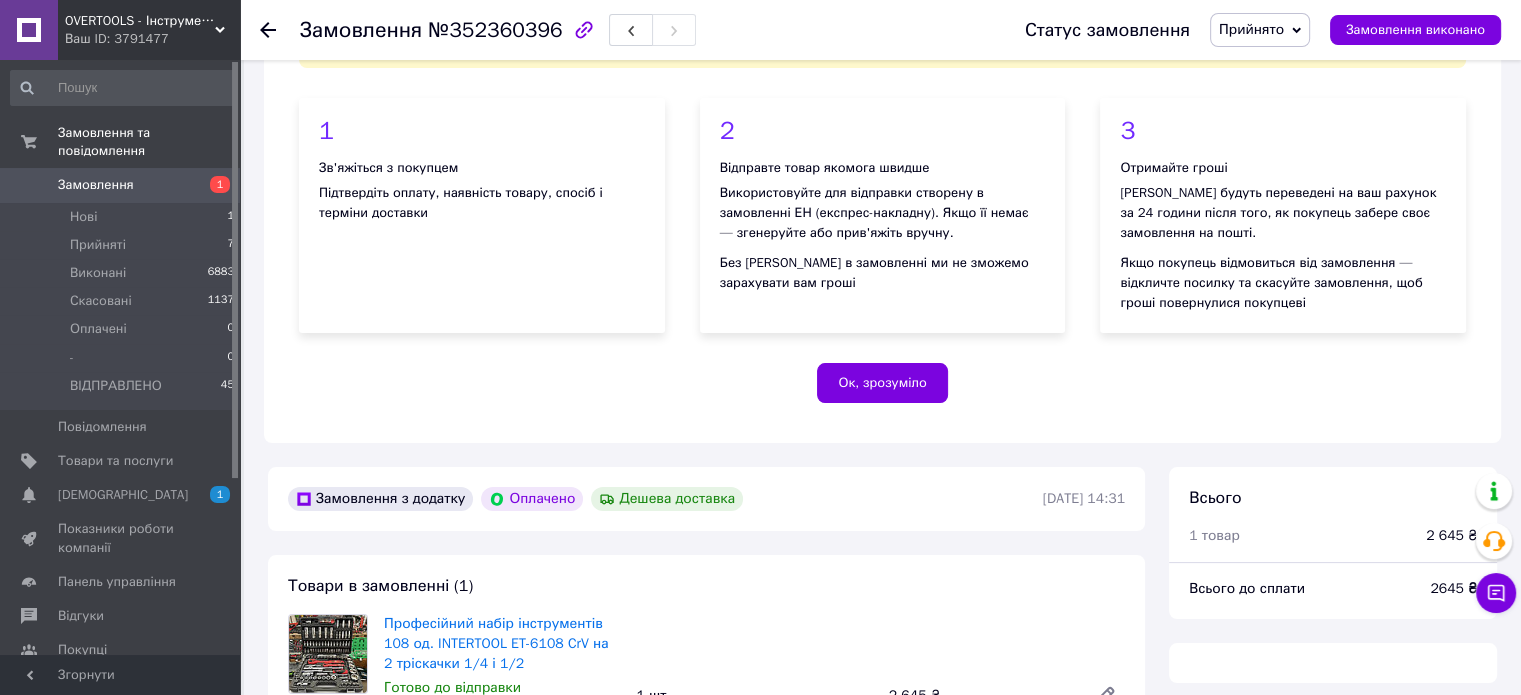 scroll, scrollTop: 600, scrollLeft: 0, axis: vertical 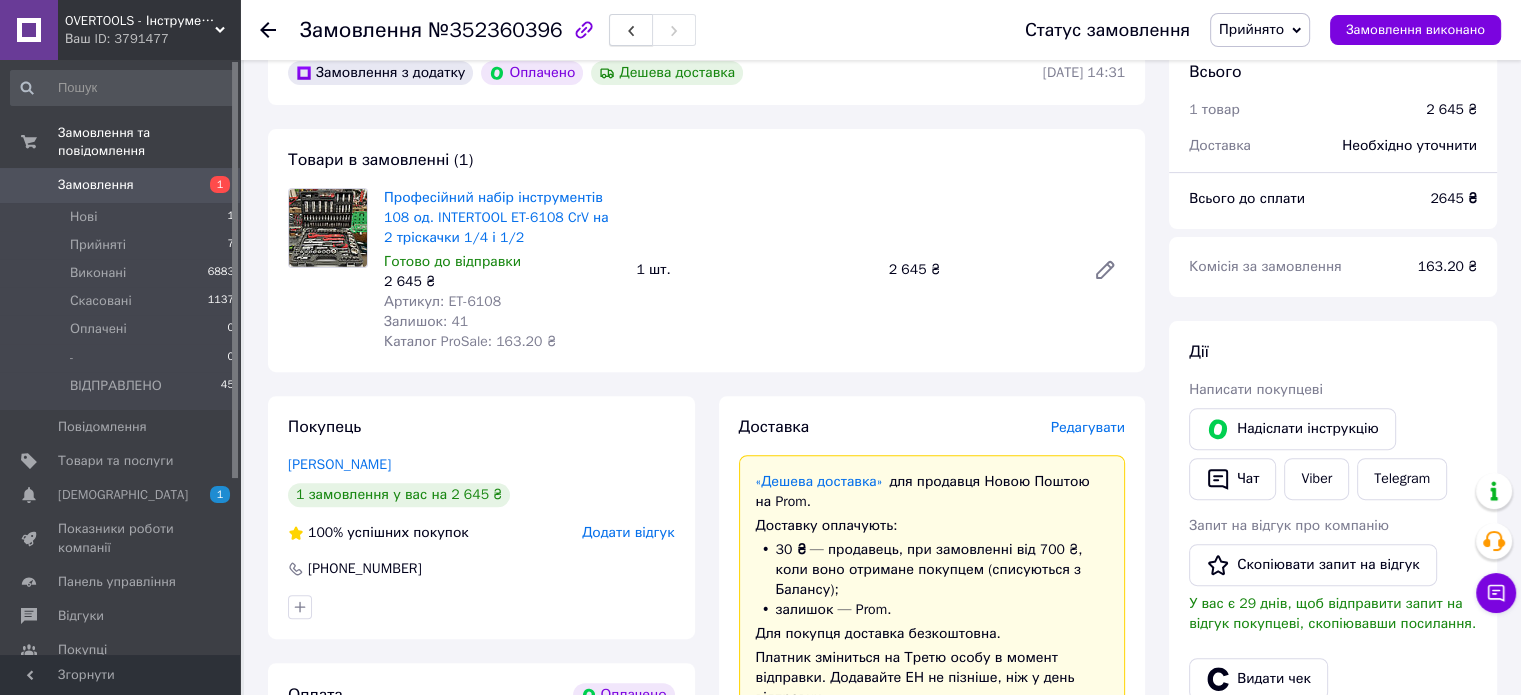 click at bounding box center [631, 30] 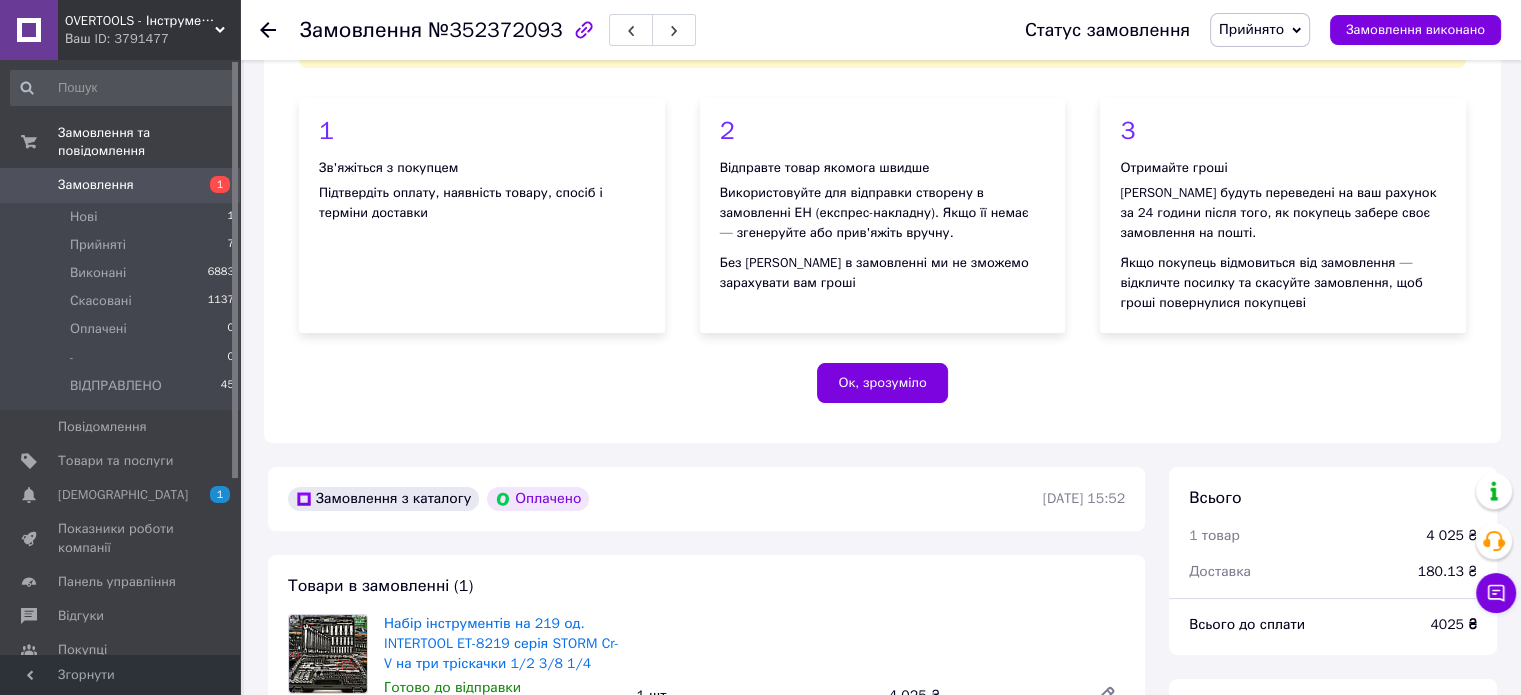 scroll, scrollTop: 600, scrollLeft: 0, axis: vertical 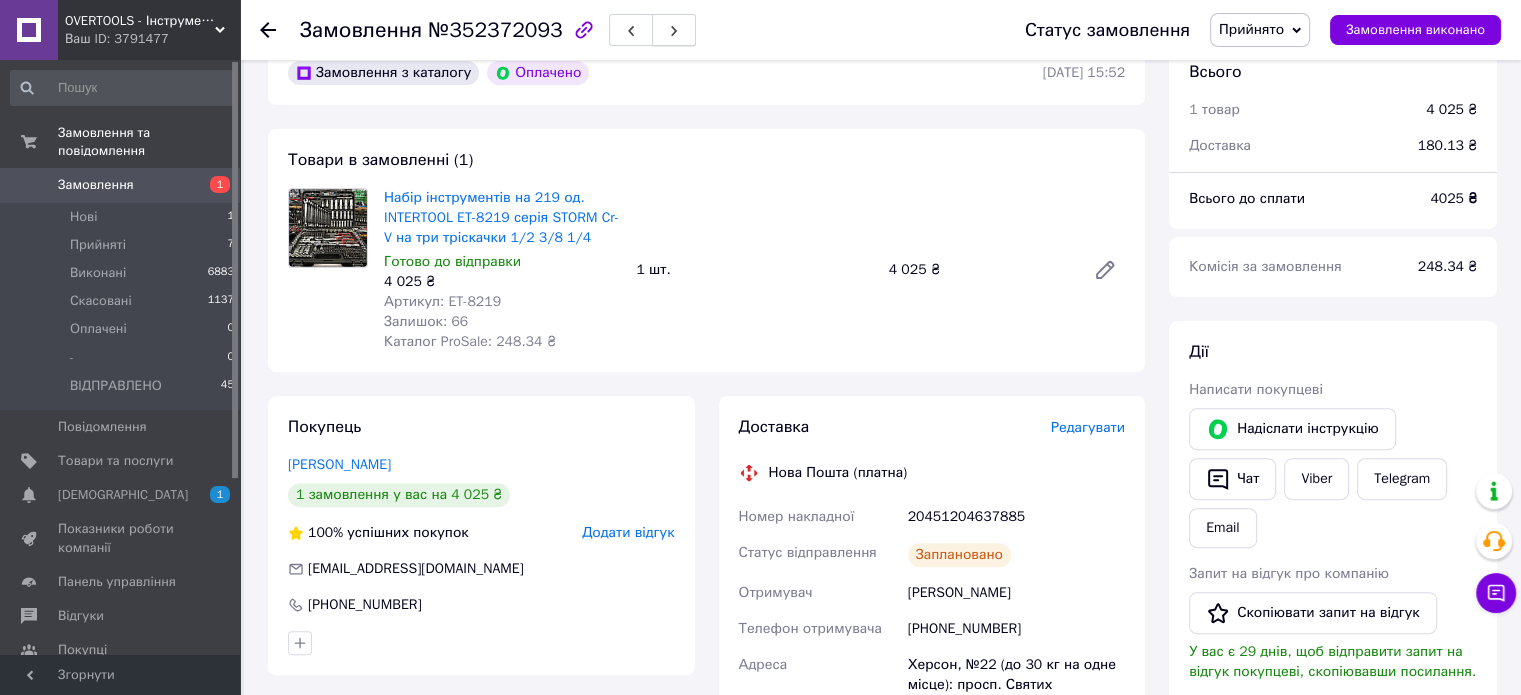 click 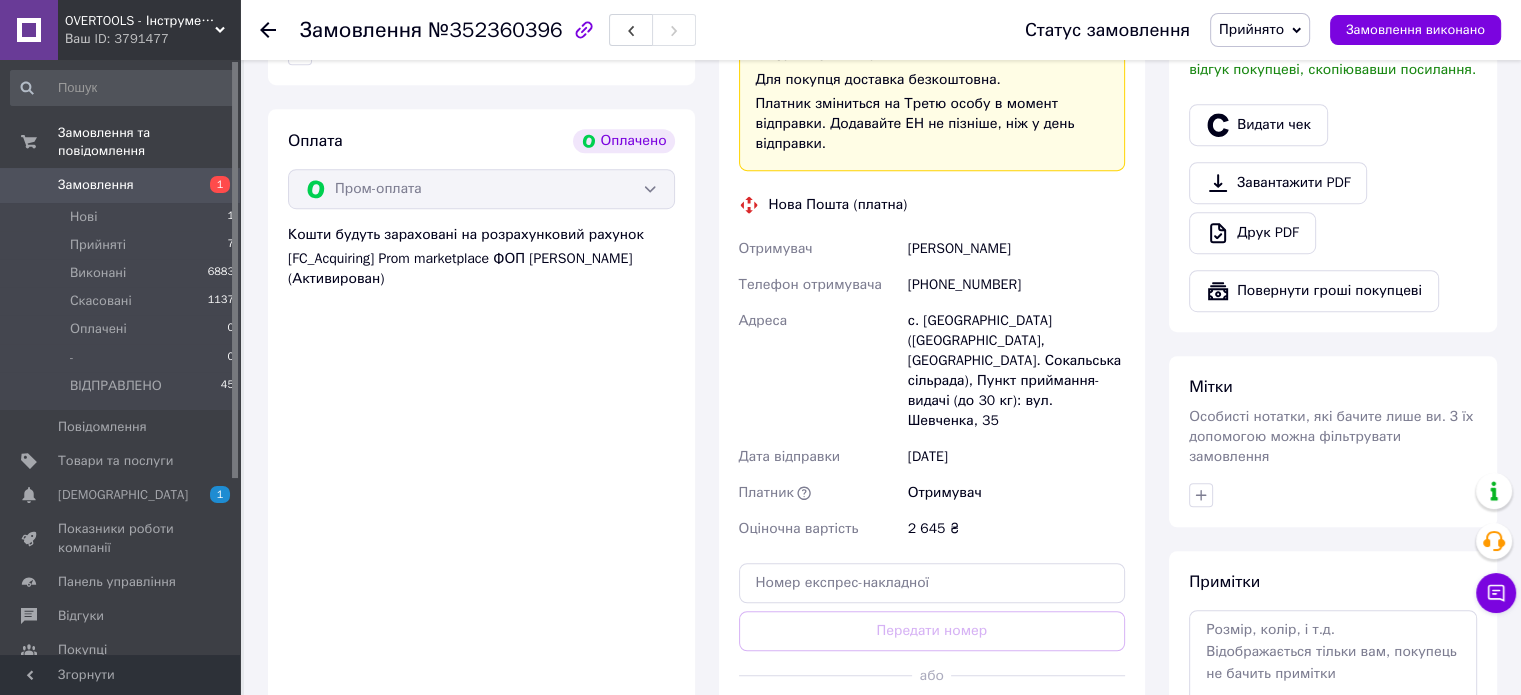 scroll, scrollTop: 1300, scrollLeft: 0, axis: vertical 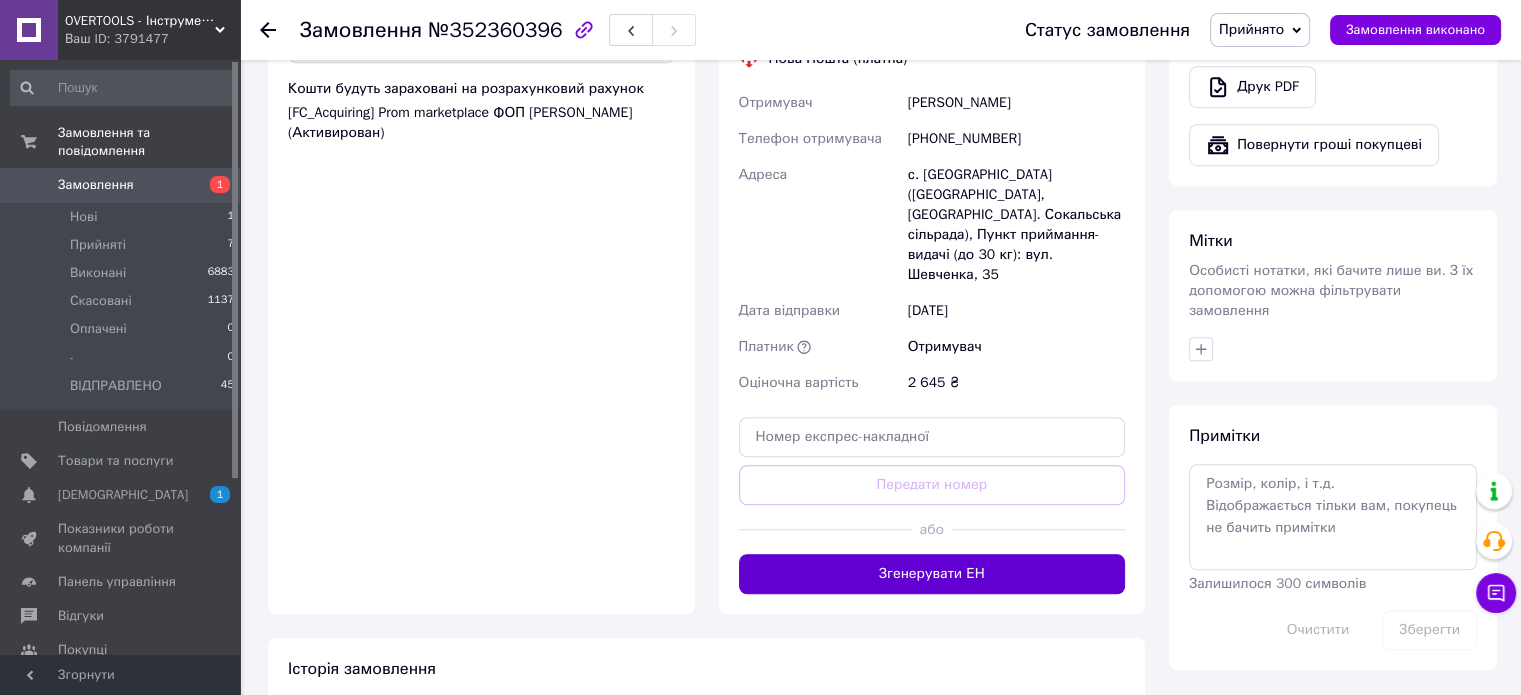 click on "Згенерувати ЕН" at bounding box center (932, 574) 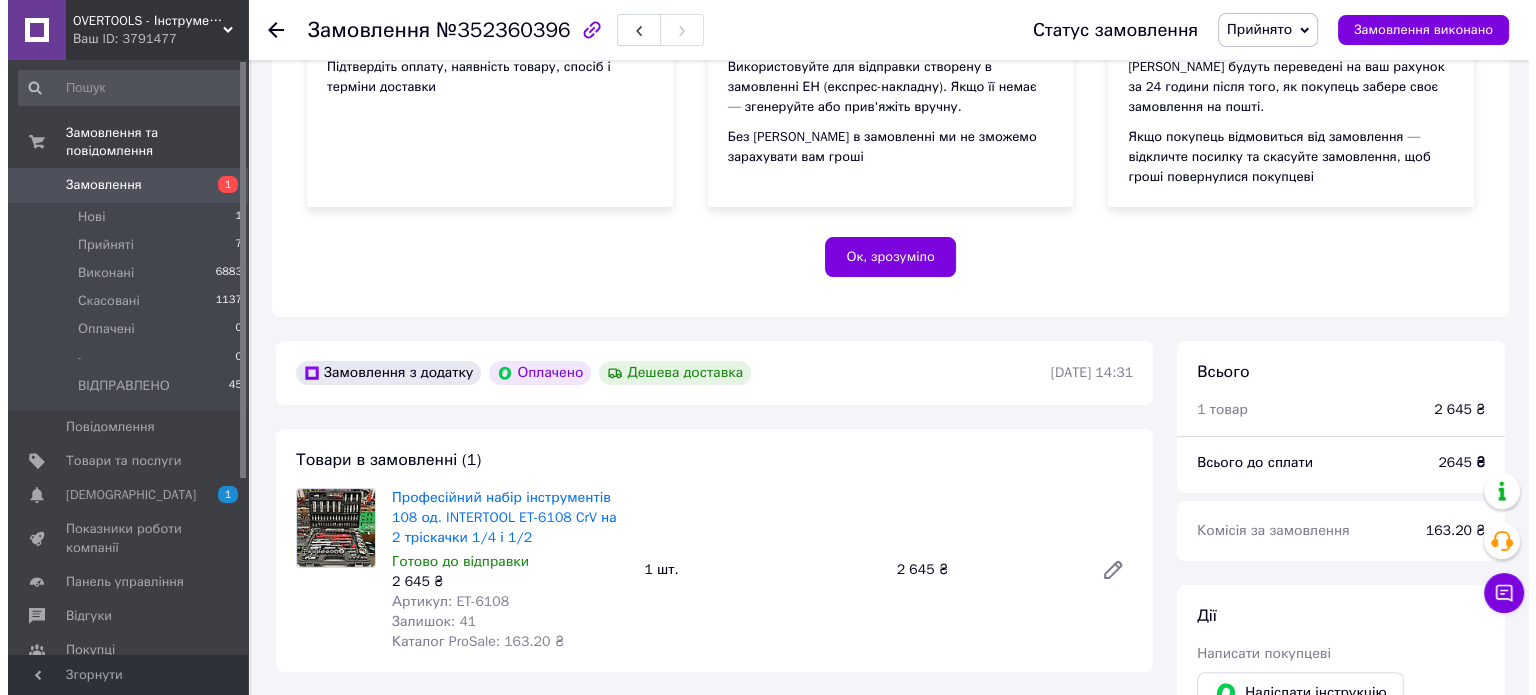 scroll, scrollTop: 0, scrollLeft: 0, axis: both 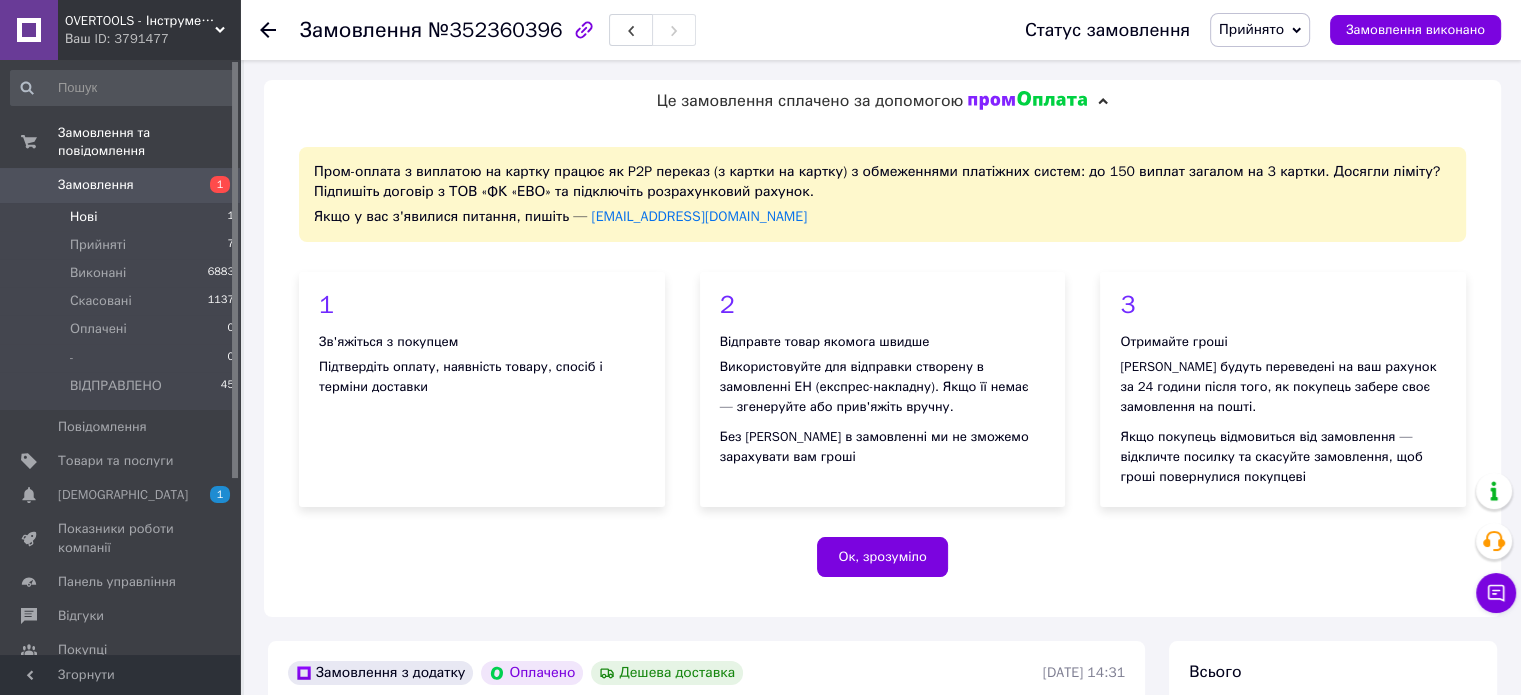 click on "Нові 1" at bounding box center [123, 217] 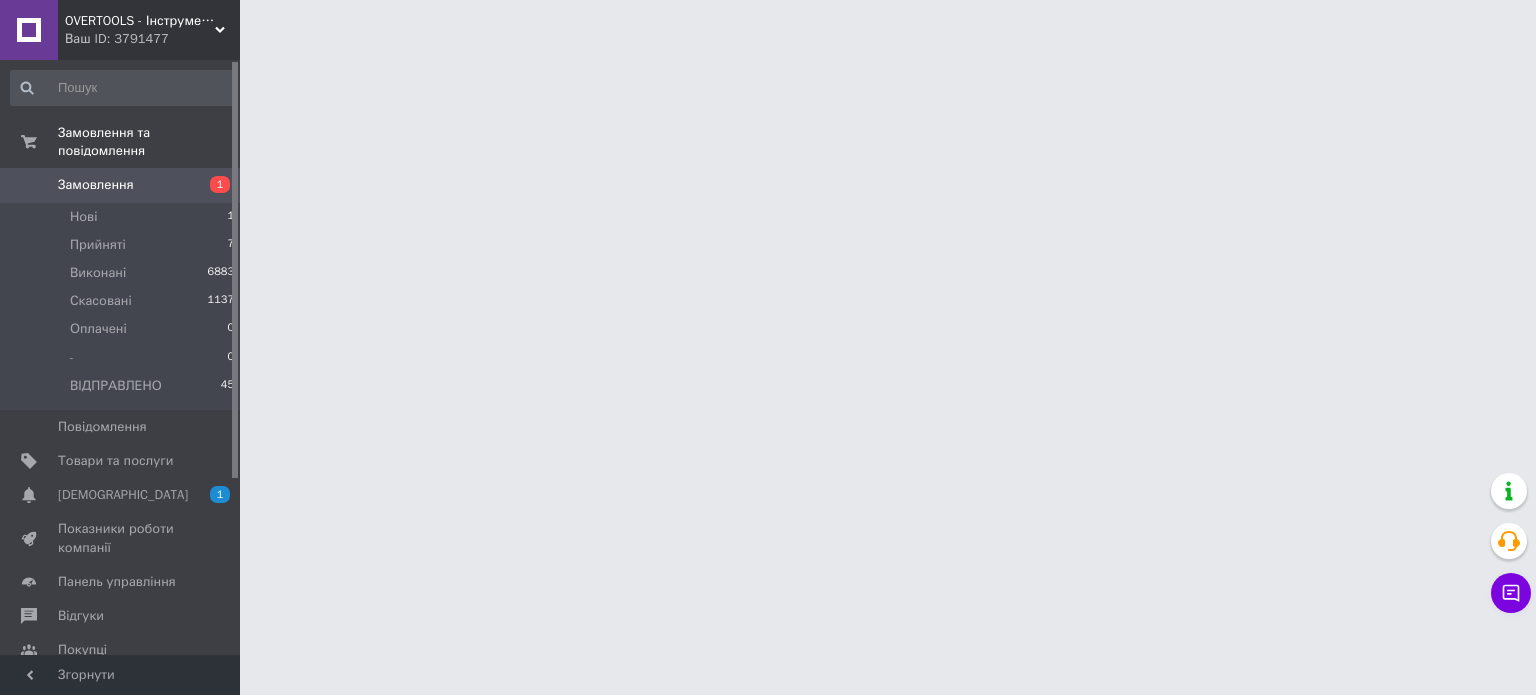click at bounding box center [768, 25] 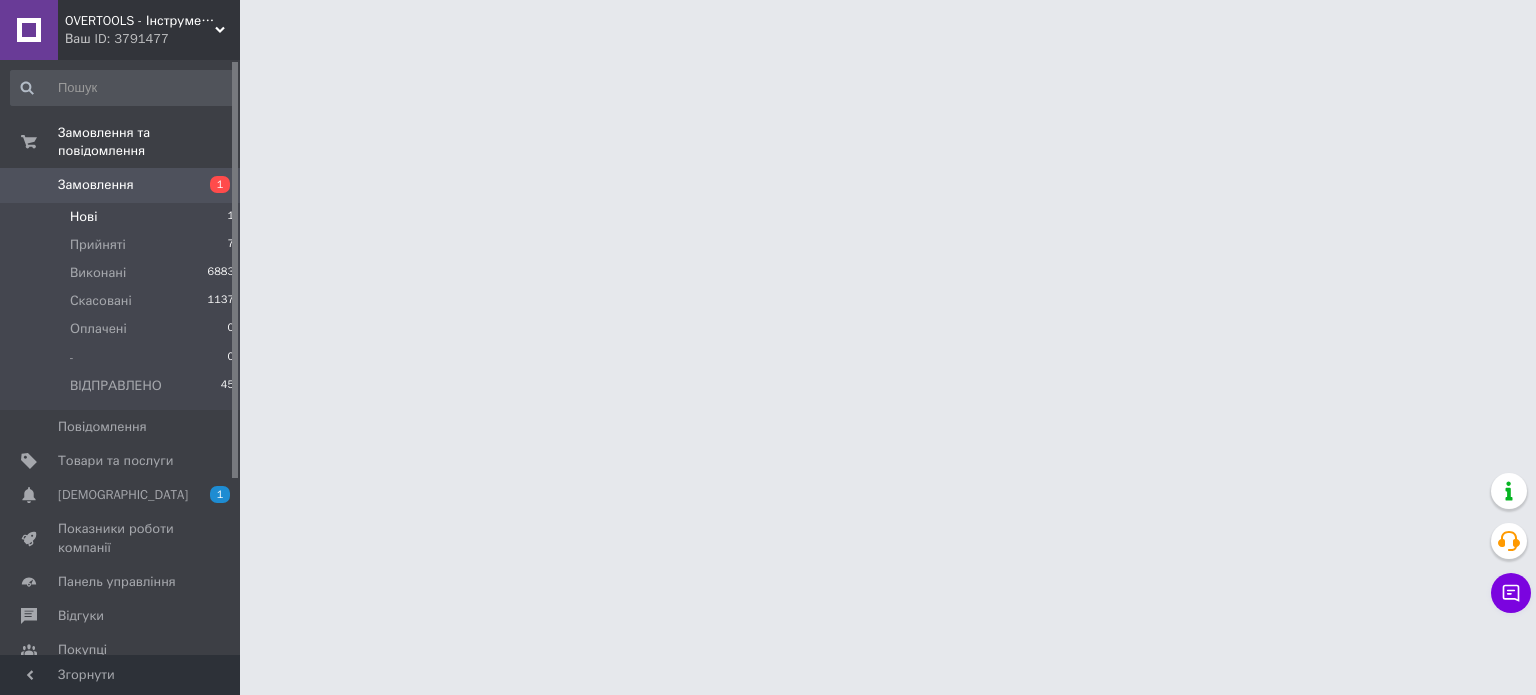 click on "Нові 1" at bounding box center (123, 217) 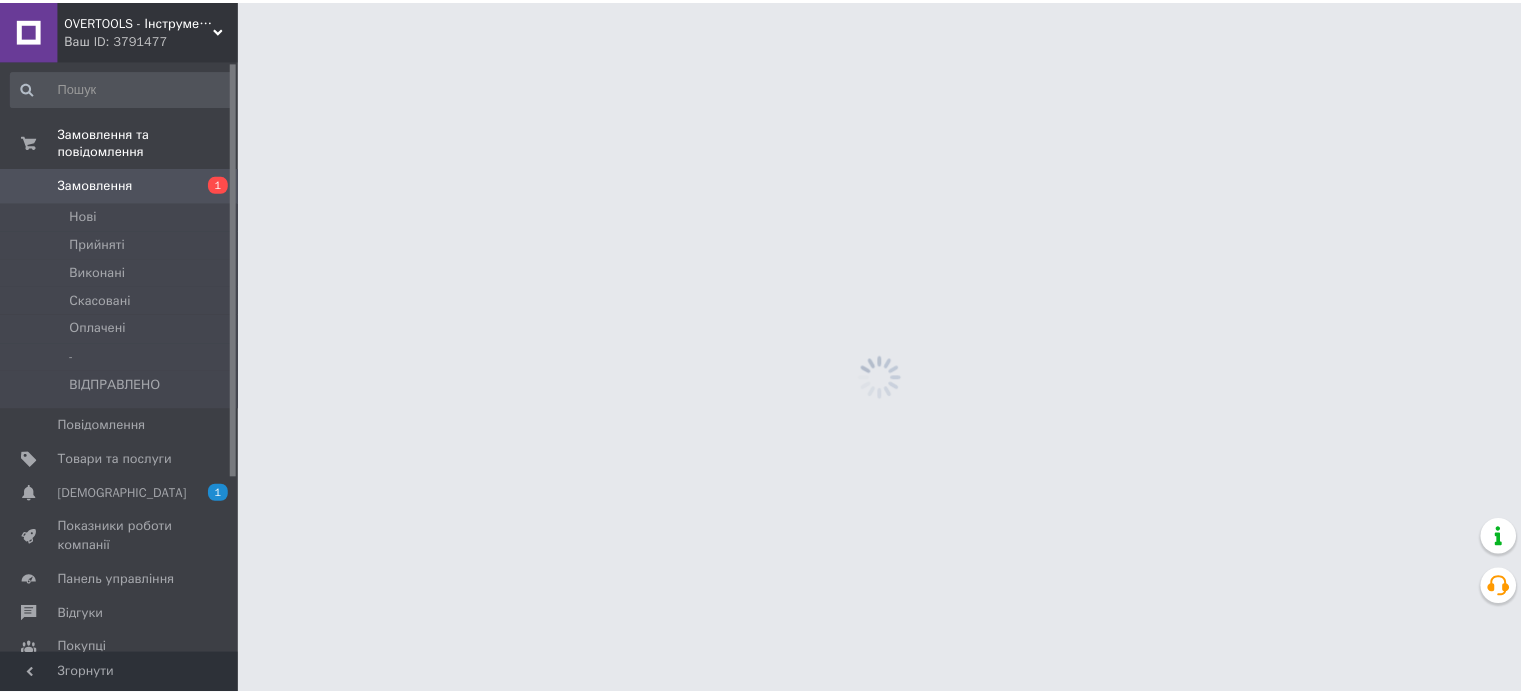 scroll, scrollTop: 0, scrollLeft: 0, axis: both 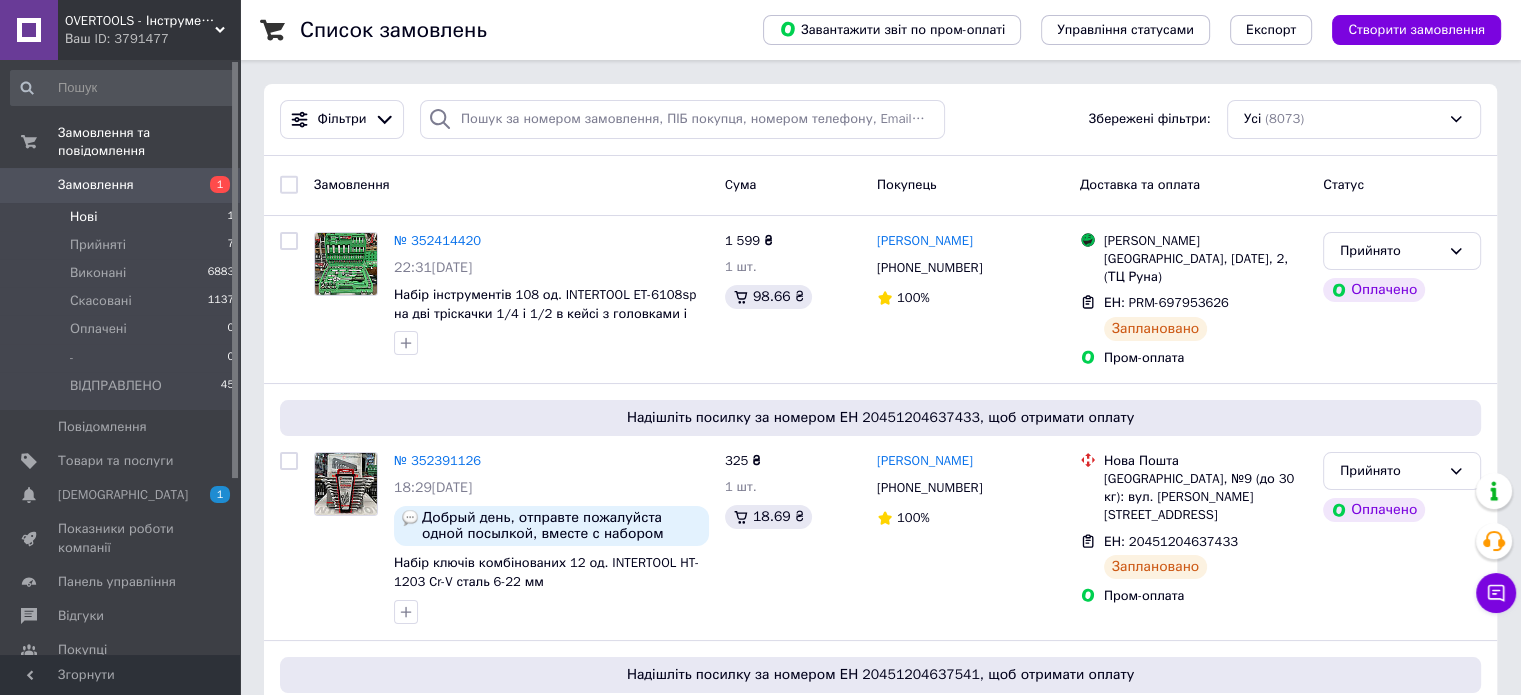 click on "Нові 1" at bounding box center (123, 217) 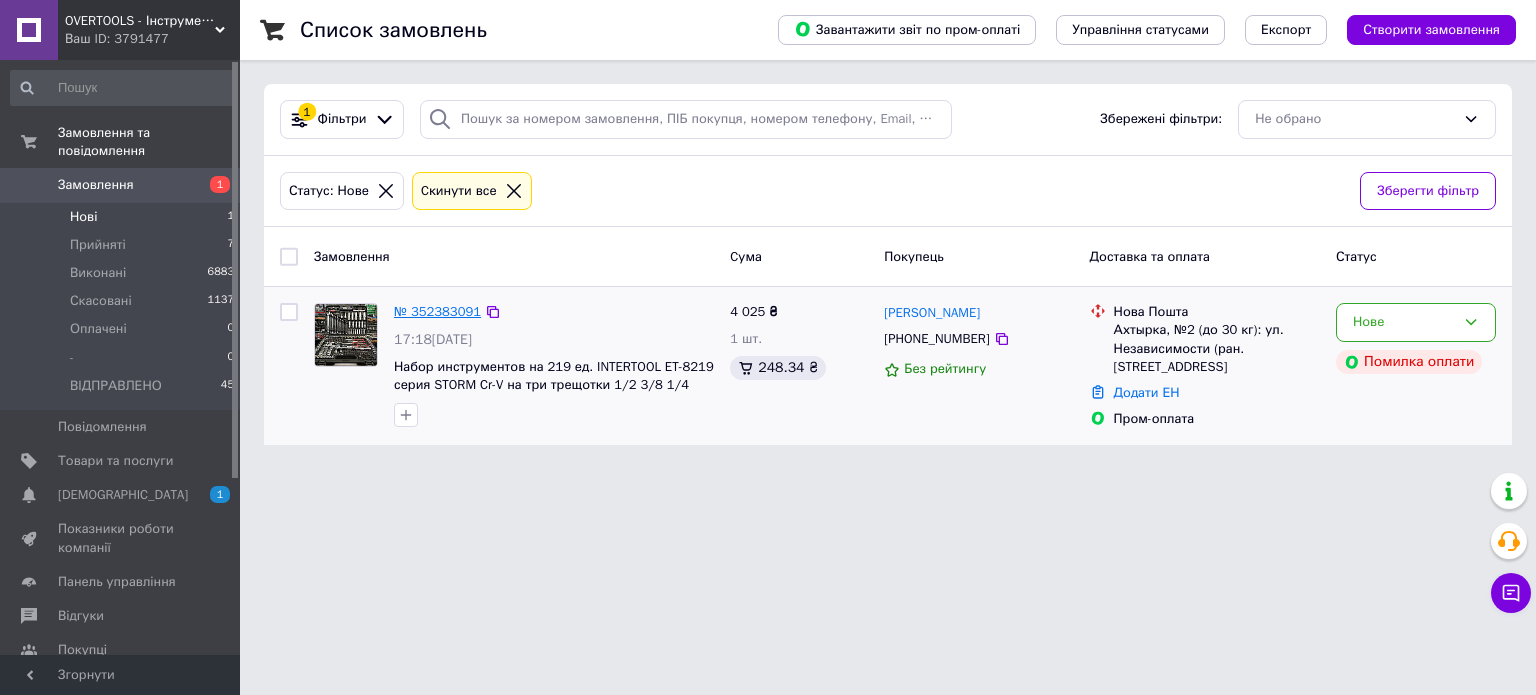 click on "№ 352383091" at bounding box center (437, 311) 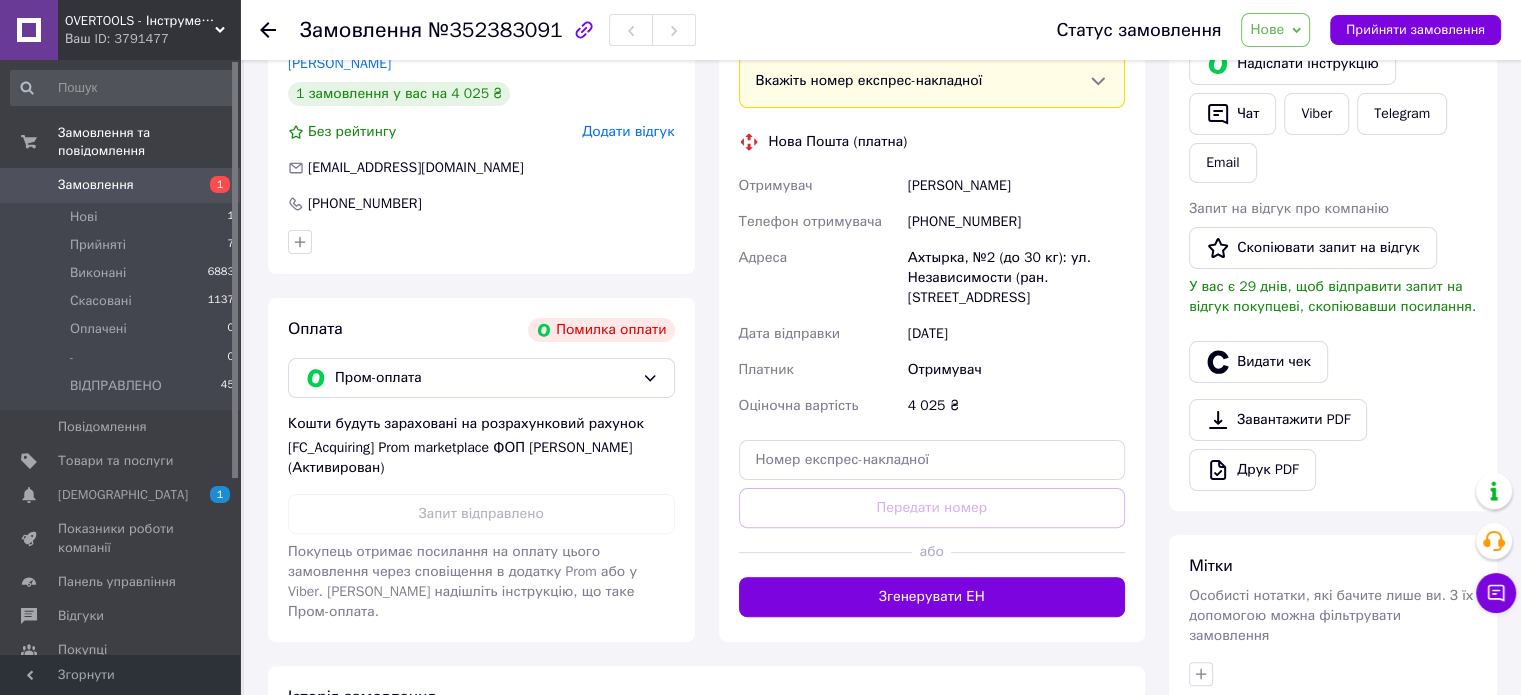 scroll, scrollTop: 500, scrollLeft: 0, axis: vertical 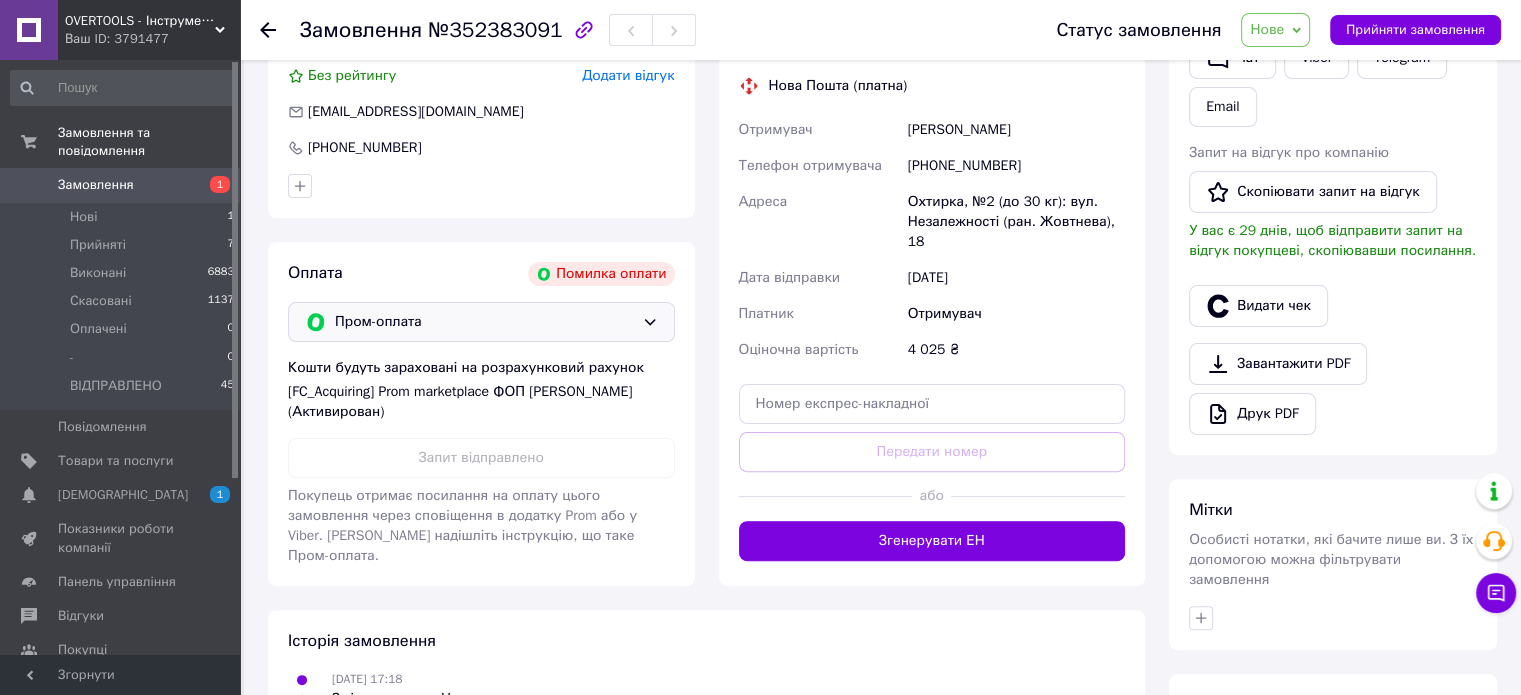 click on "Пром-оплата" at bounding box center [484, 322] 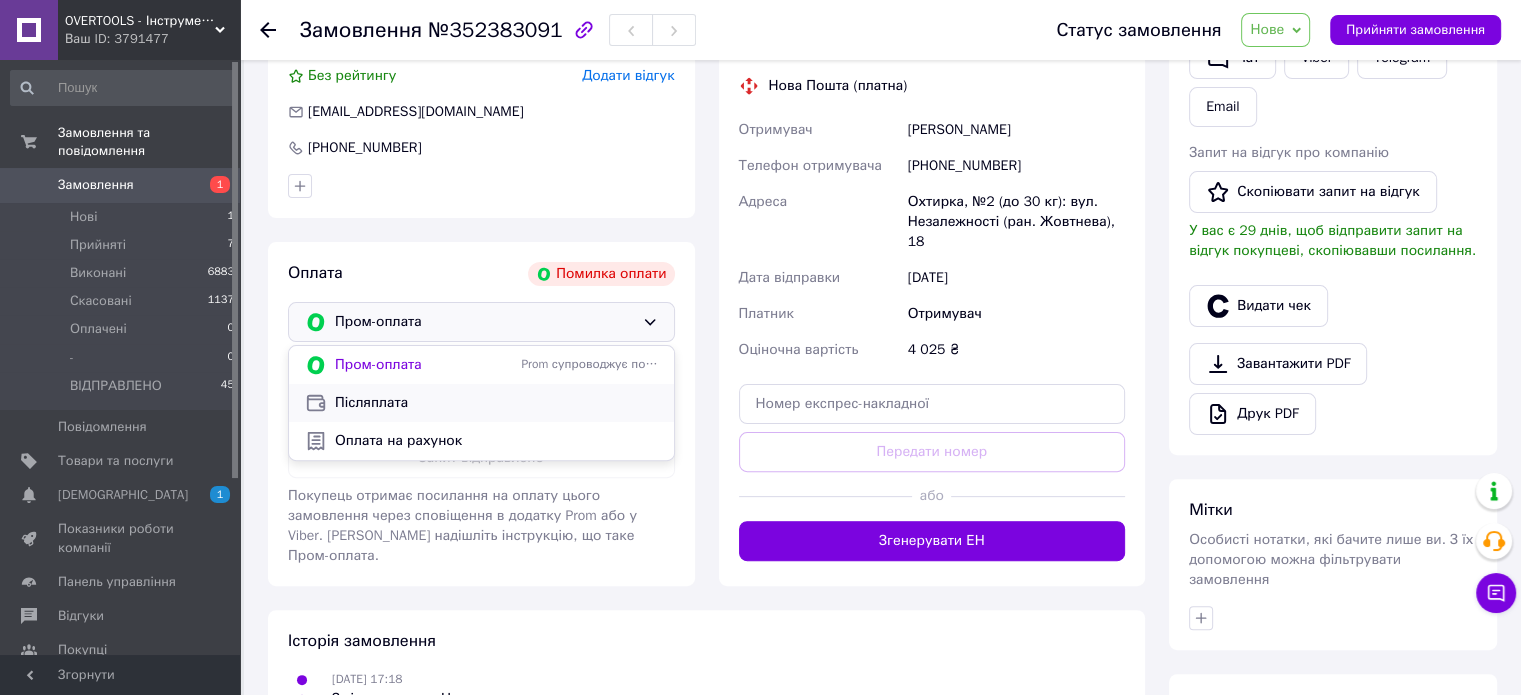 click on "Післяплата" at bounding box center (496, 403) 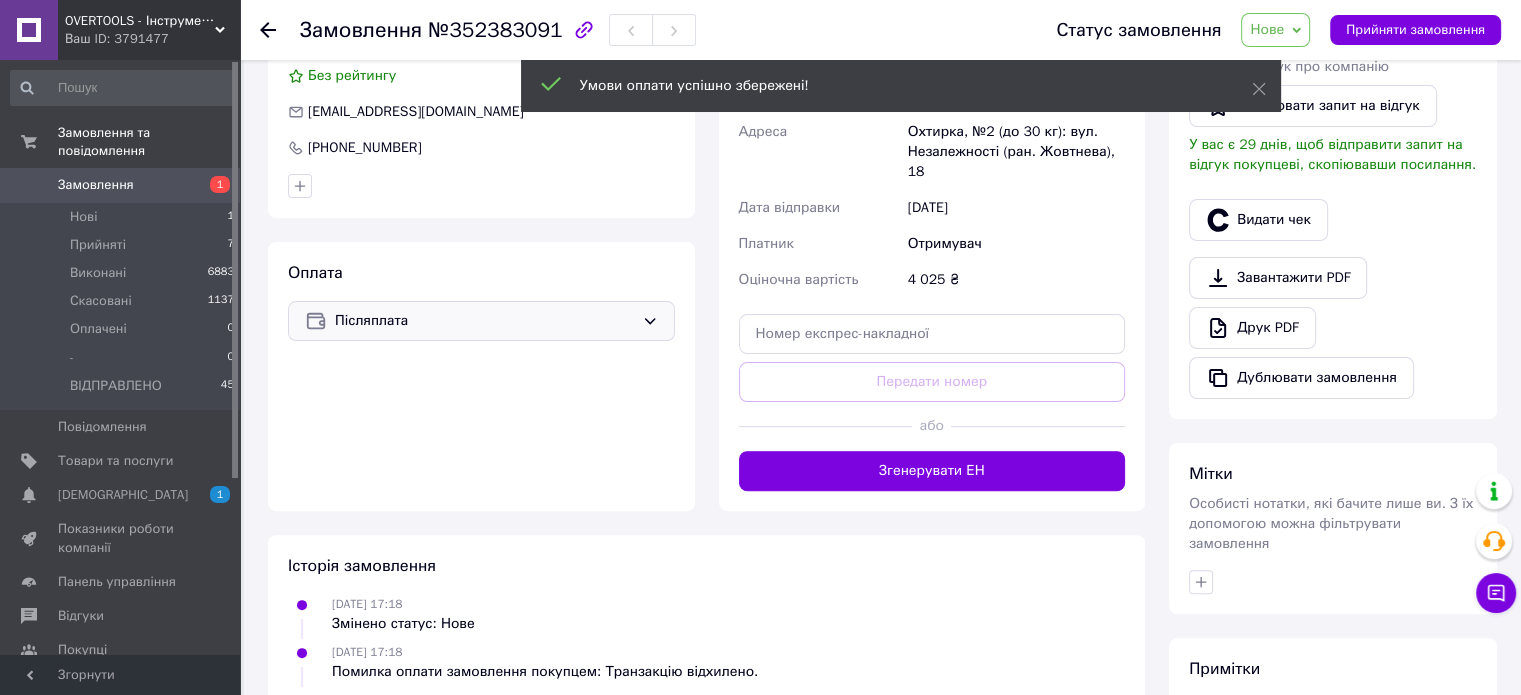 click 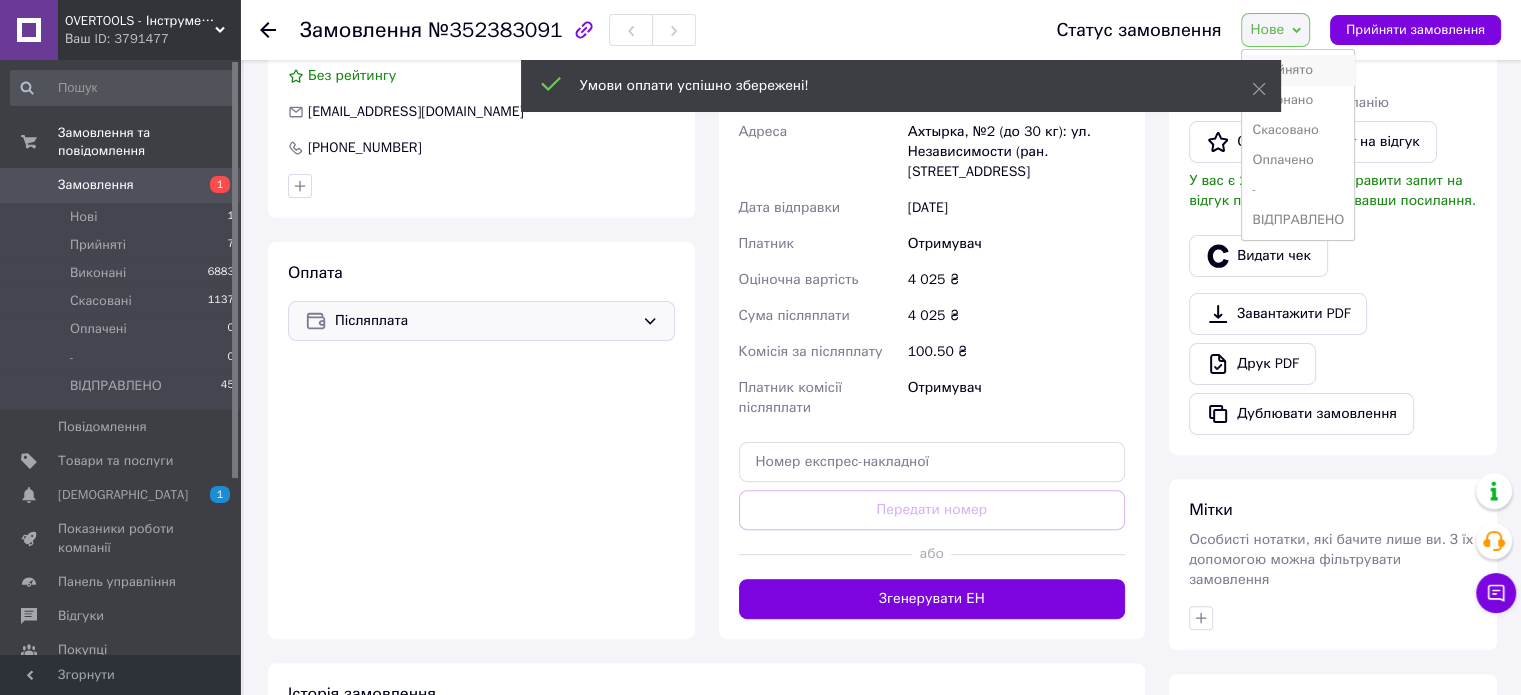 click on "Прийнято" at bounding box center (1298, 70) 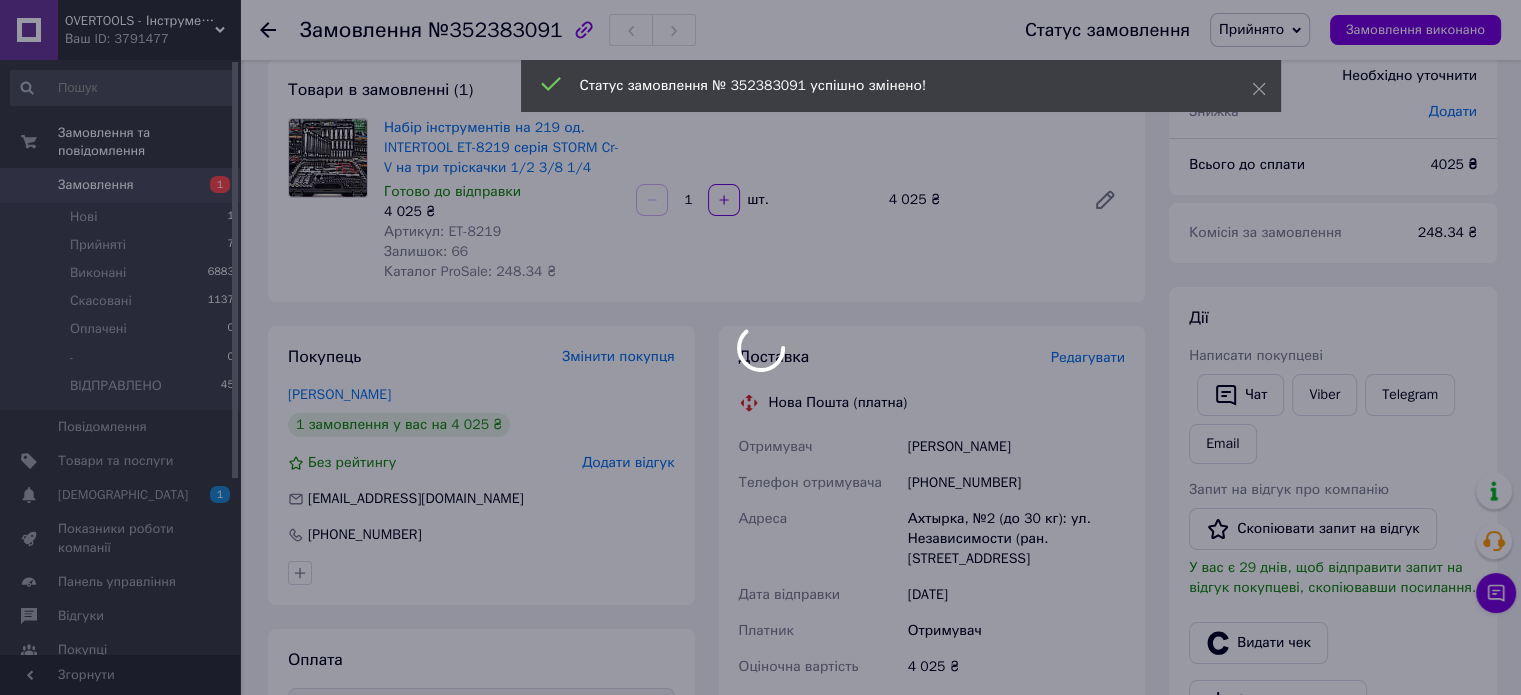 scroll, scrollTop: 0, scrollLeft: 0, axis: both 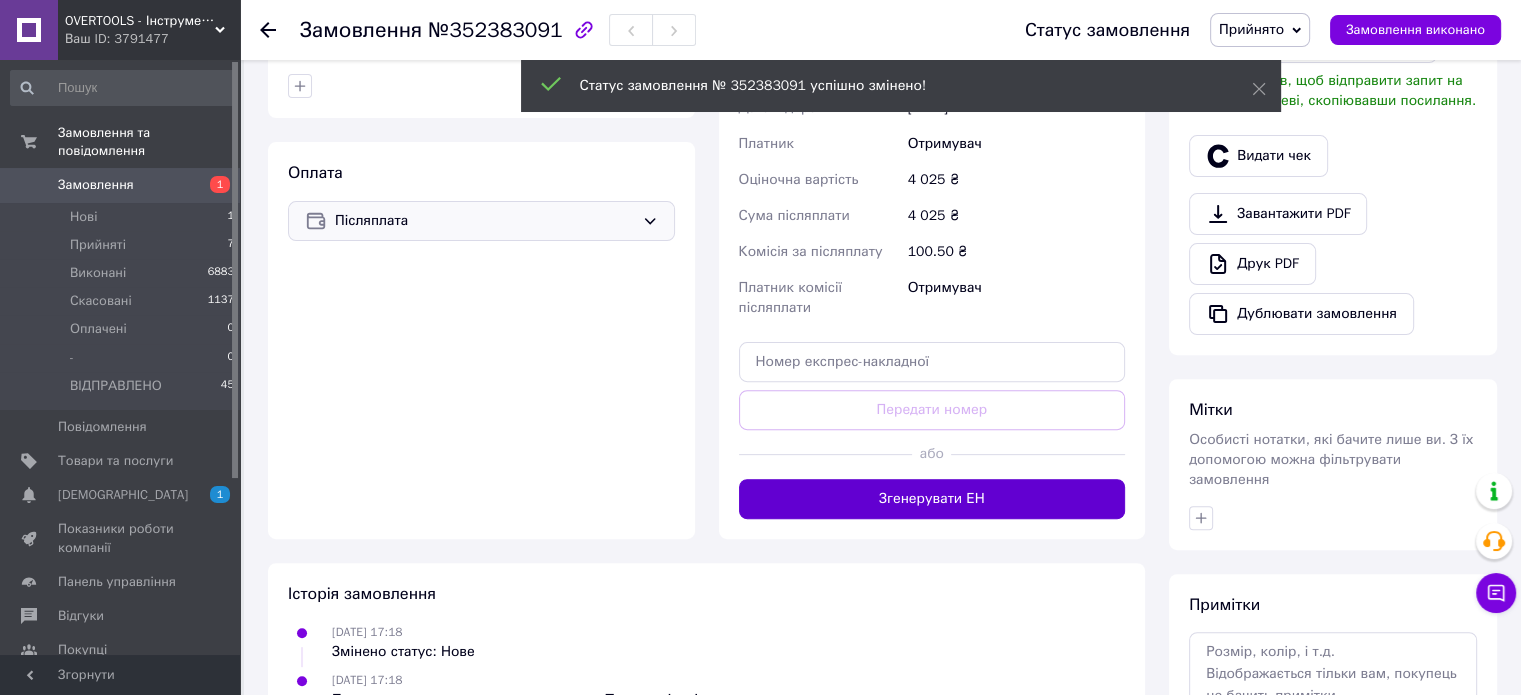 click on "Згенерувати ЕН" at bounding box center [932, 499] 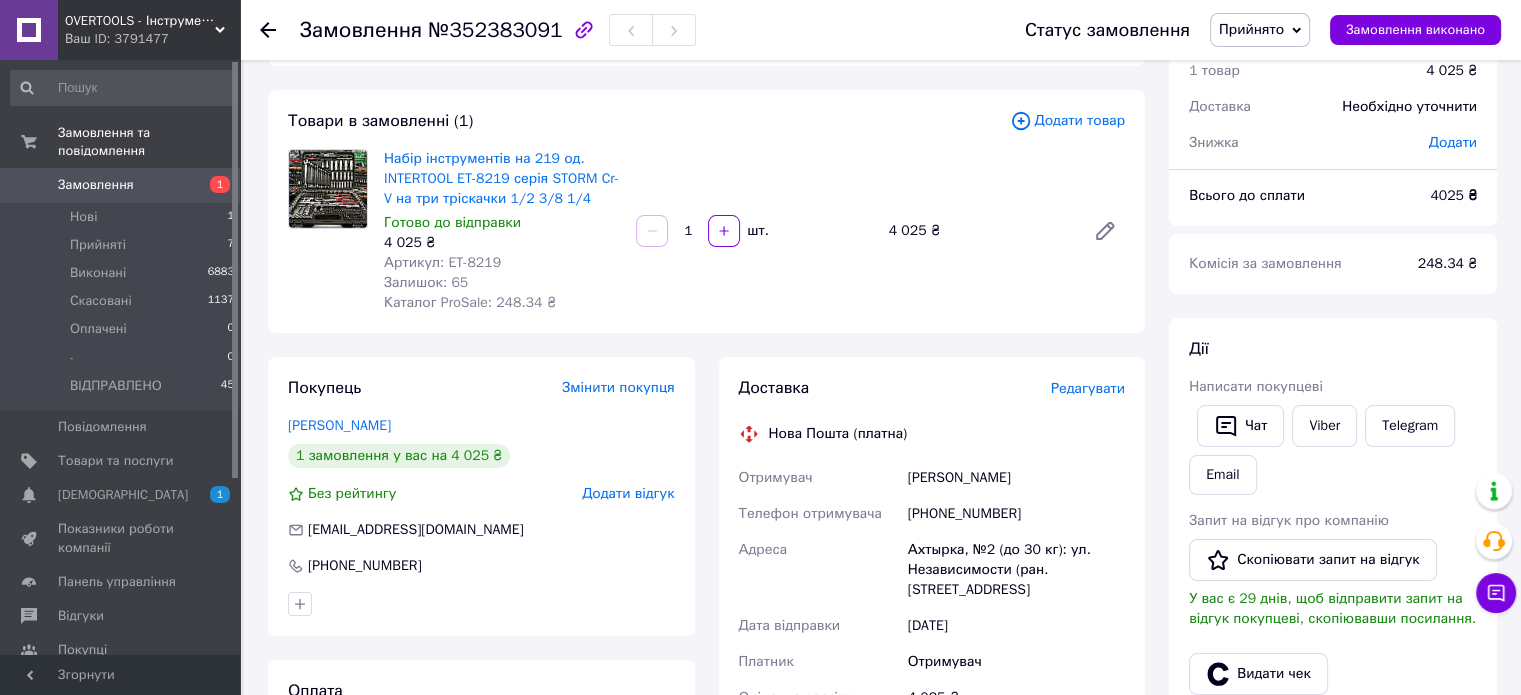 scroll, scrollTop: 0, scrollLeft: 0, axis: both 